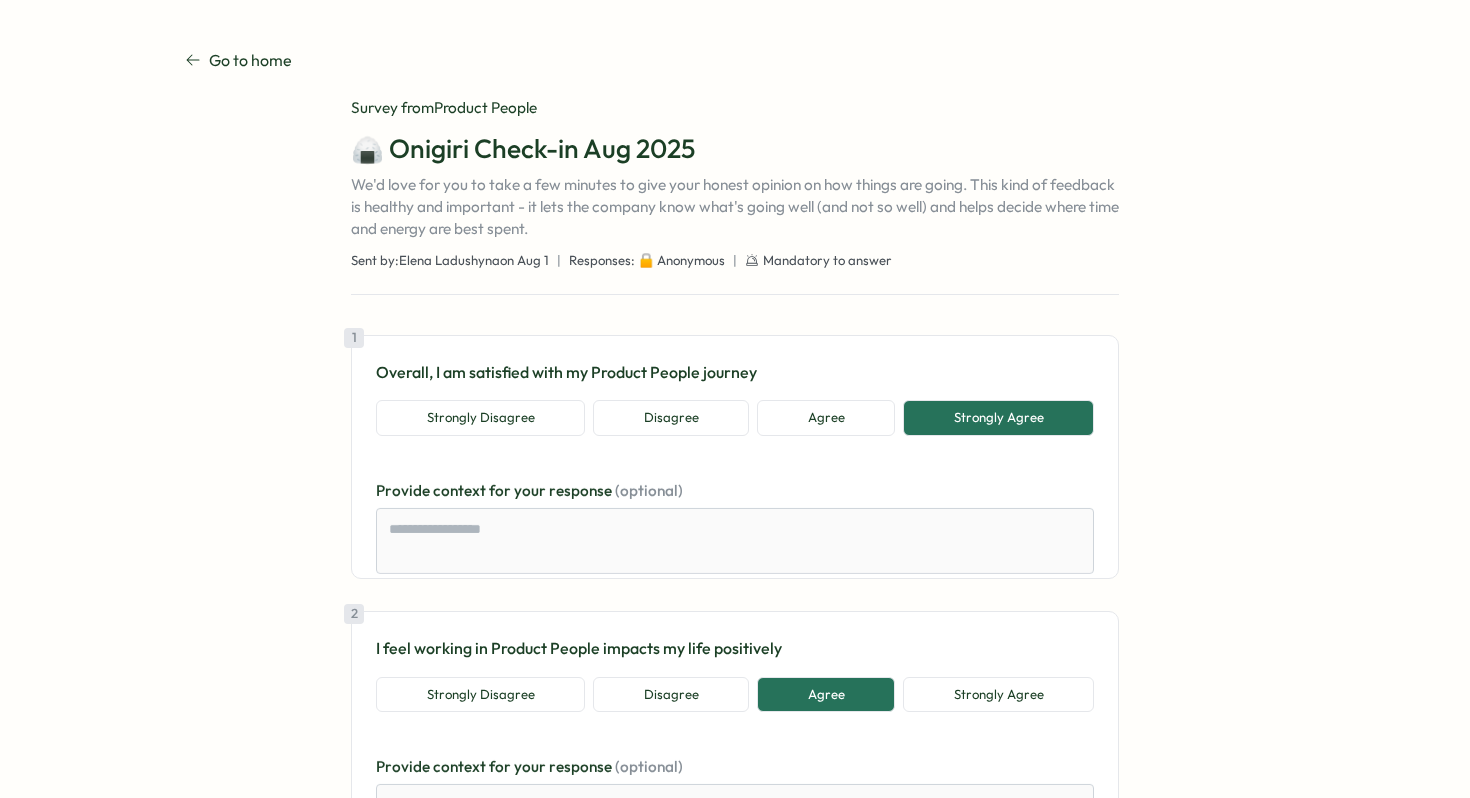 scroll, scrollTop: 0, scrollLeft: 0, axis: both 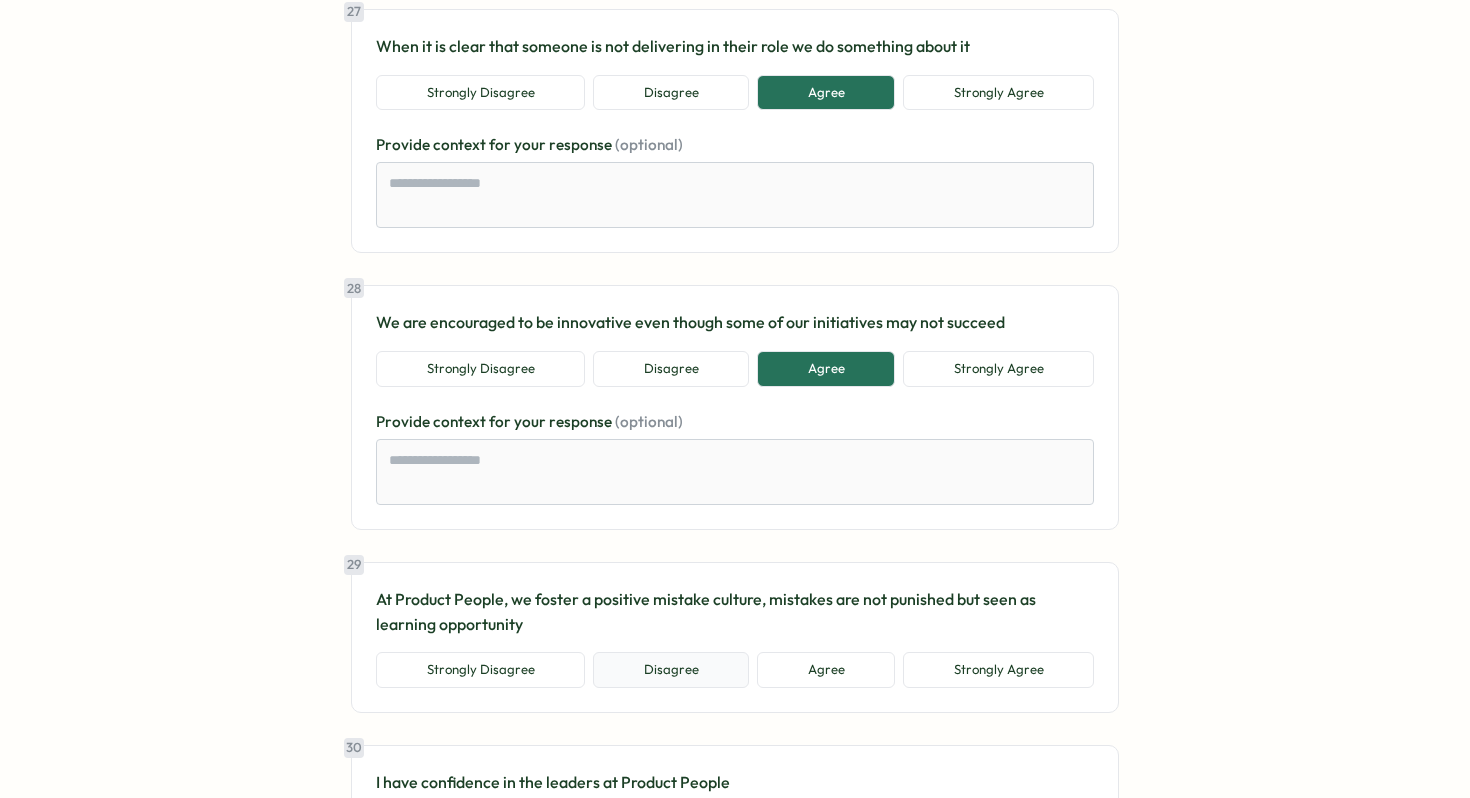click on "Disagree" at bounding box center [671, 670] 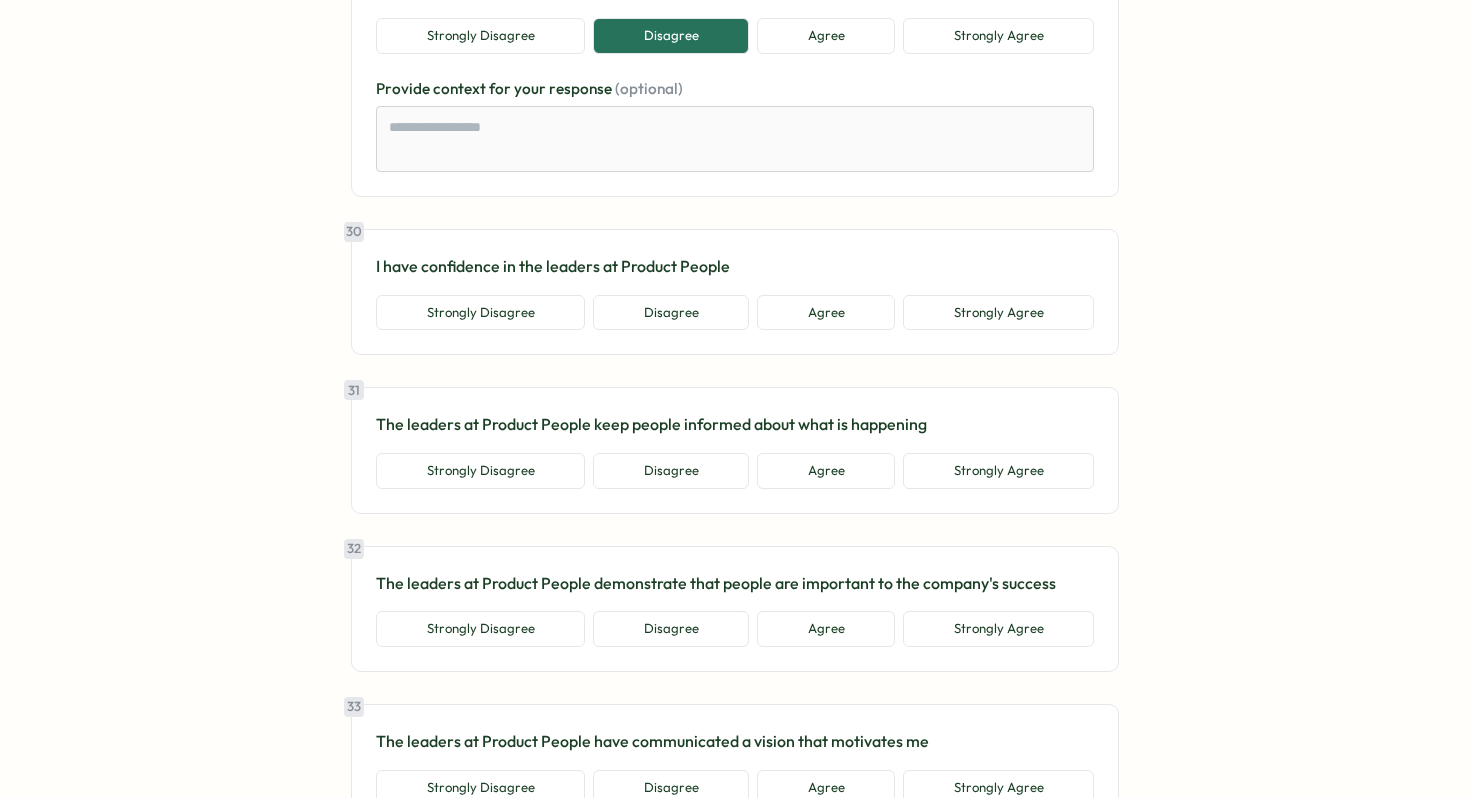 scroll, scrollTop: 8101, scrollLeft: 0, axis: vertical 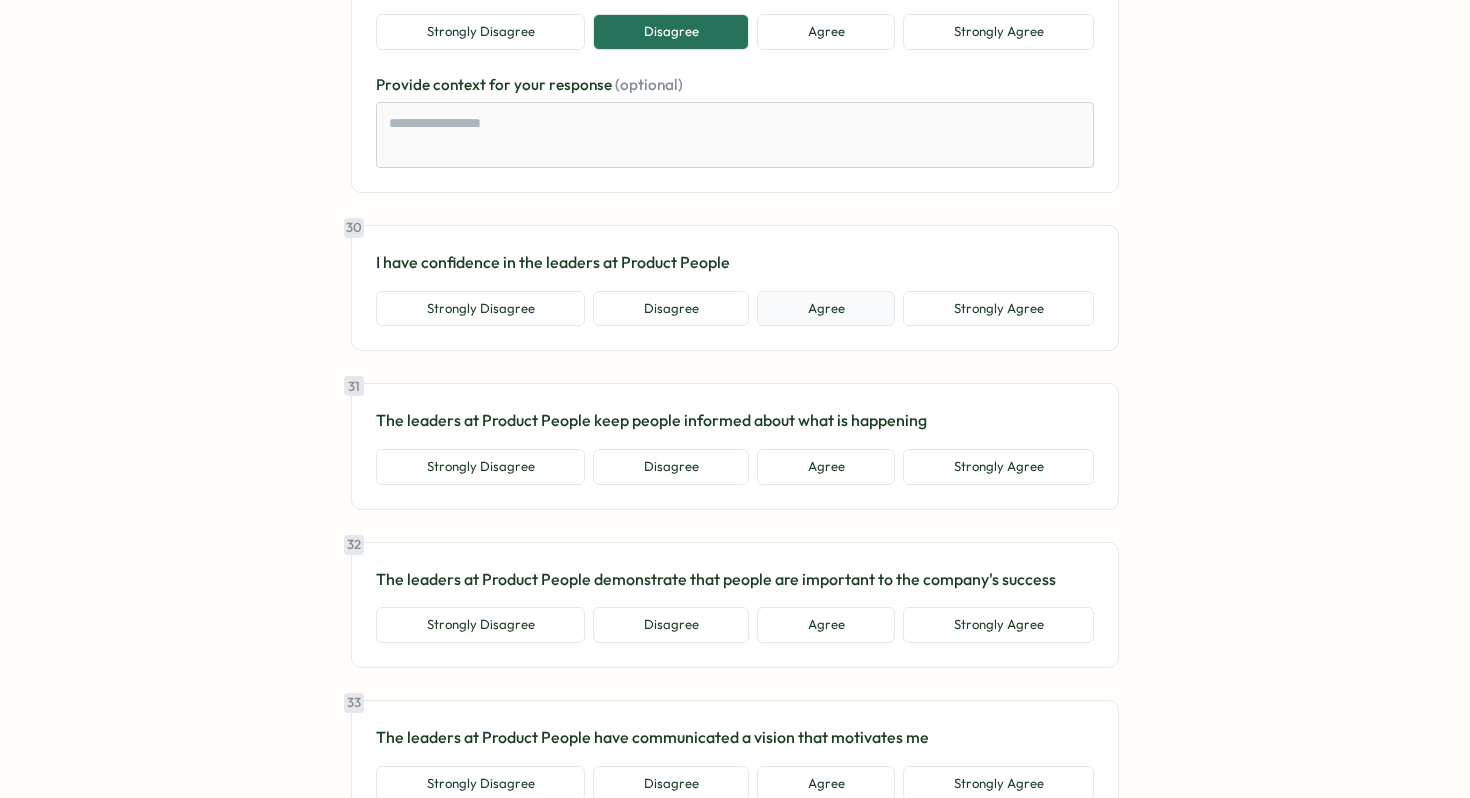 click on "Agree" at bounding box center [826, 309] 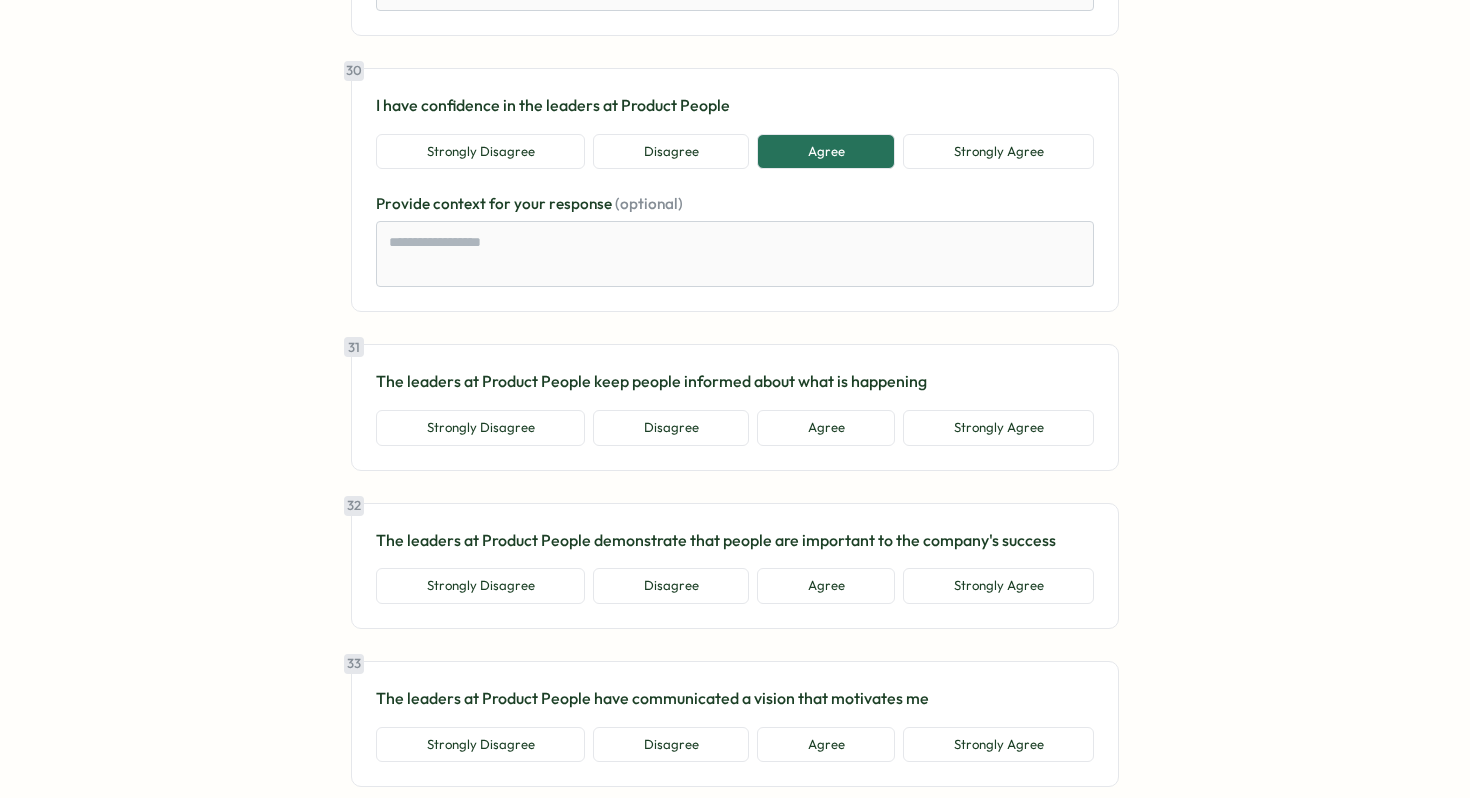 scroll, scrollTop: 8300, scrollLeft: 0, axis: vertical 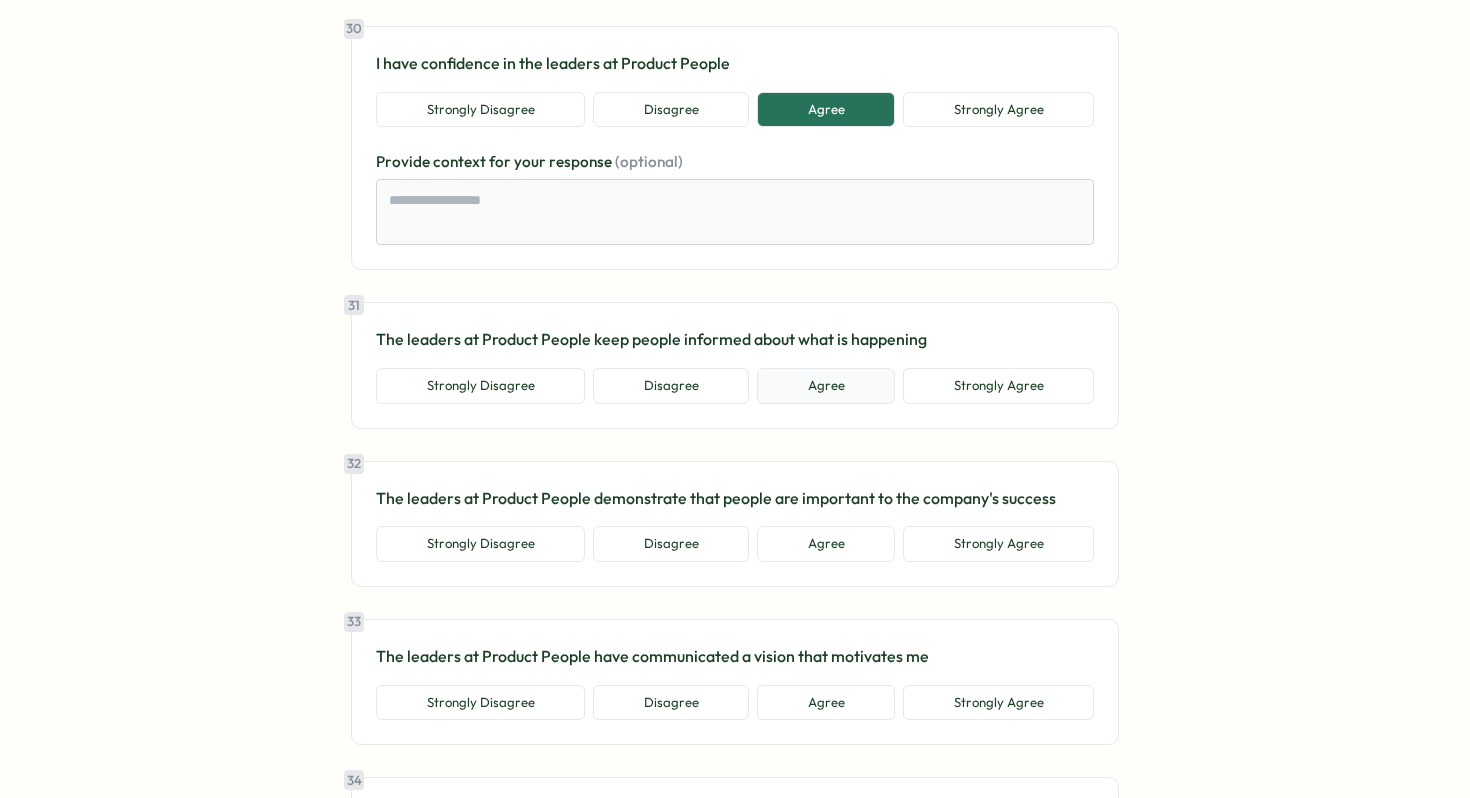 click on "Agree" at bounding box center (826, 386) 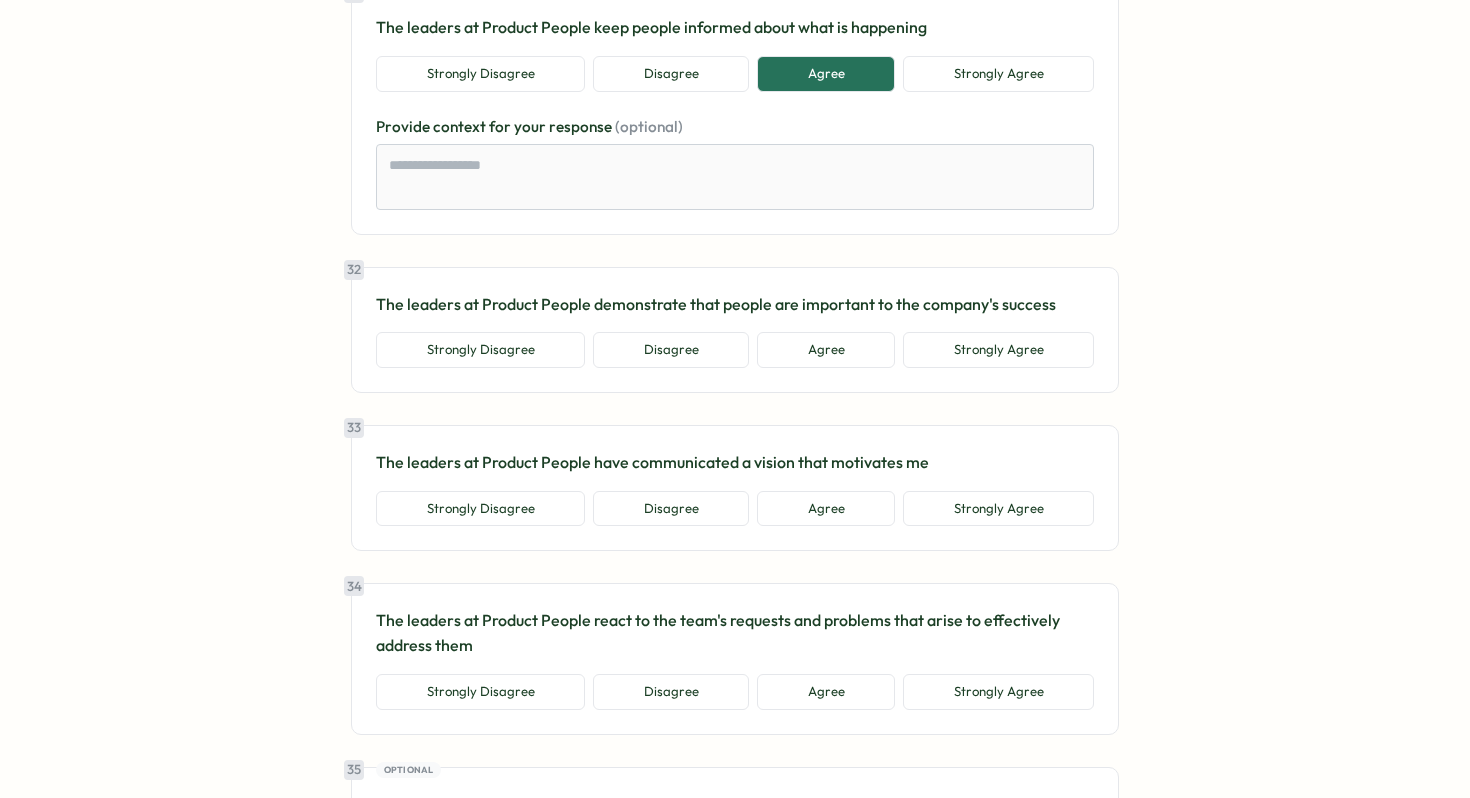 scroll, scrollTop: 8616, scrollLeft: 0, axis: vertical 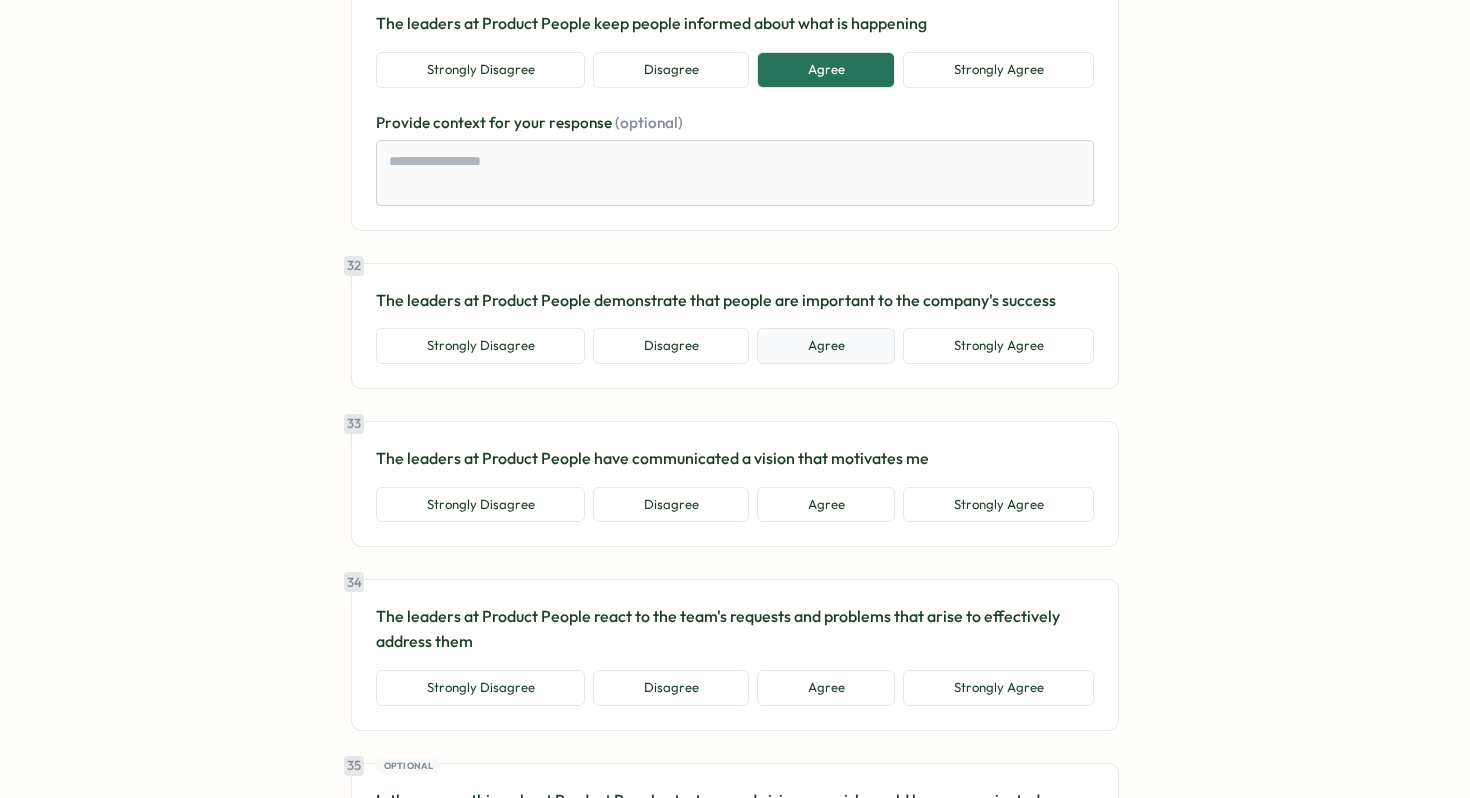 click on "Agree" at bounding box center [826, 346] 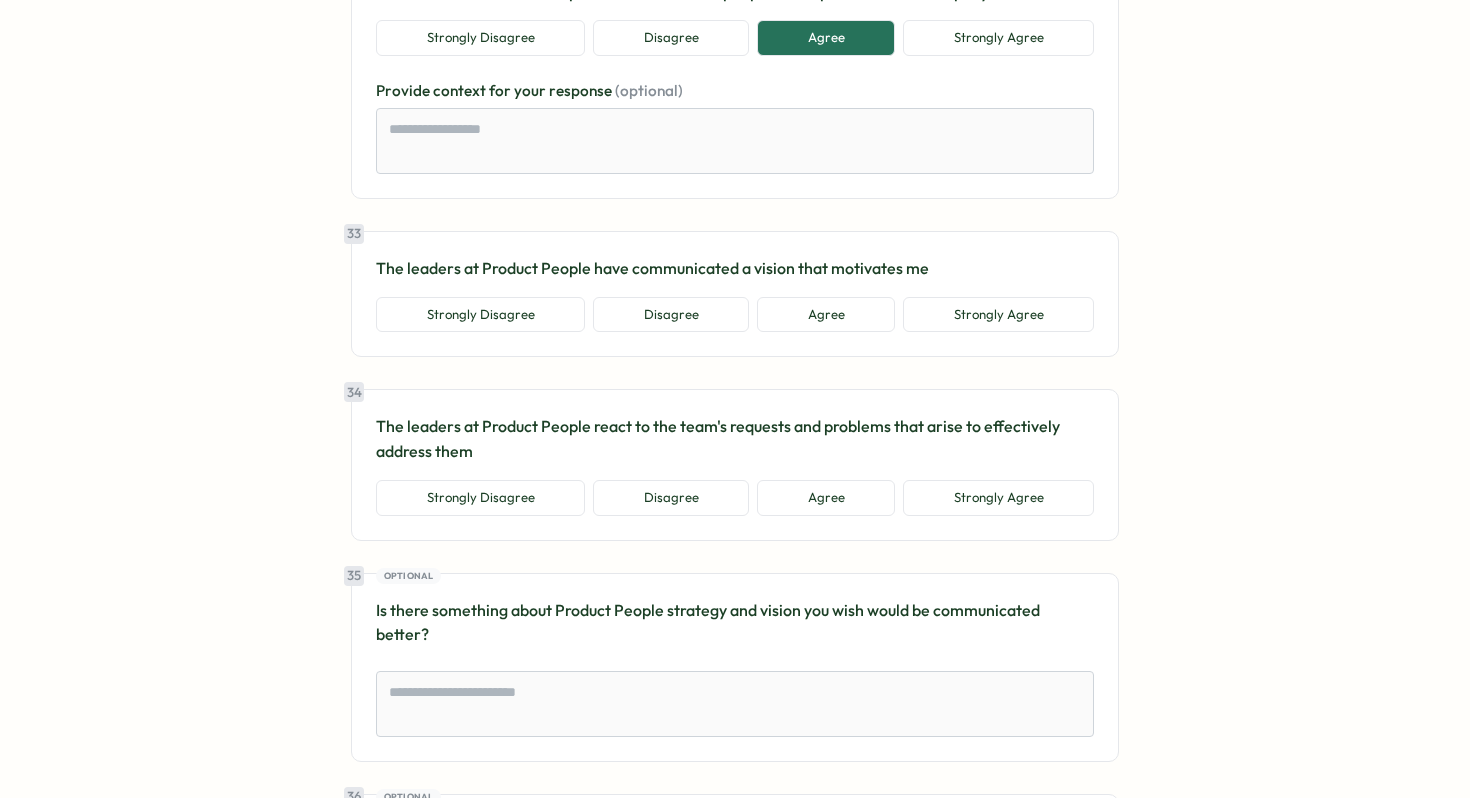 scroll, scrollTop: 8931, scrollLeft: 0, axis: vertical 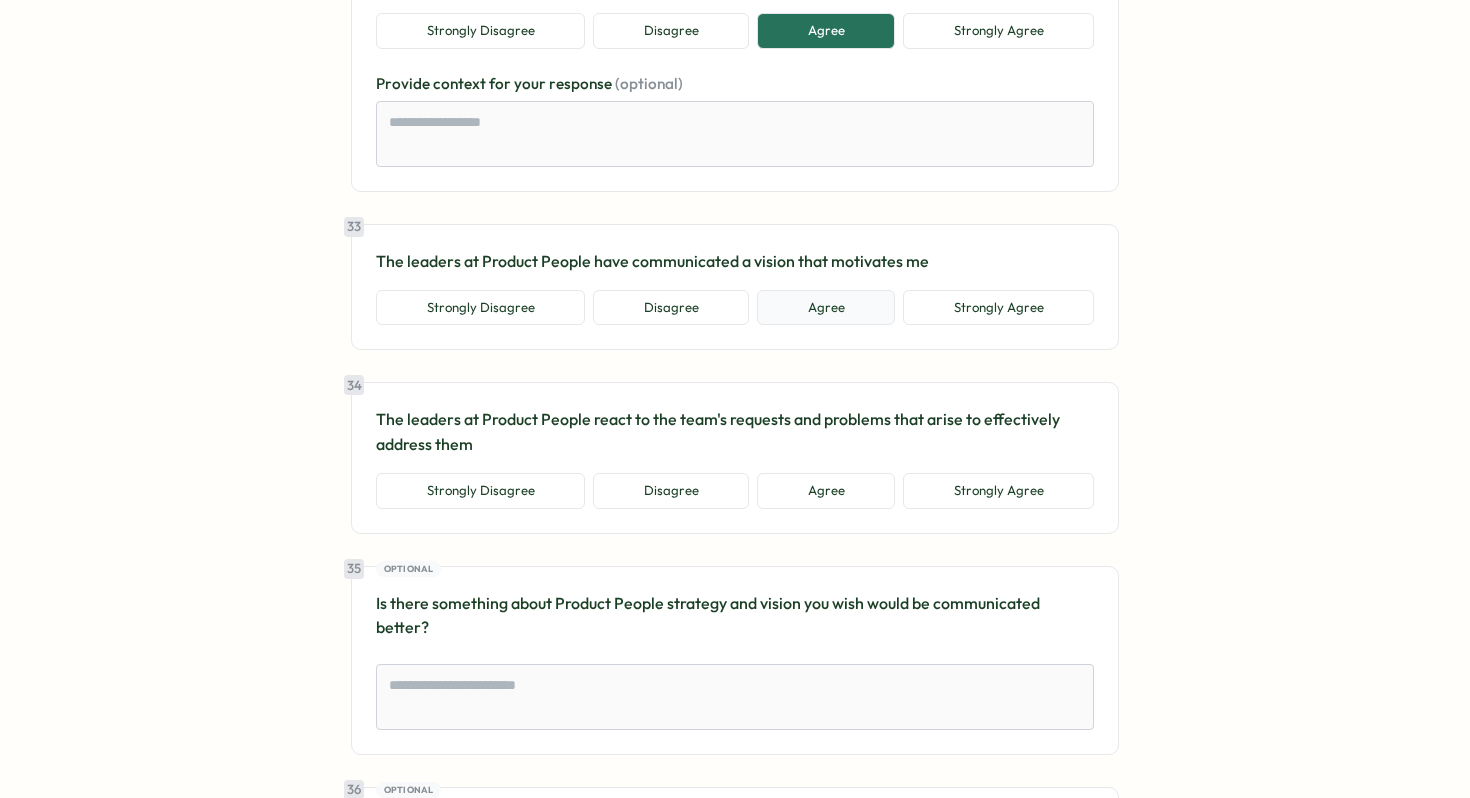 click on "Agree" at bounding box center [826, 308] 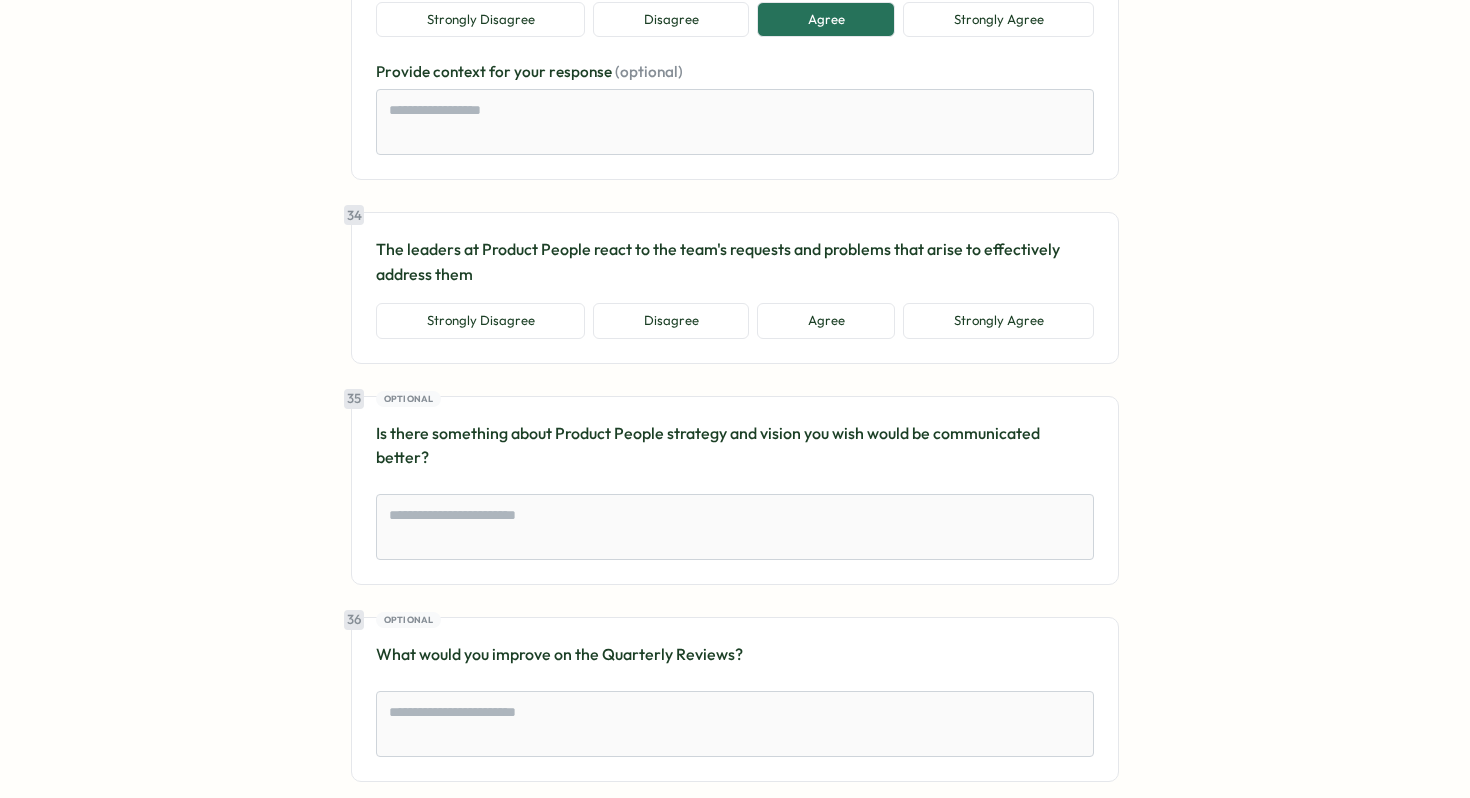 scroll, scrollTop: 9220, scrollLeft: 0, axis: vertical 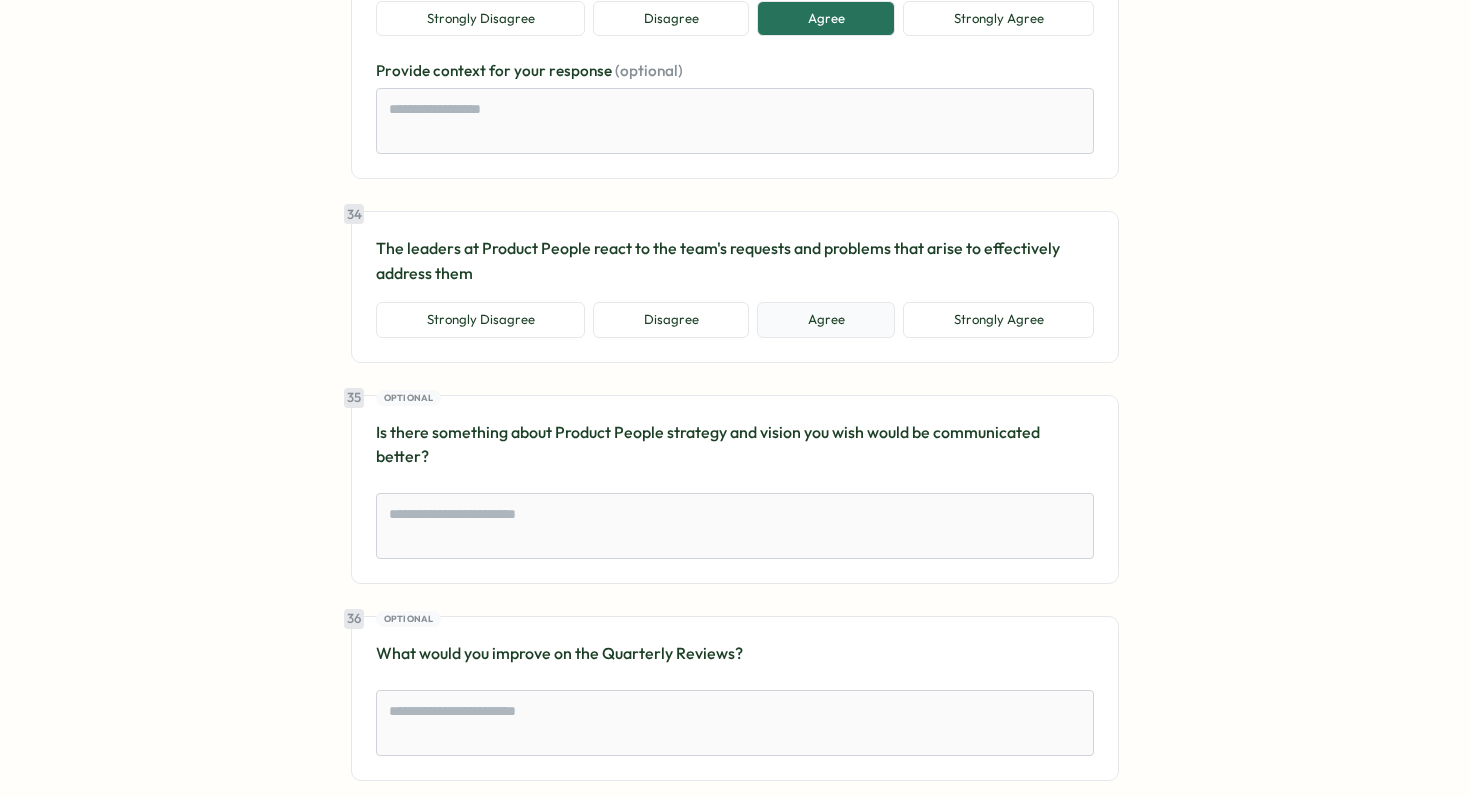 click on "Agree" at bounding box center [826, 320] 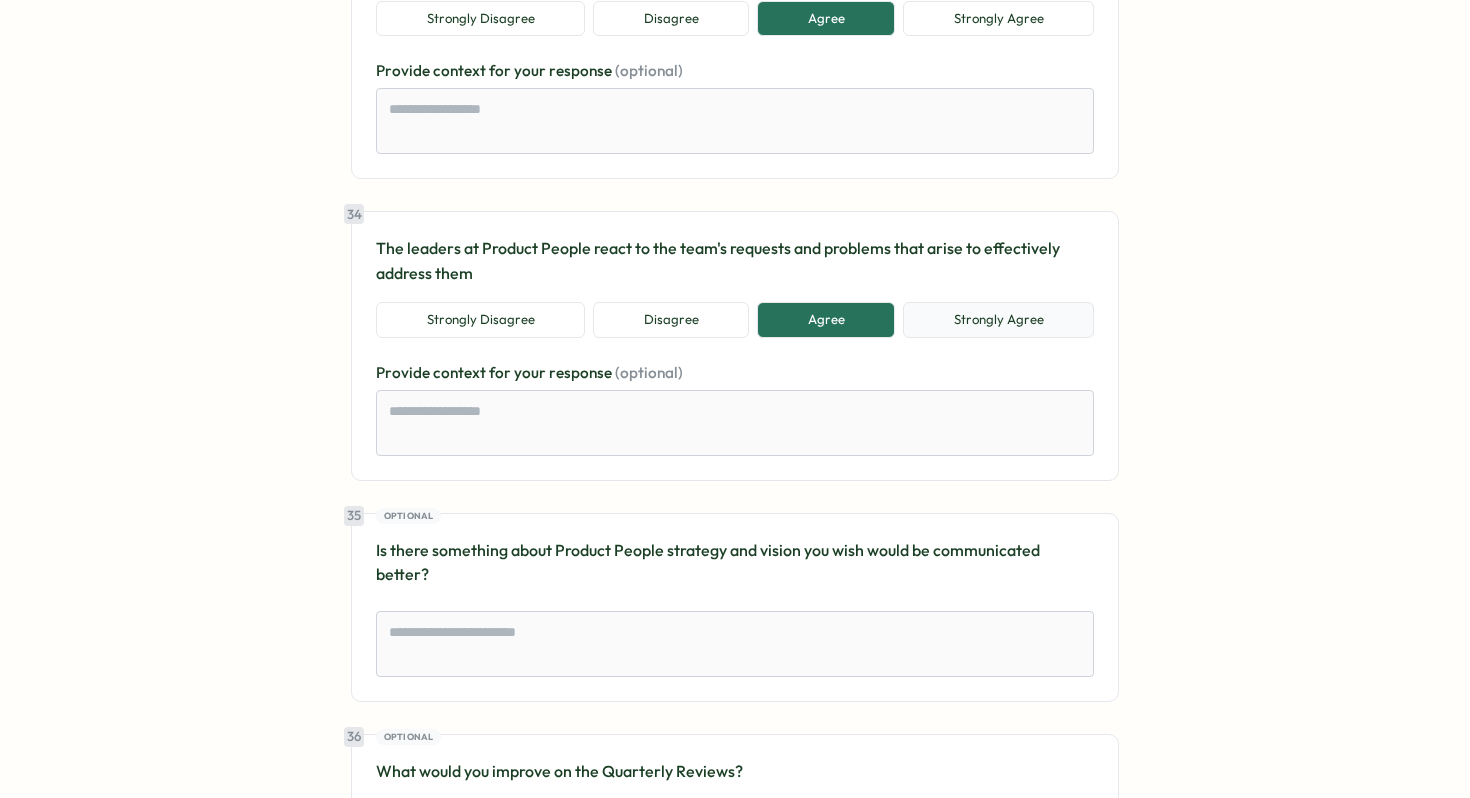 click on "Strongly Agree" at bounding box center [998, 320] 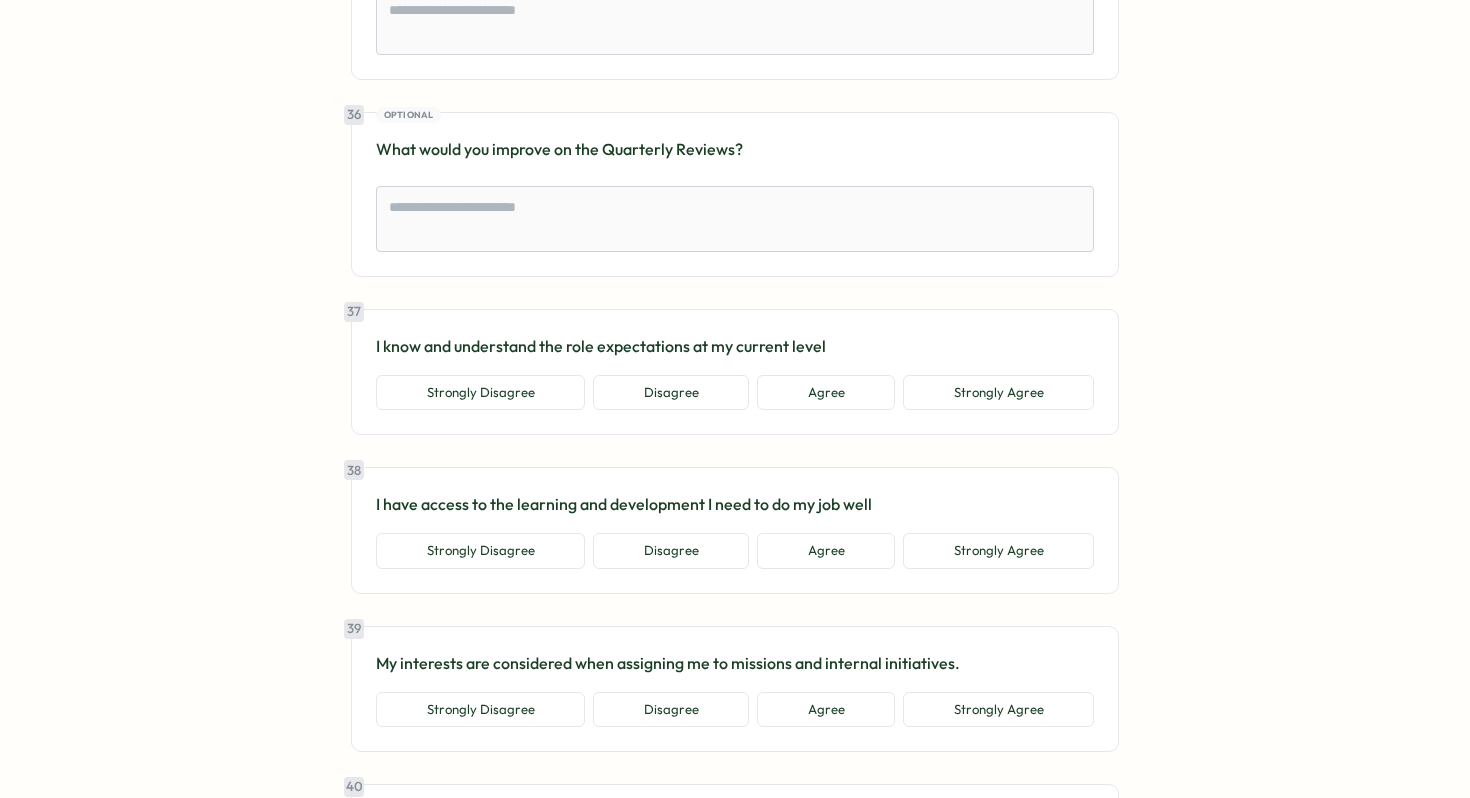 scroll, scrollTop: 9927, scrollLeft: 0, axis: vertical 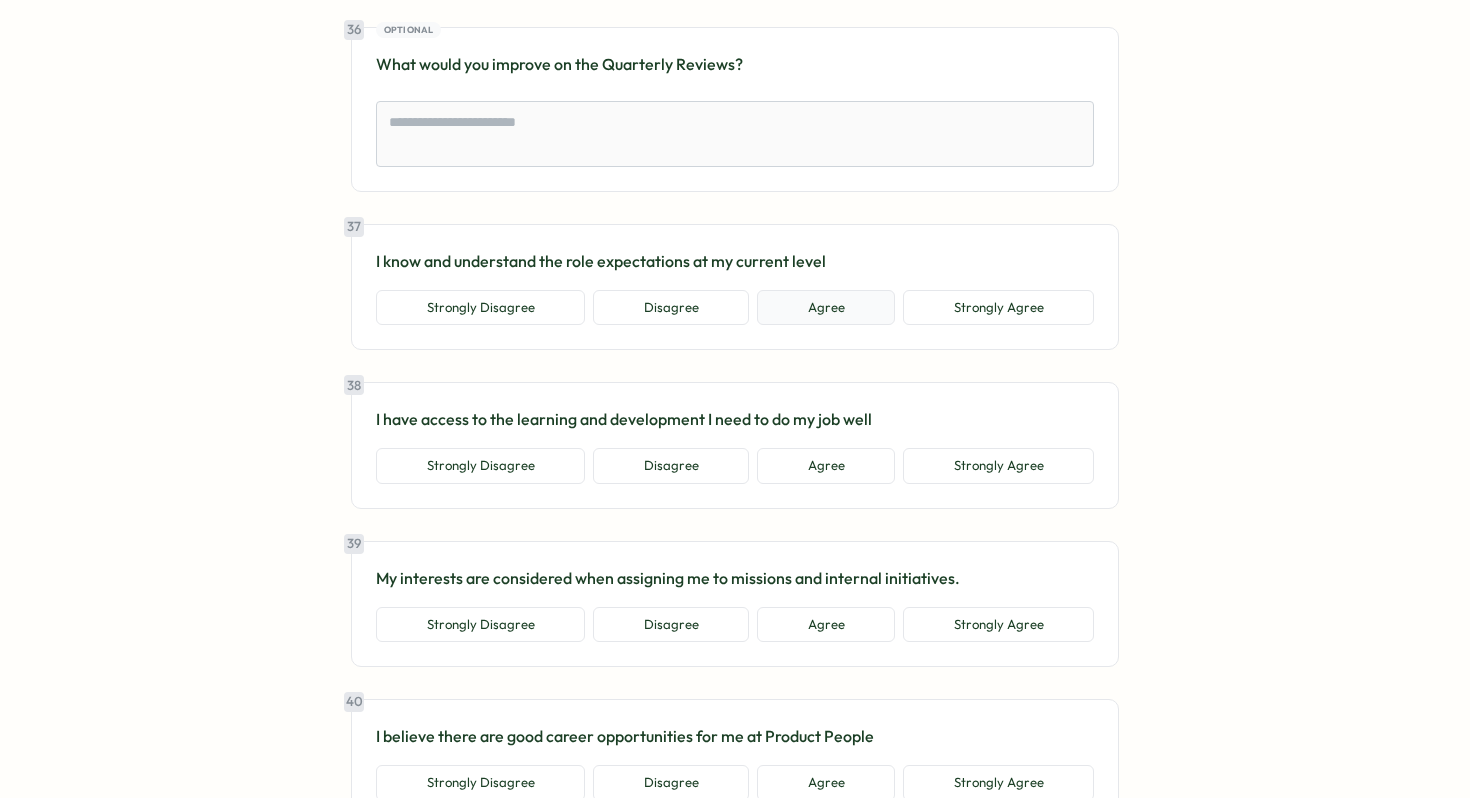 click on "Agree" at bounding box center [826, 308] 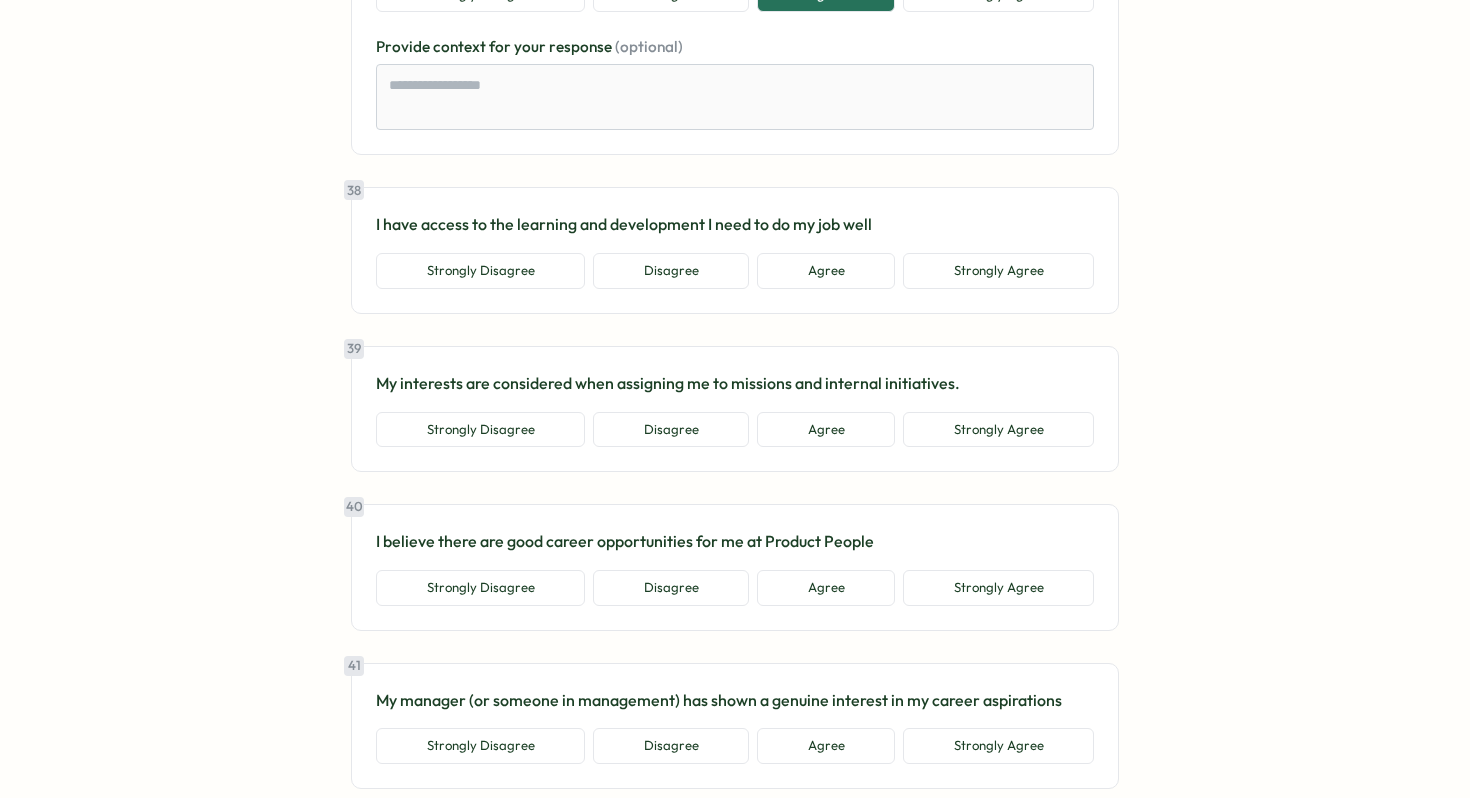scroll, scrollTop: 10242, scrollLeft: 0, axis: vertical 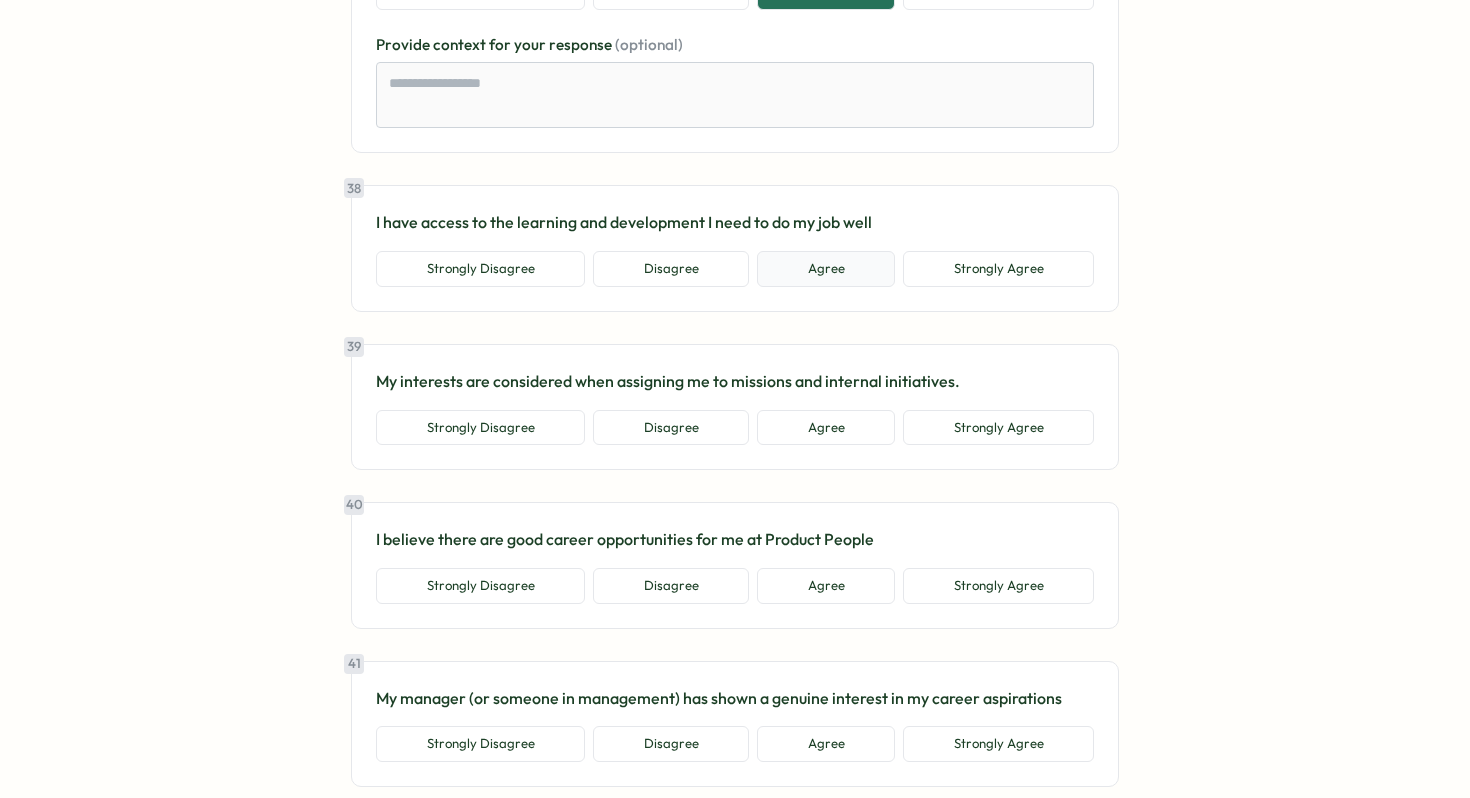 click on "Agree" at bounding box center [826, 269] 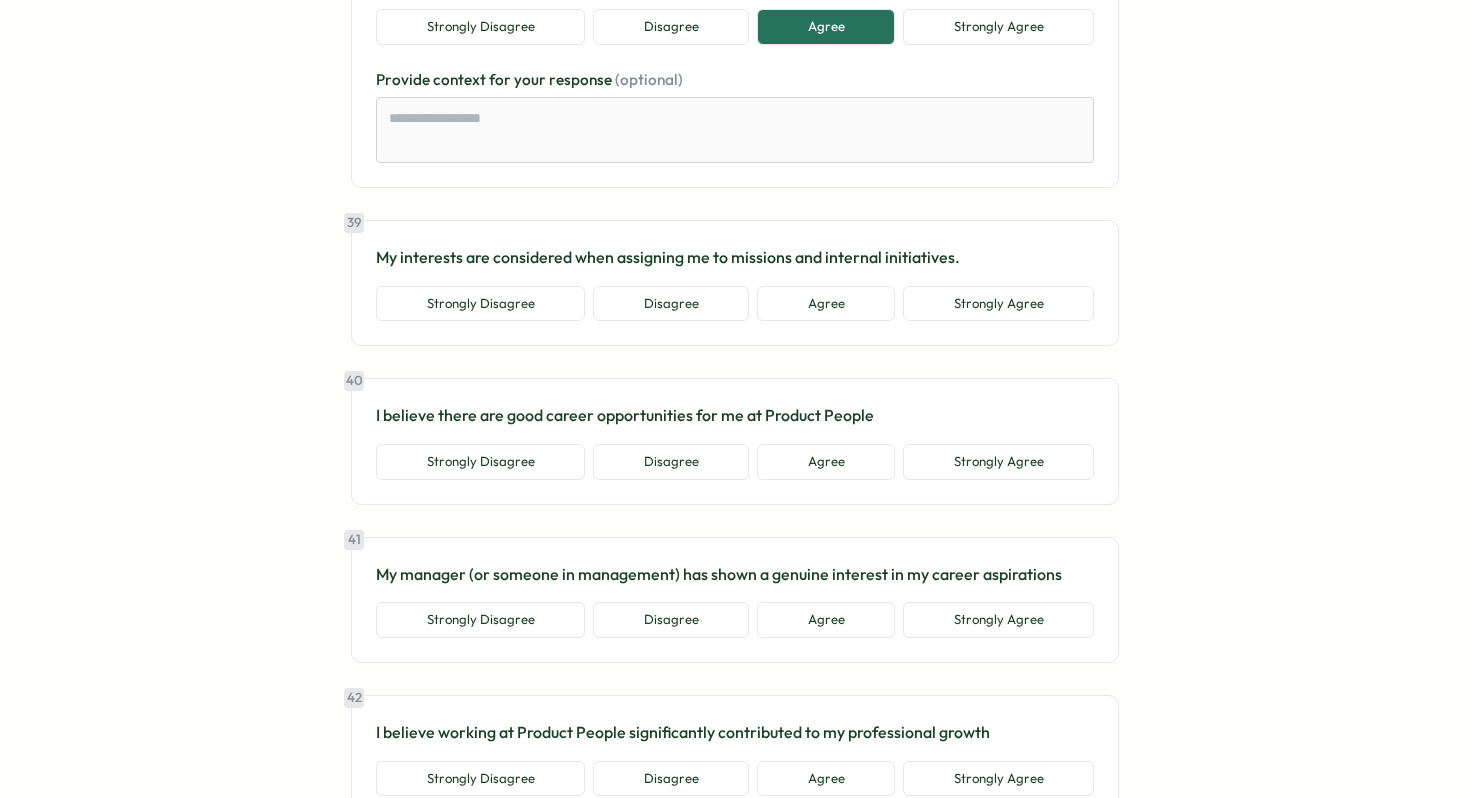 scroll, scrollTop: 10485, scrollLeft: 0, axis: vertical 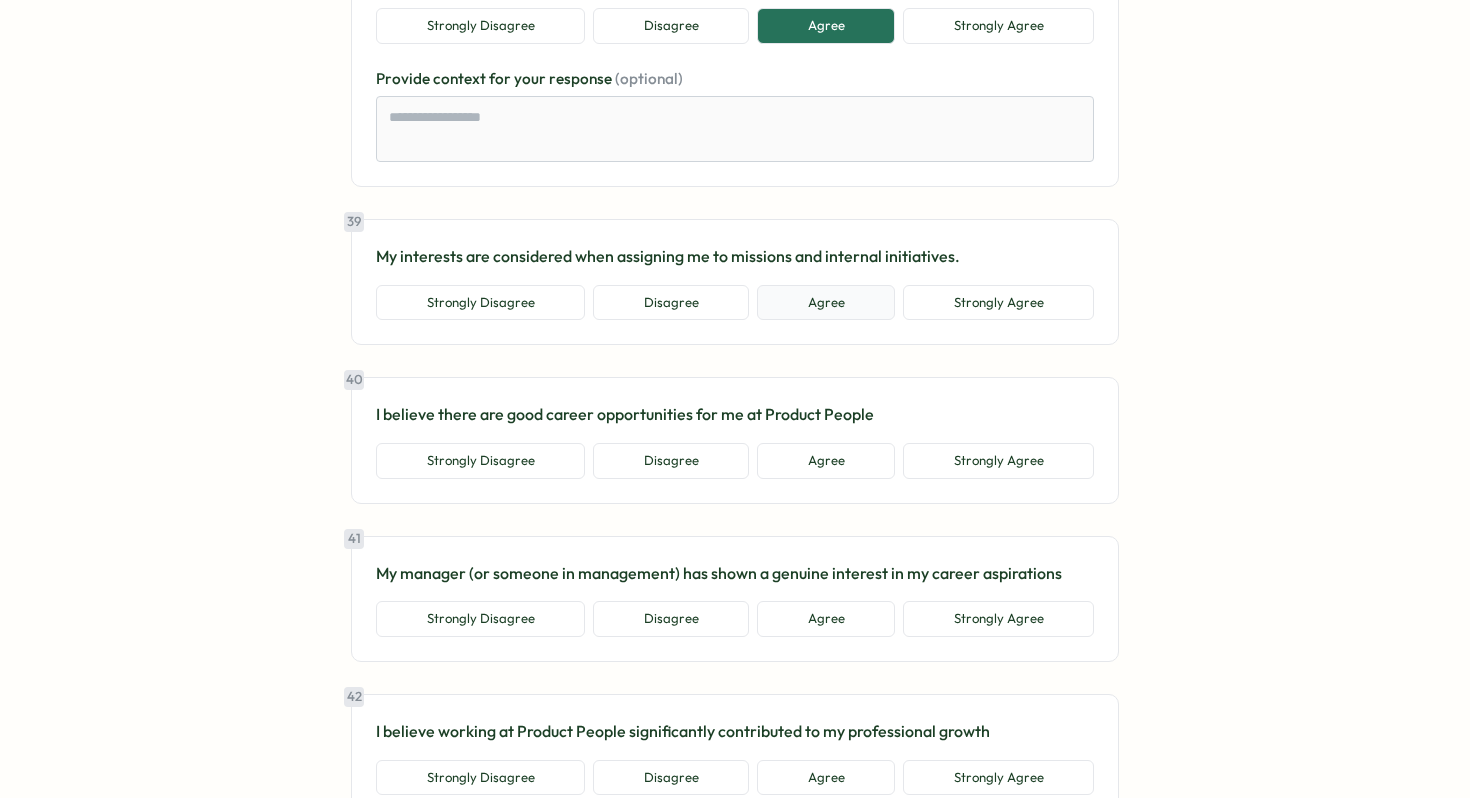 click on "Agree" at bounding box center (826, 303) 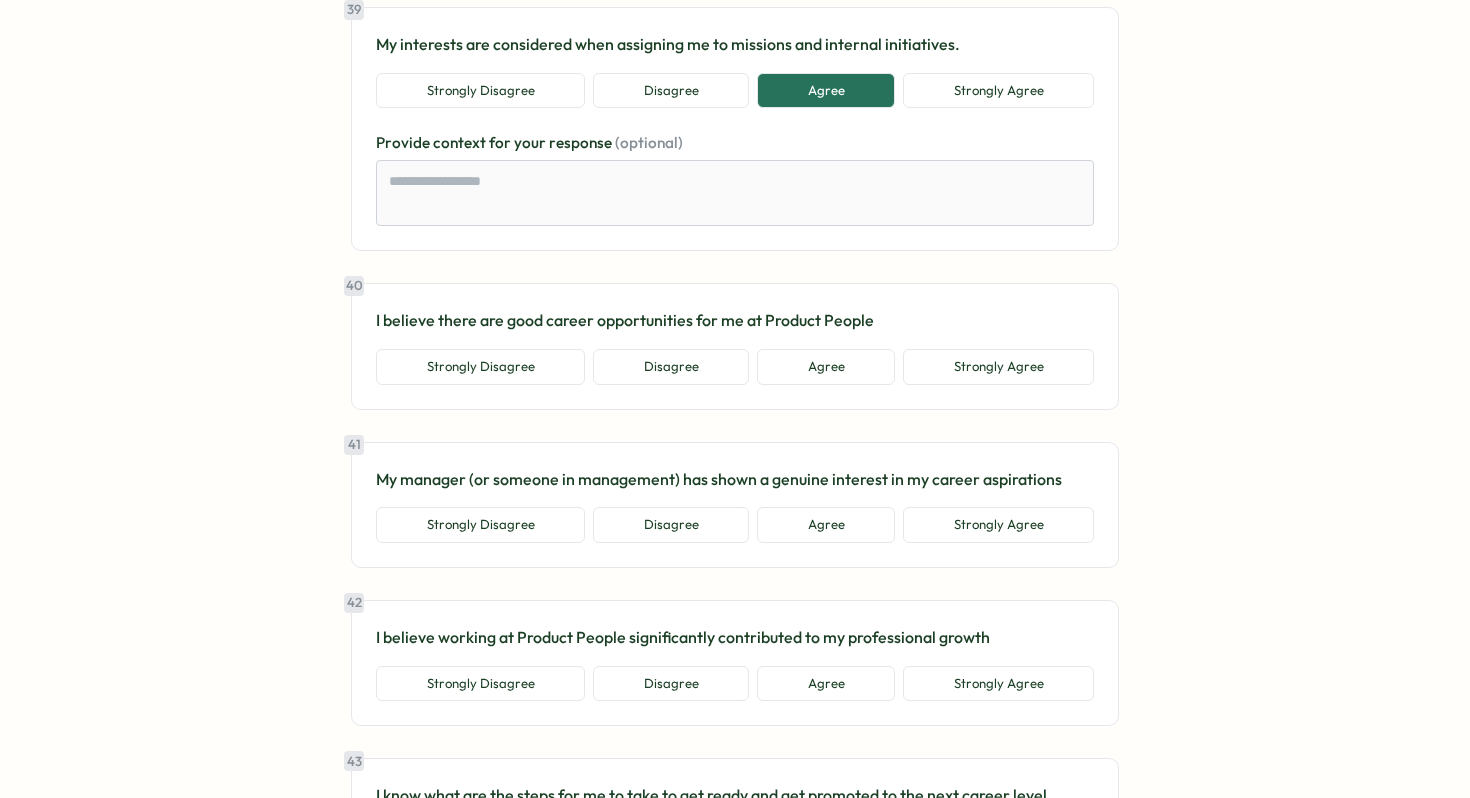 scroll, scrollTop: 10701, scrollLeft: 0, axis: vertical 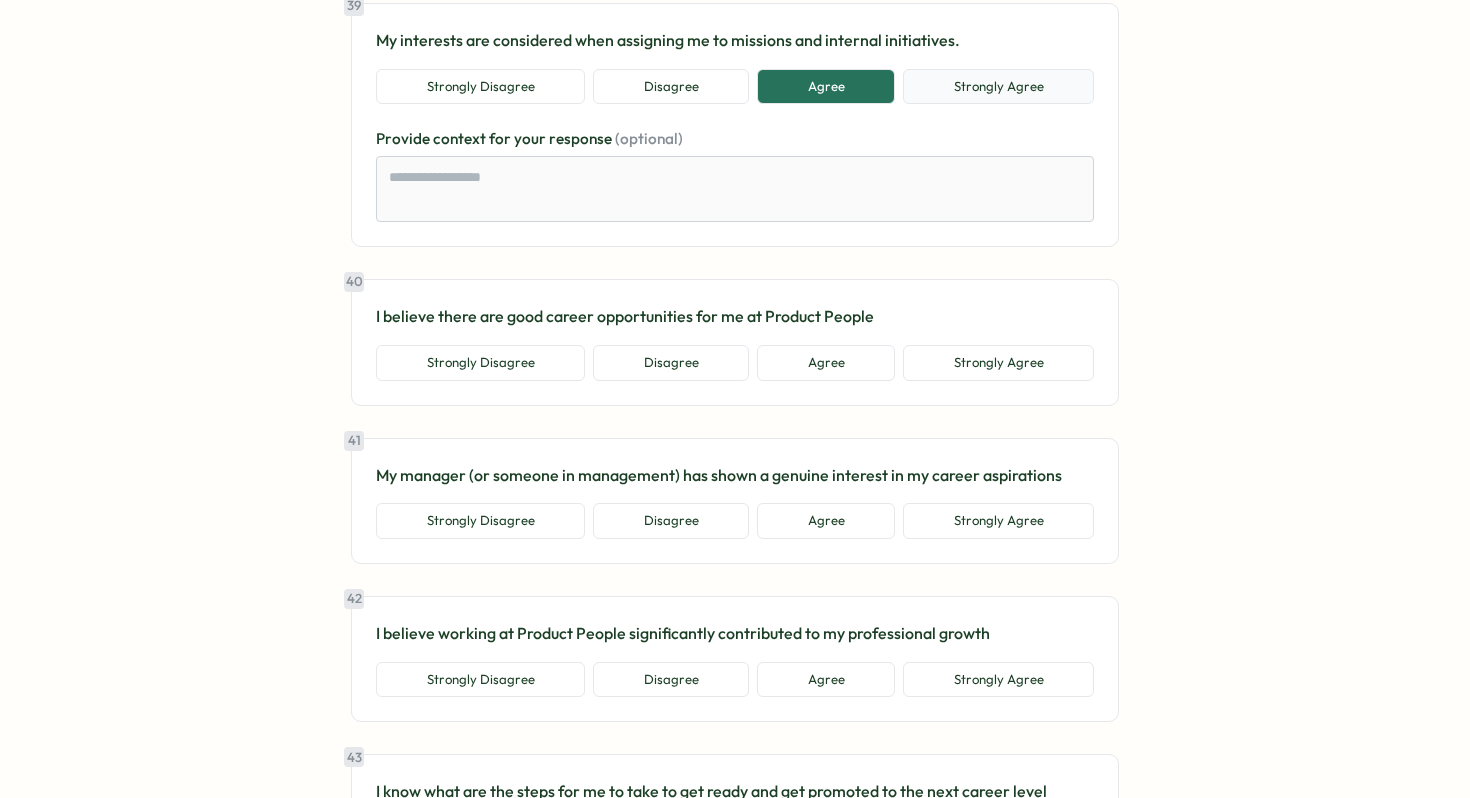 click on "Strongly Agree" at bounding box center [998, 87] 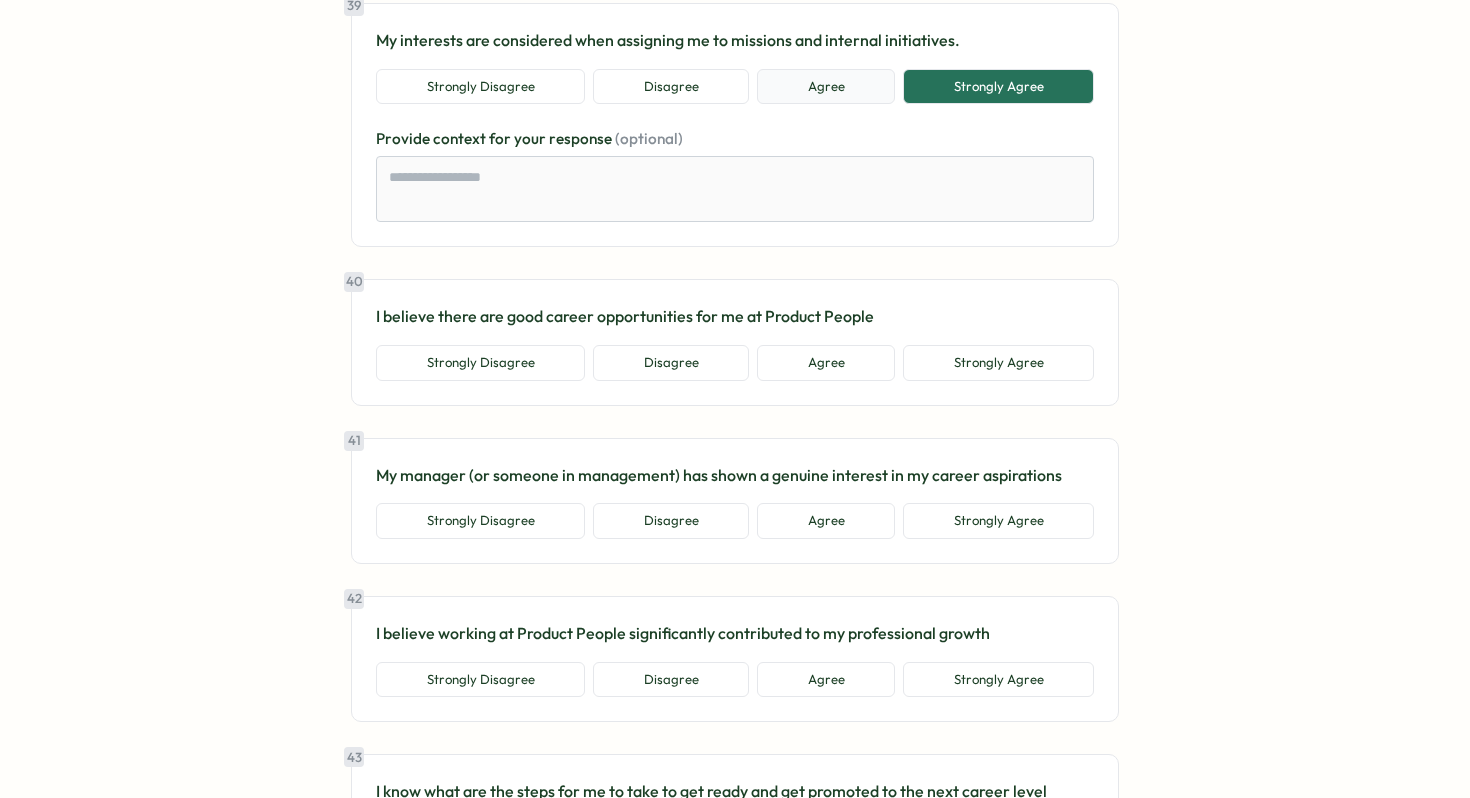 click on "Agree" at bounding box center (826, 87) 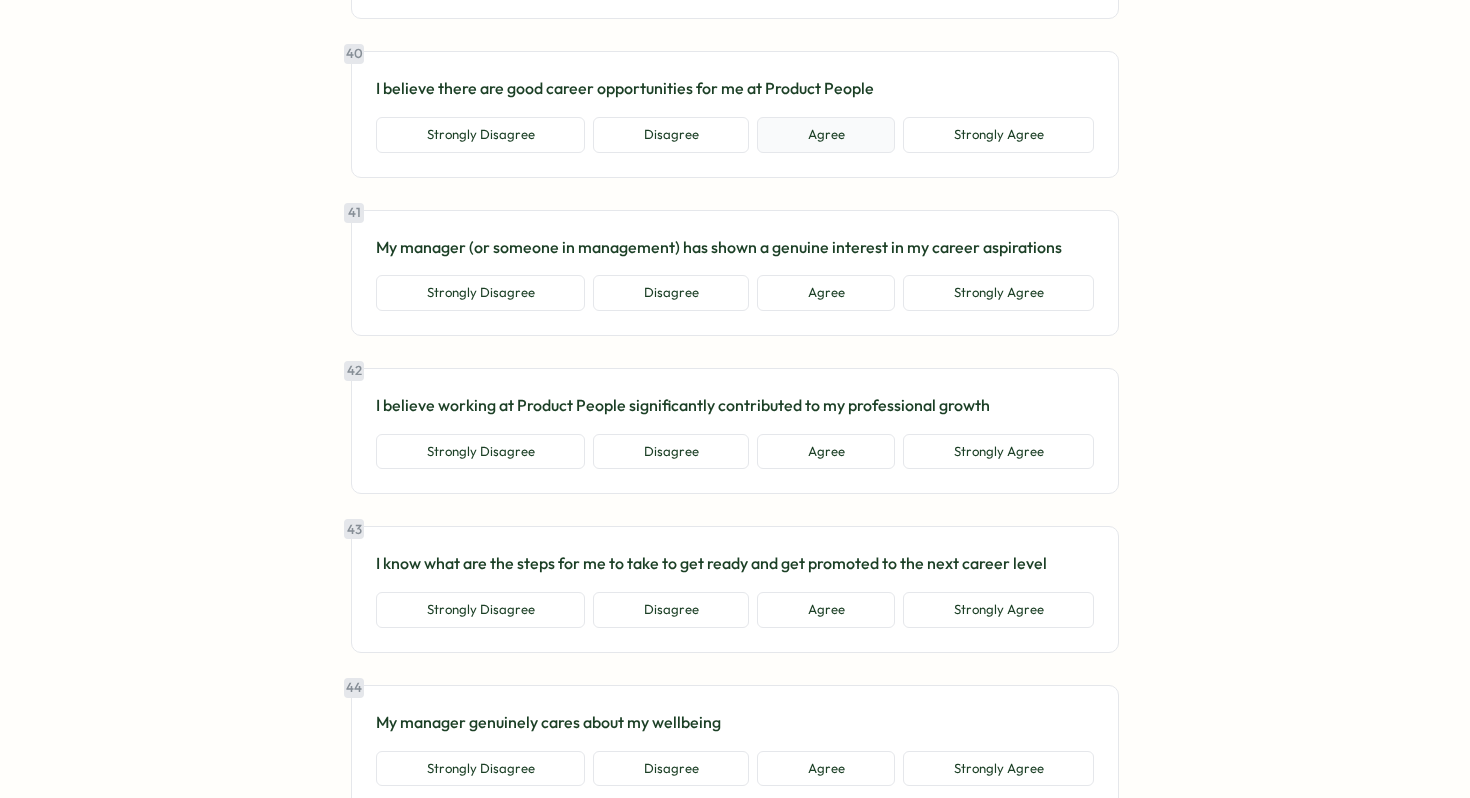 scroll, scrollTop: 10930, scrollLeft: 0, axis: vertical 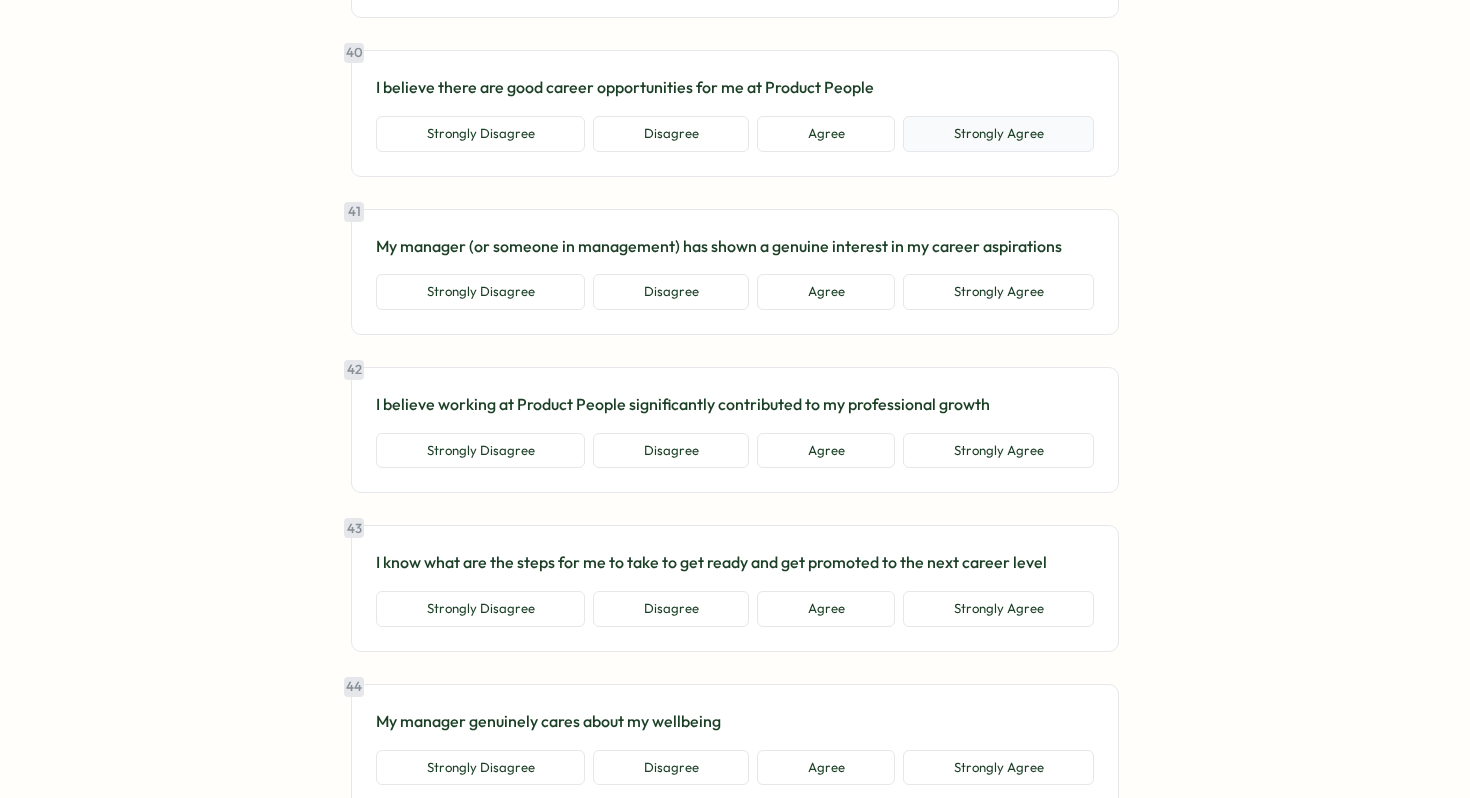 click on "Strongly Agree" at bounding box center (998, 134) 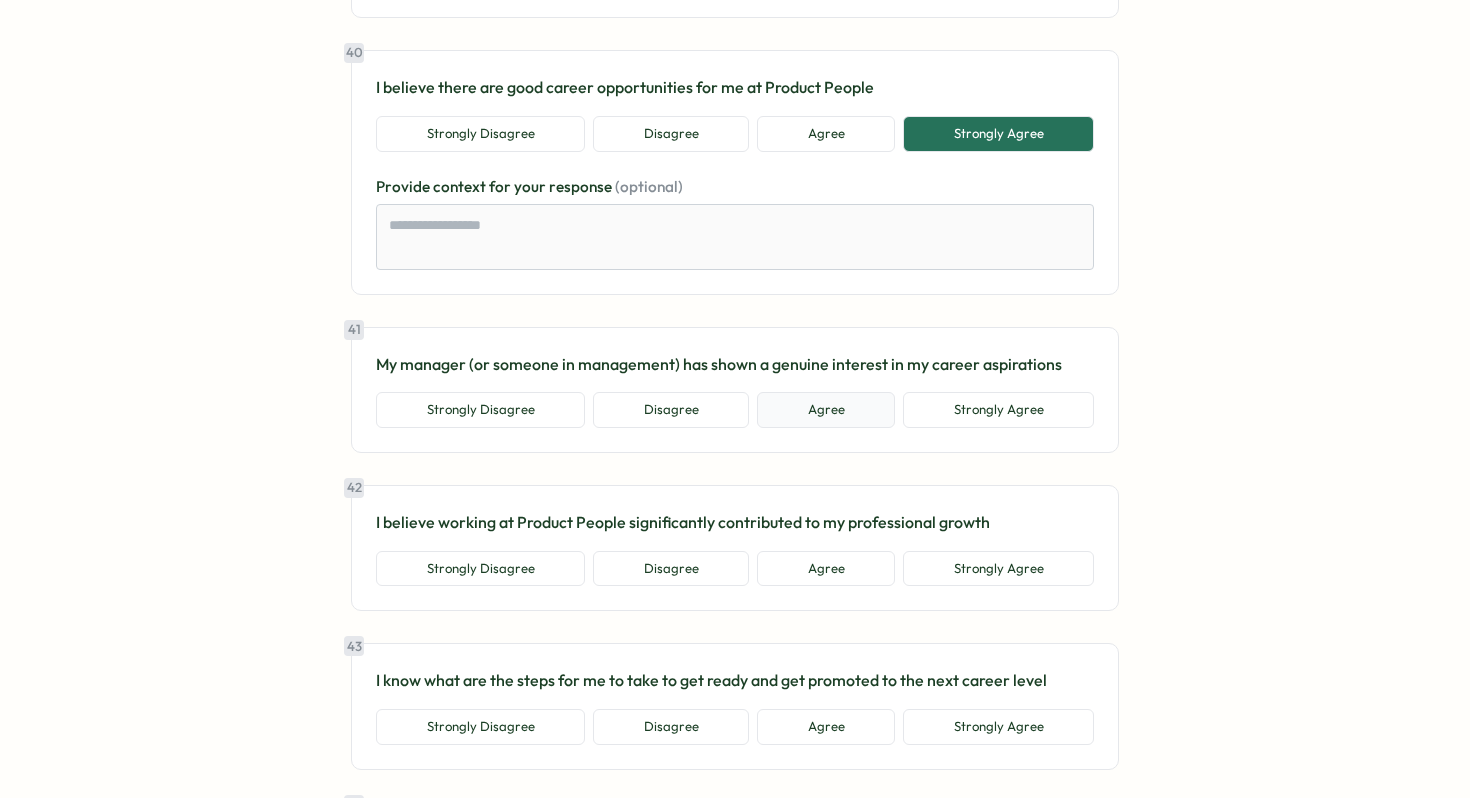 scroll, scrollTop: 11160, scrollLeft: 0, axis: vertical 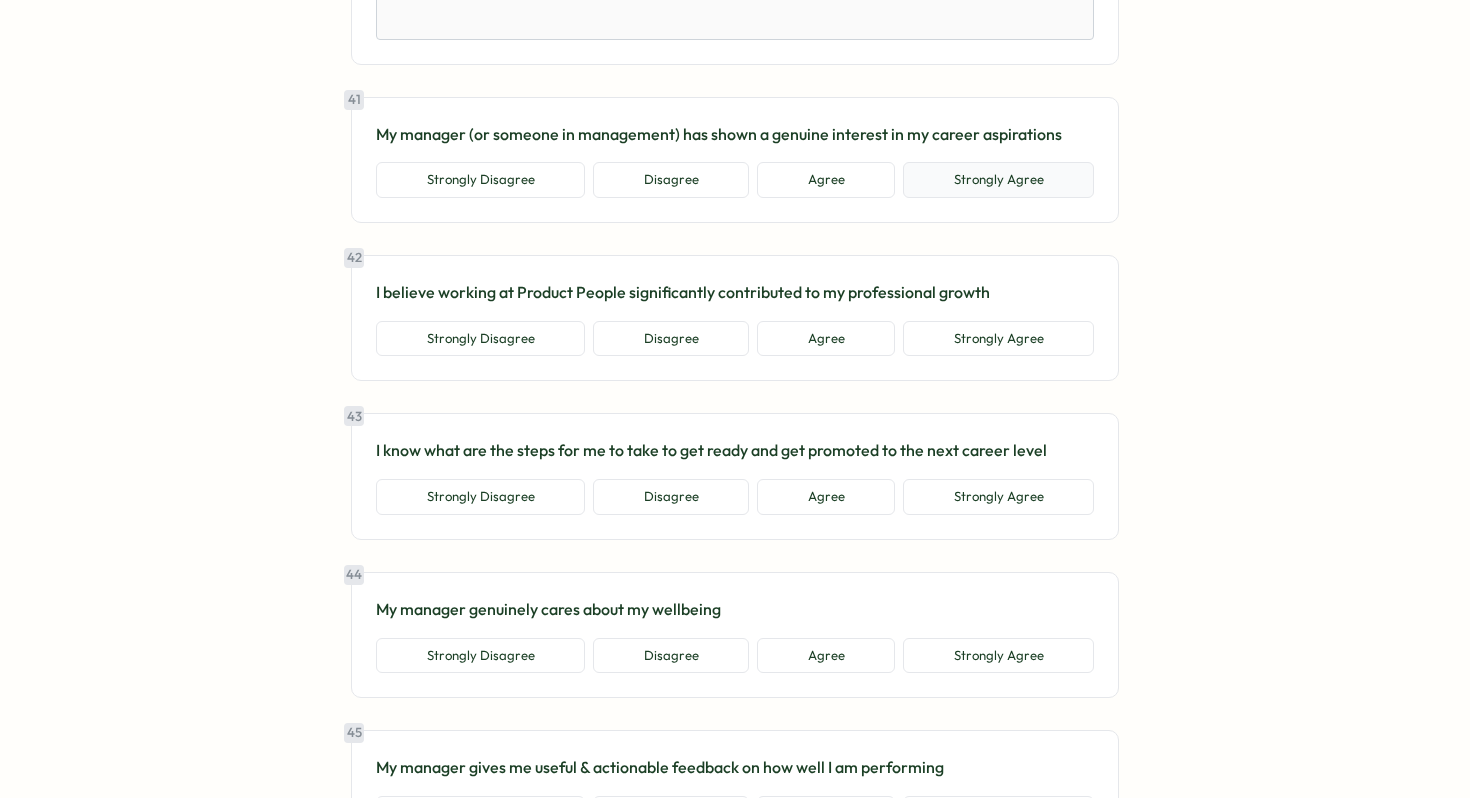 click on "Strongly Agree" at bounding box center [998, 180] 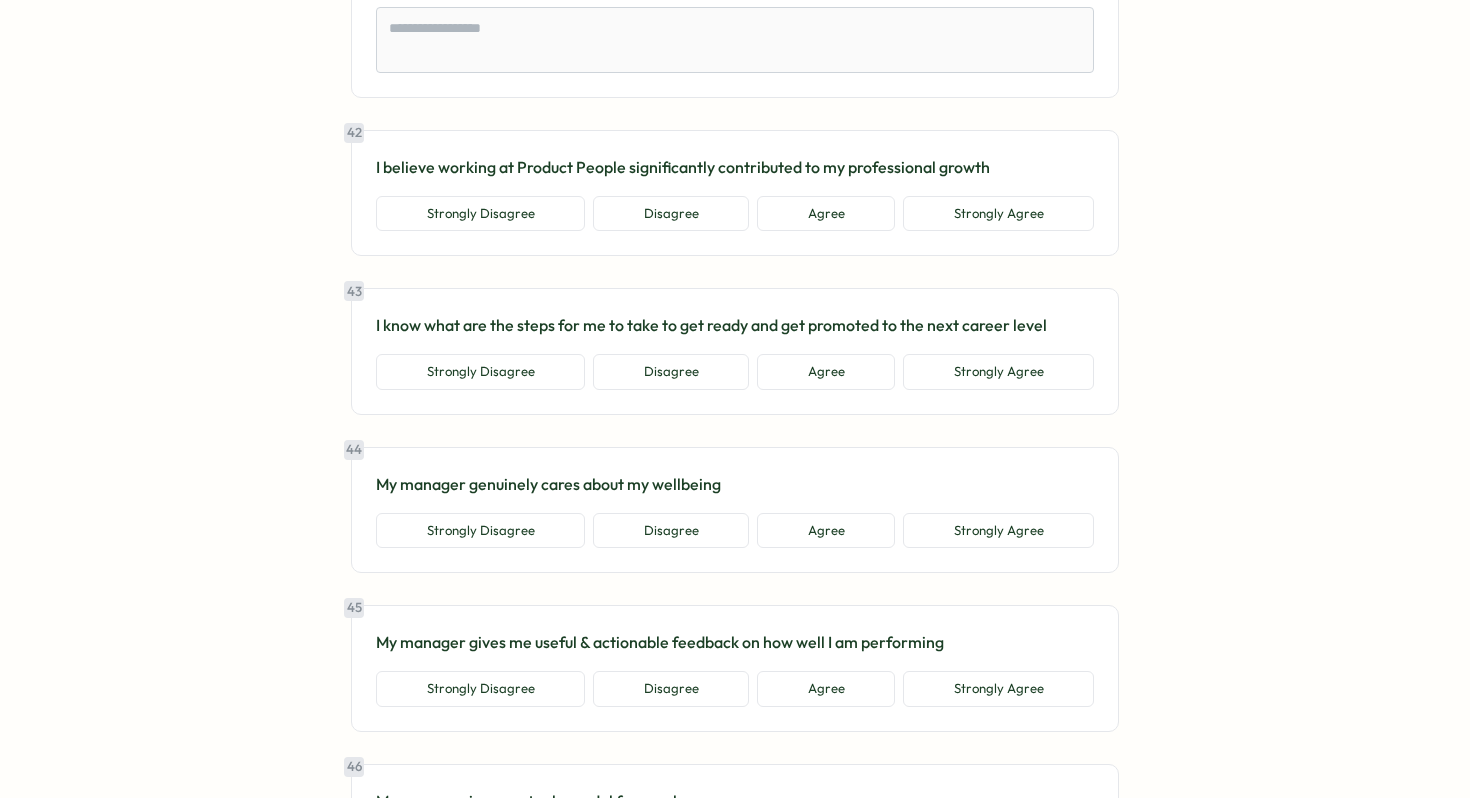 scroll, scrollTop: 11407, scrollLeft: 0, axis: vertical 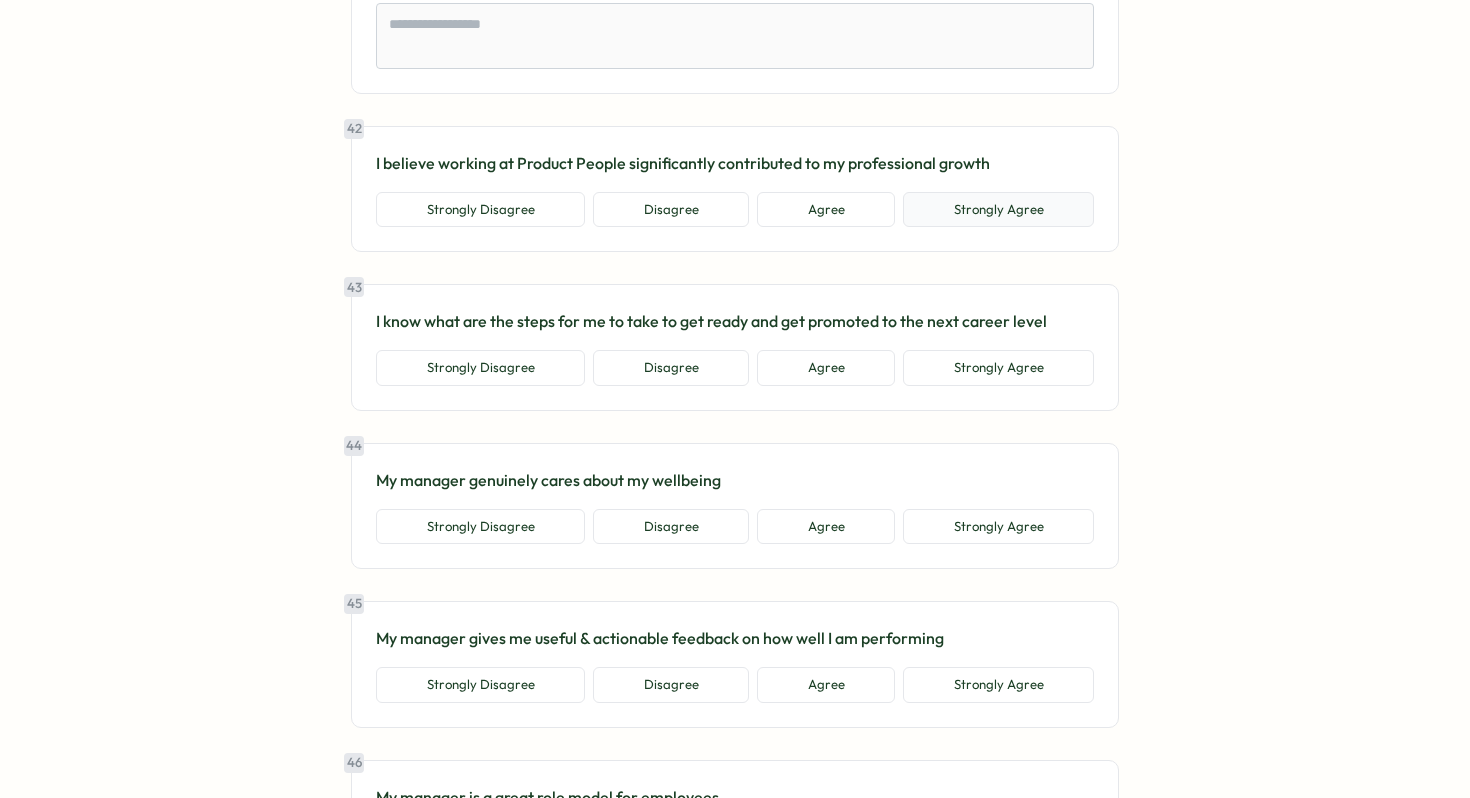 click on "Strongly Agree" at bounding box center (998, 210) 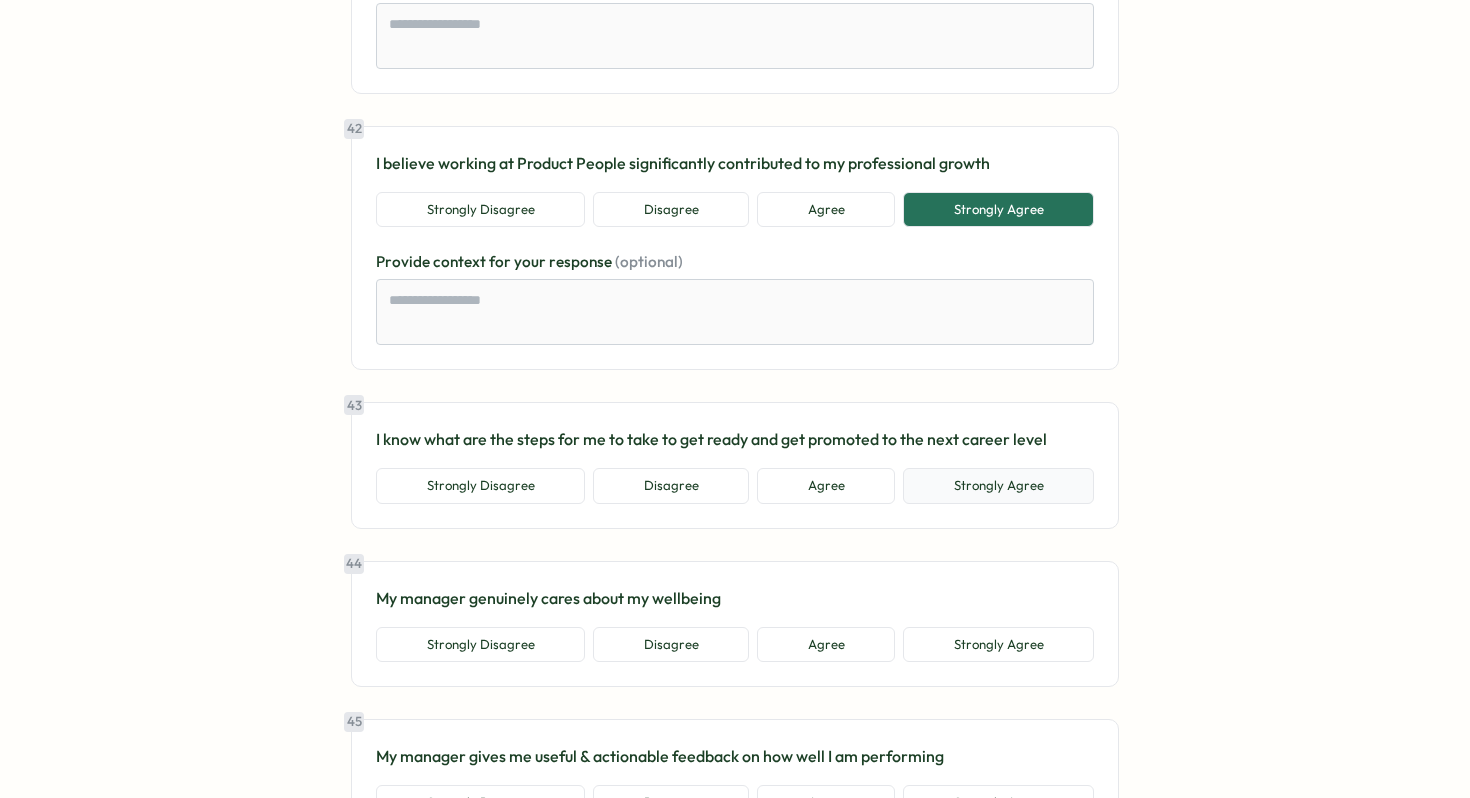 click on "Strongly Agree" at bounding box center (998, 486) 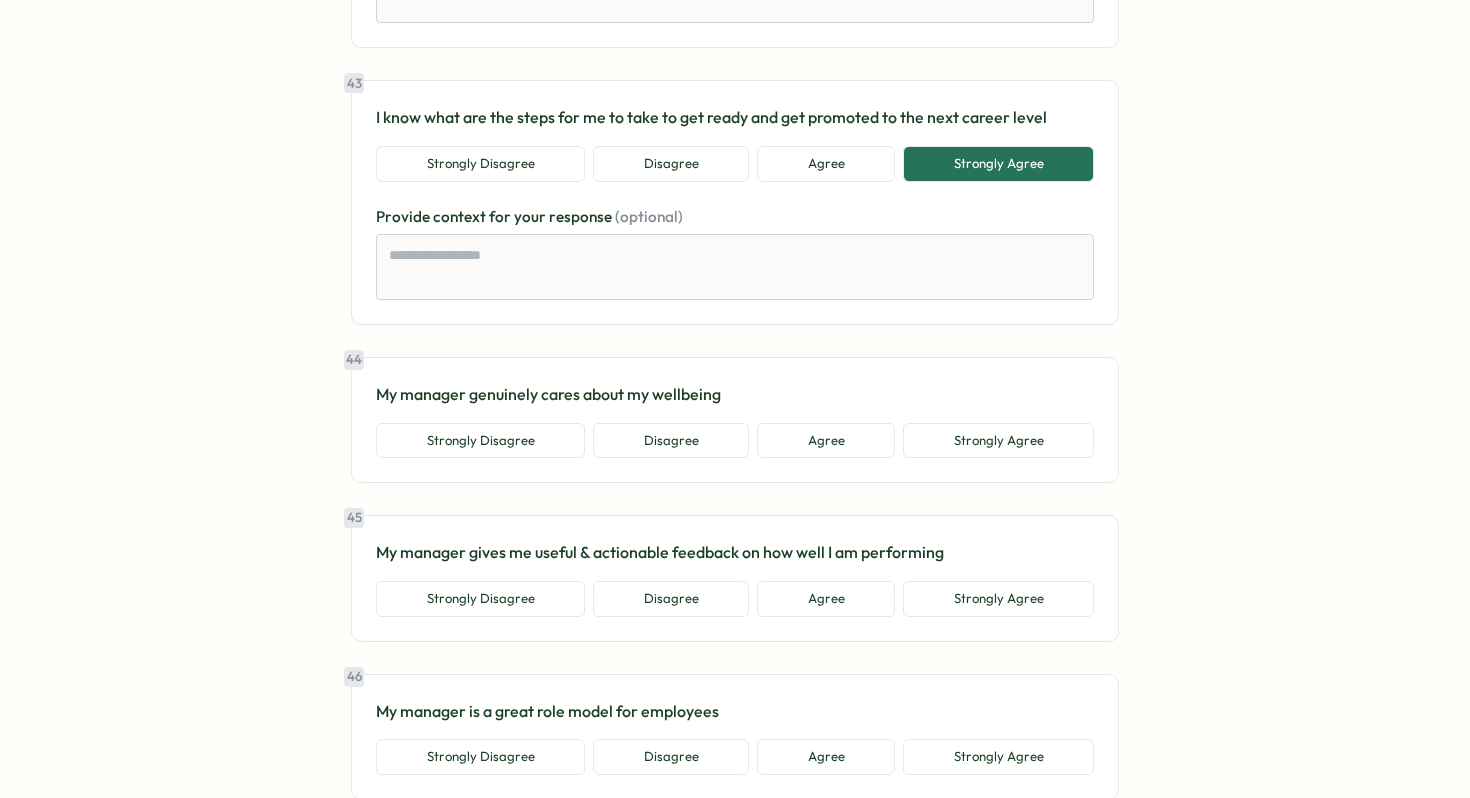 scroll, scrollTop: 11734, scrollLeft: 0, axis: vertical 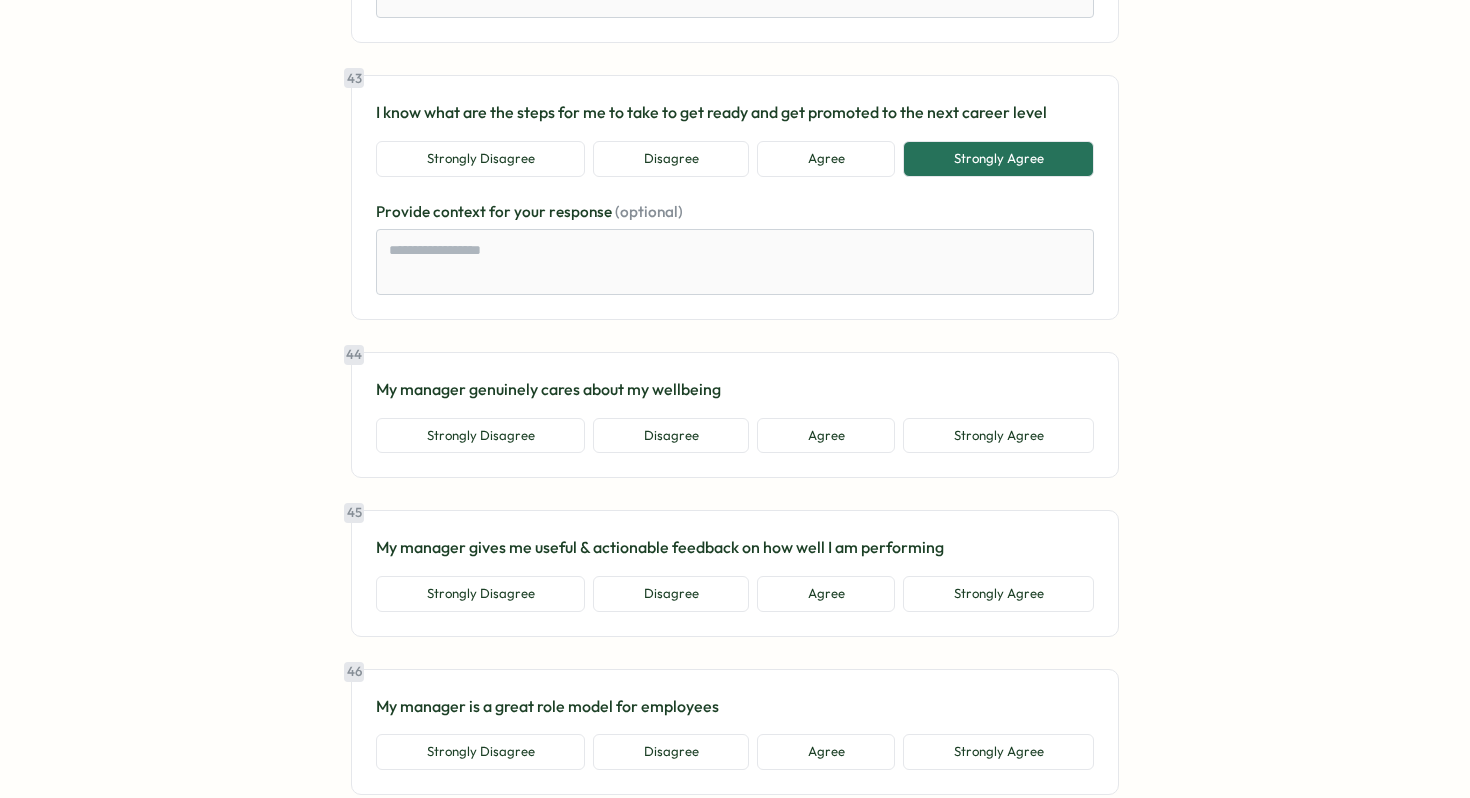 click on "44 My manager genuinely cares about my wellbeing Strongly Disagree Disagree Agree Strongly Agree" at bounding box center (735, 415) 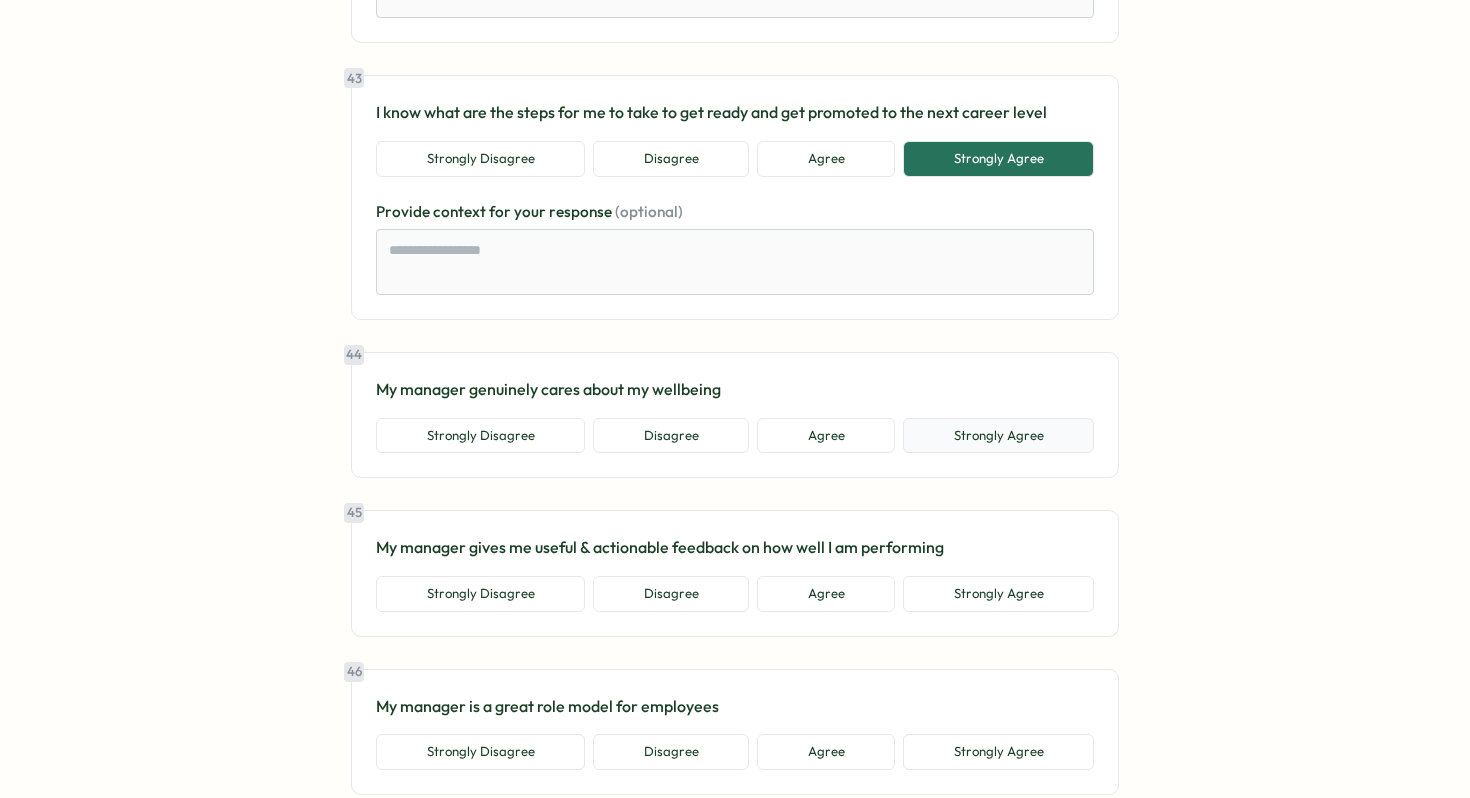 click on "Strongly Agree" at bounding box center (998, 436) 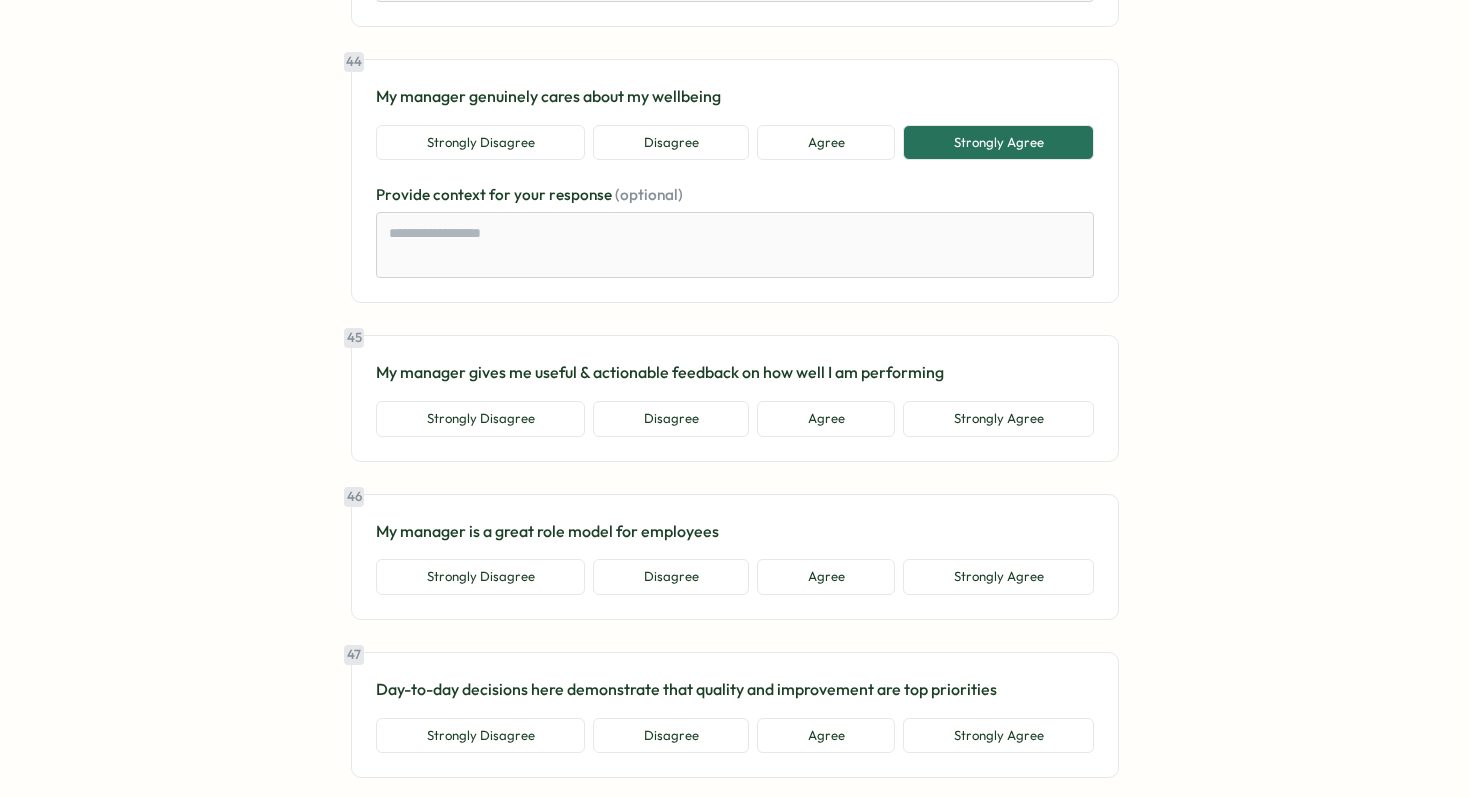 scroll, scrollTop: 12031, scrollLeft: 0, axis: vertical 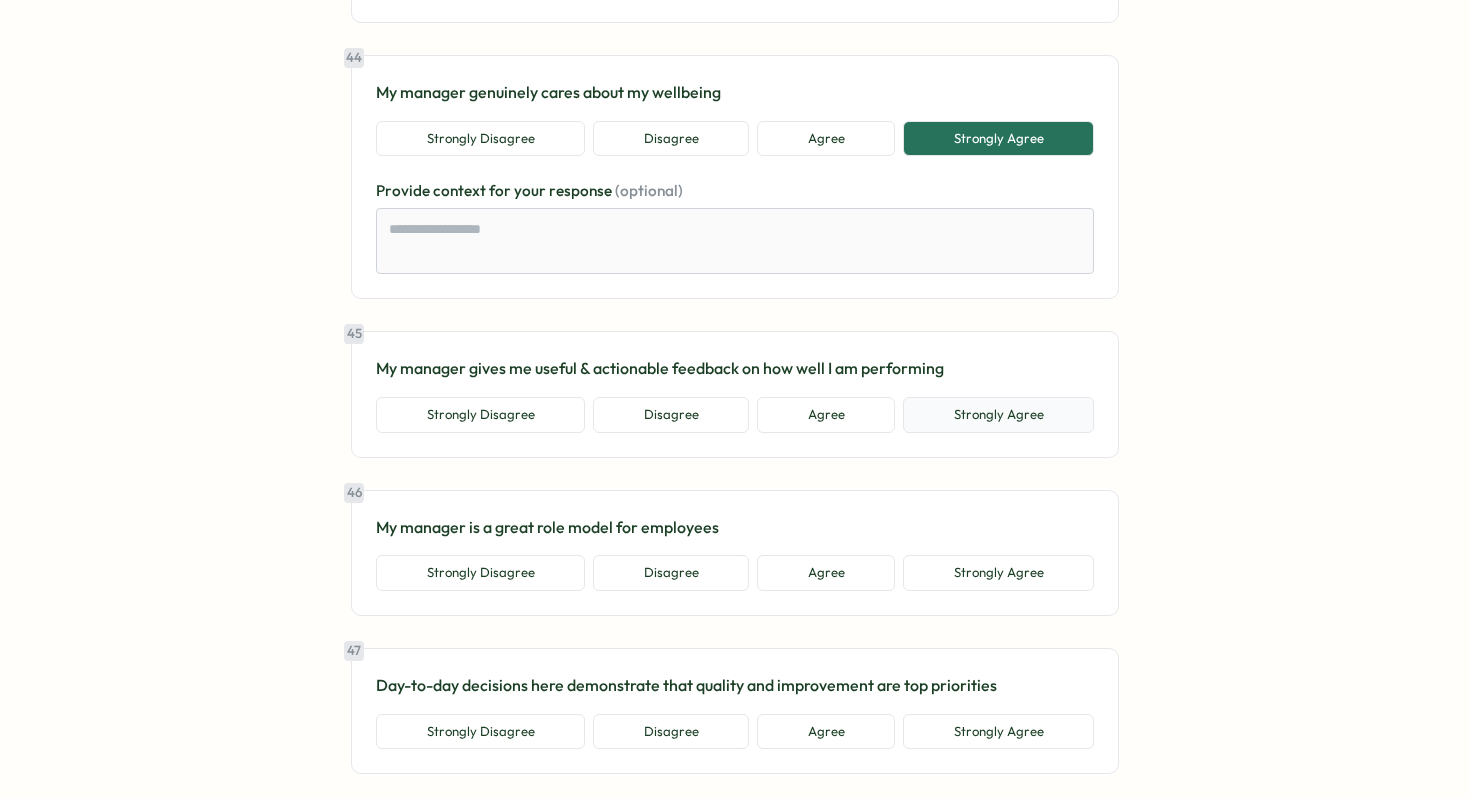 click on "Strongly Agree" at bounding box center [998, 415] 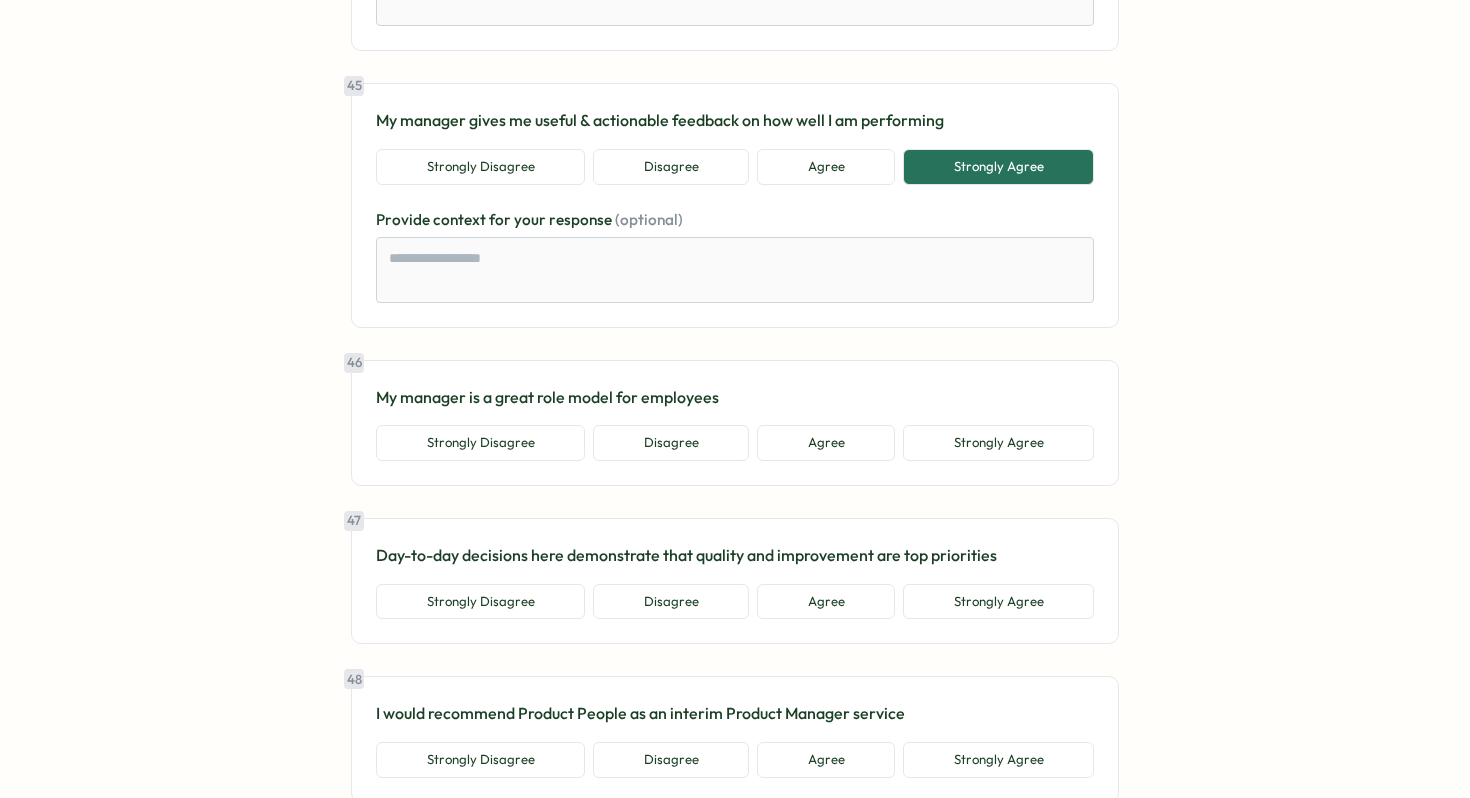 scroll, scrollTop: 12284, scrollLeft: 0, axis: vertical 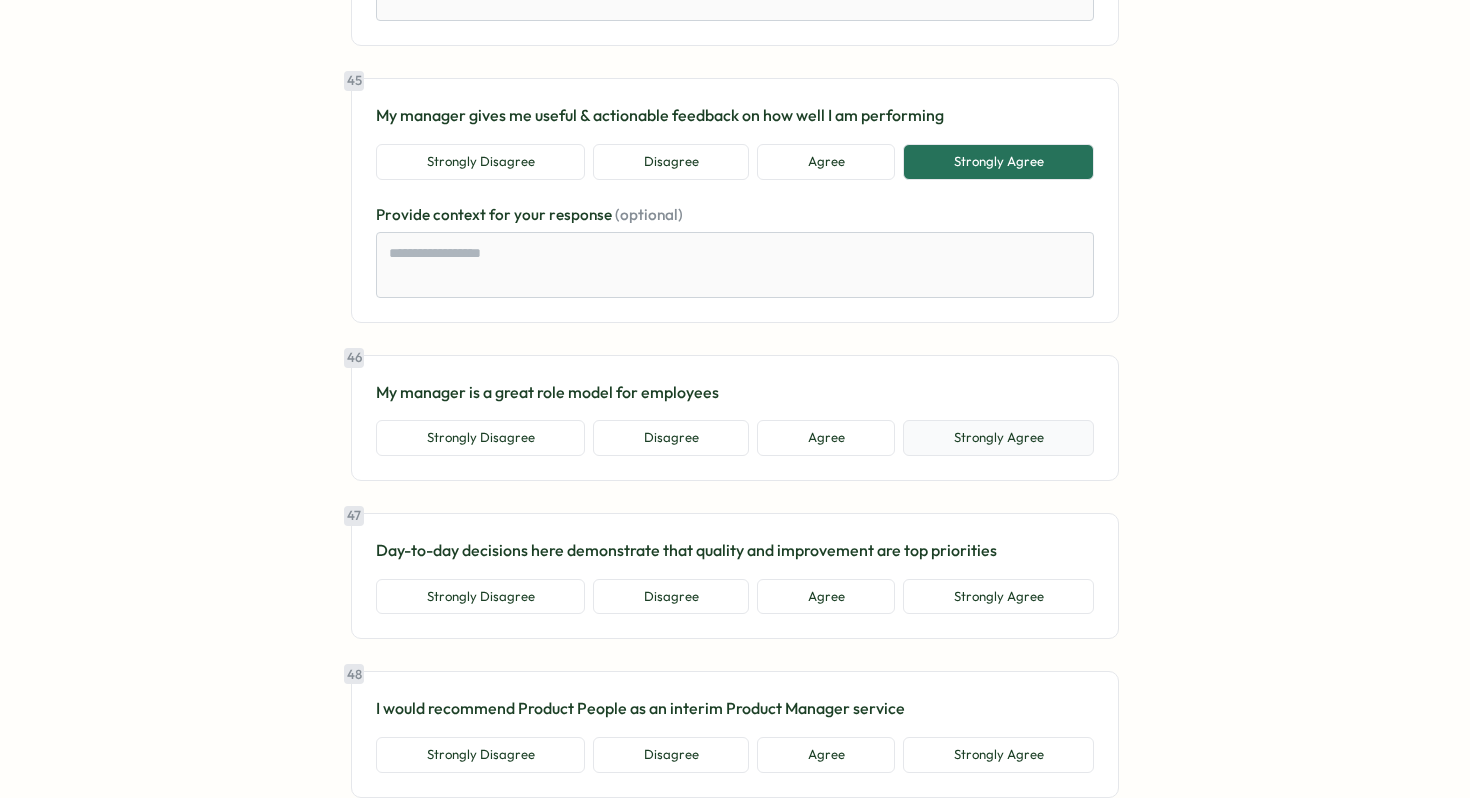 click on "Strongly Agree" at bounding box center (998, 438) 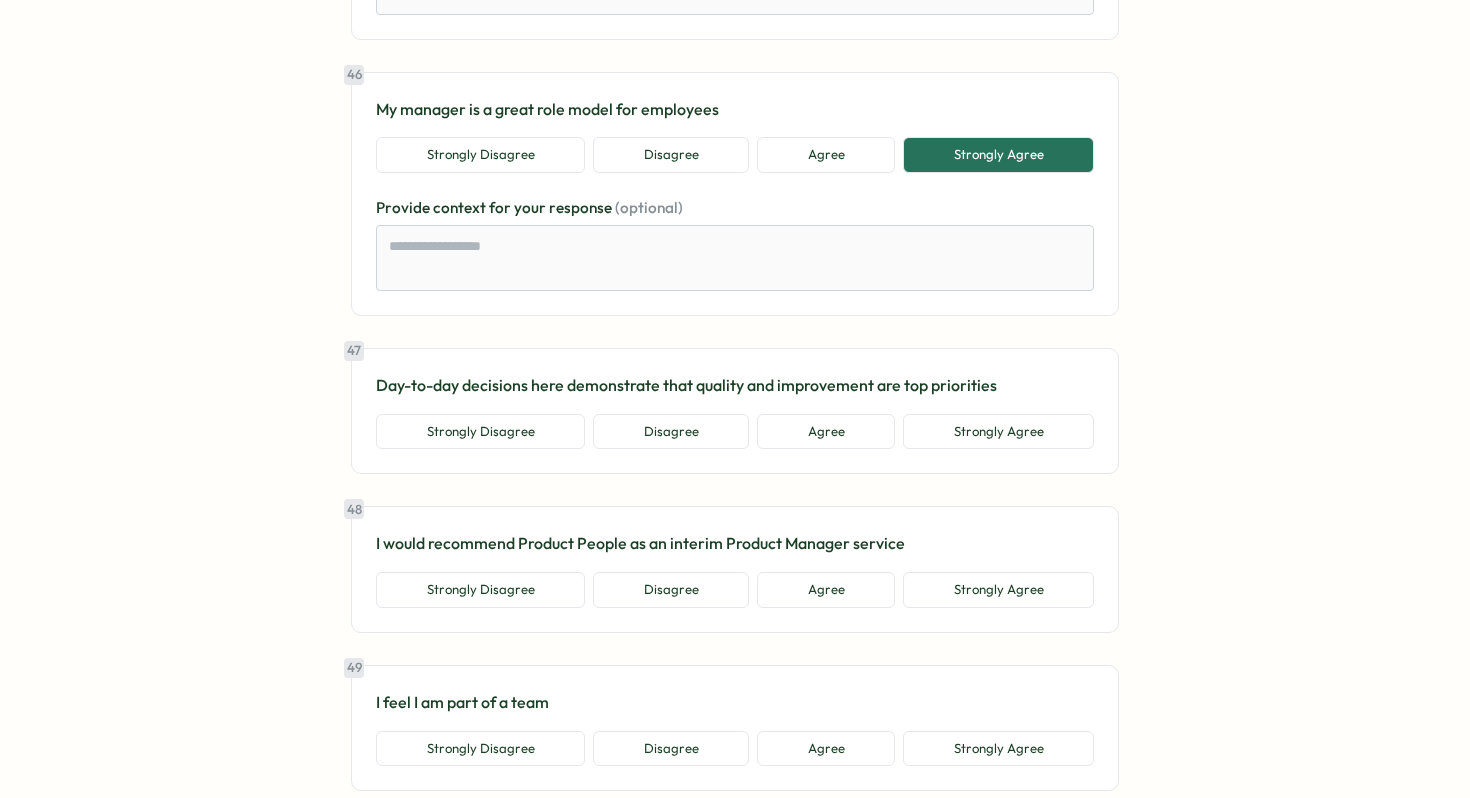 scroll, scrollTop: 12571, scrollLeft: 0, axis: vertical 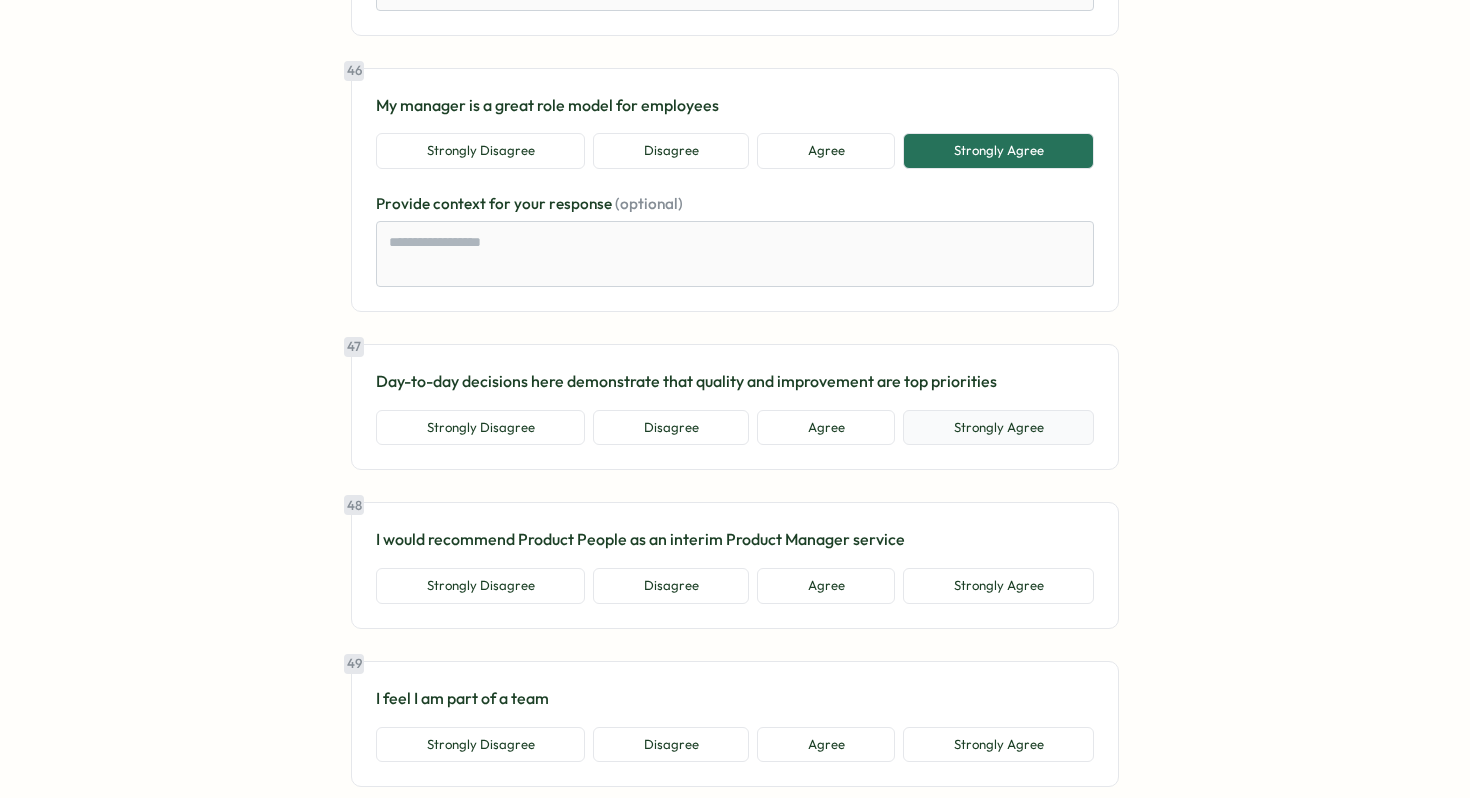 click on "Strongly Agree" at bounding box center [998, 428] 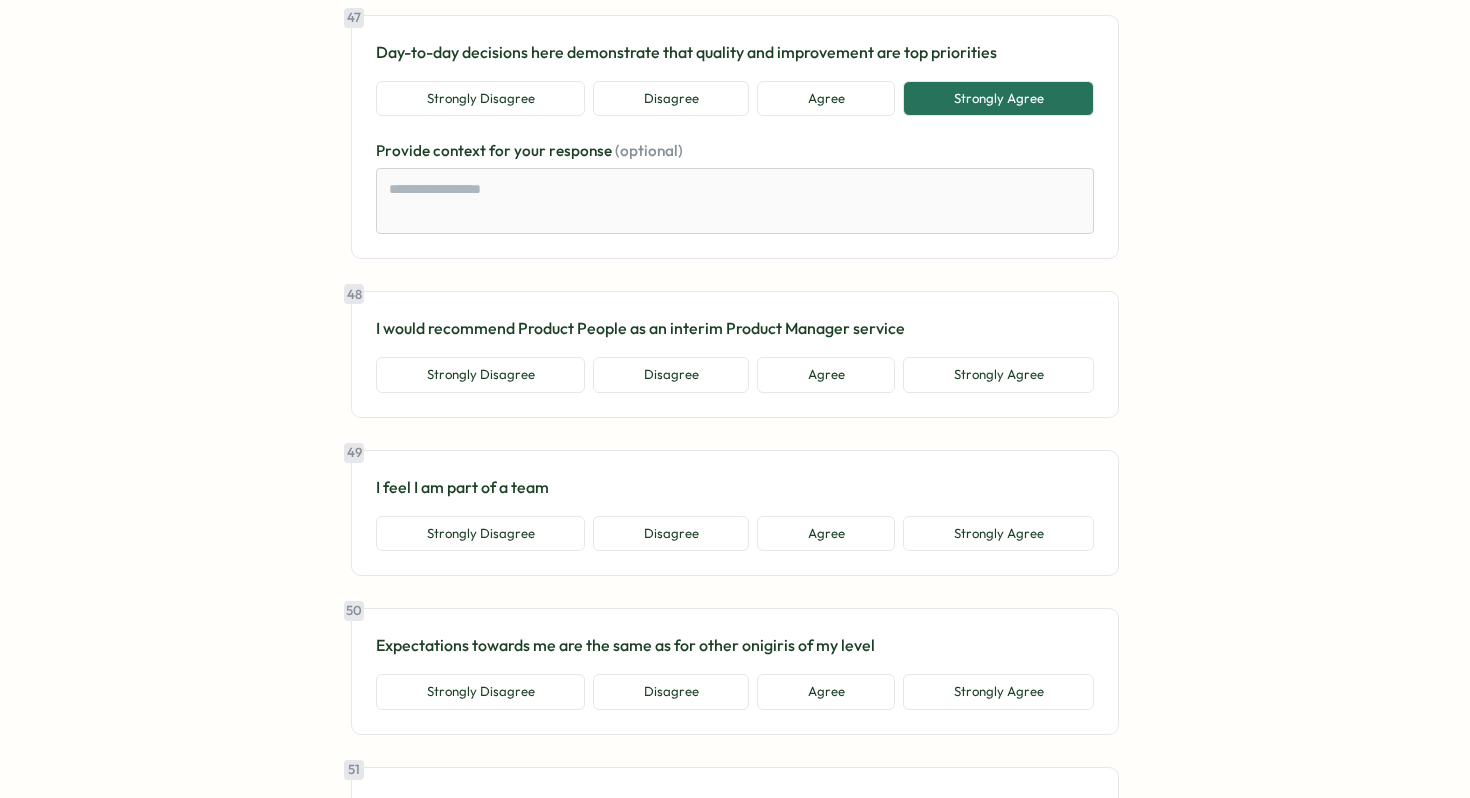 scroll, scrollTop: 12907, scrollLeft: 0, axis: vertical 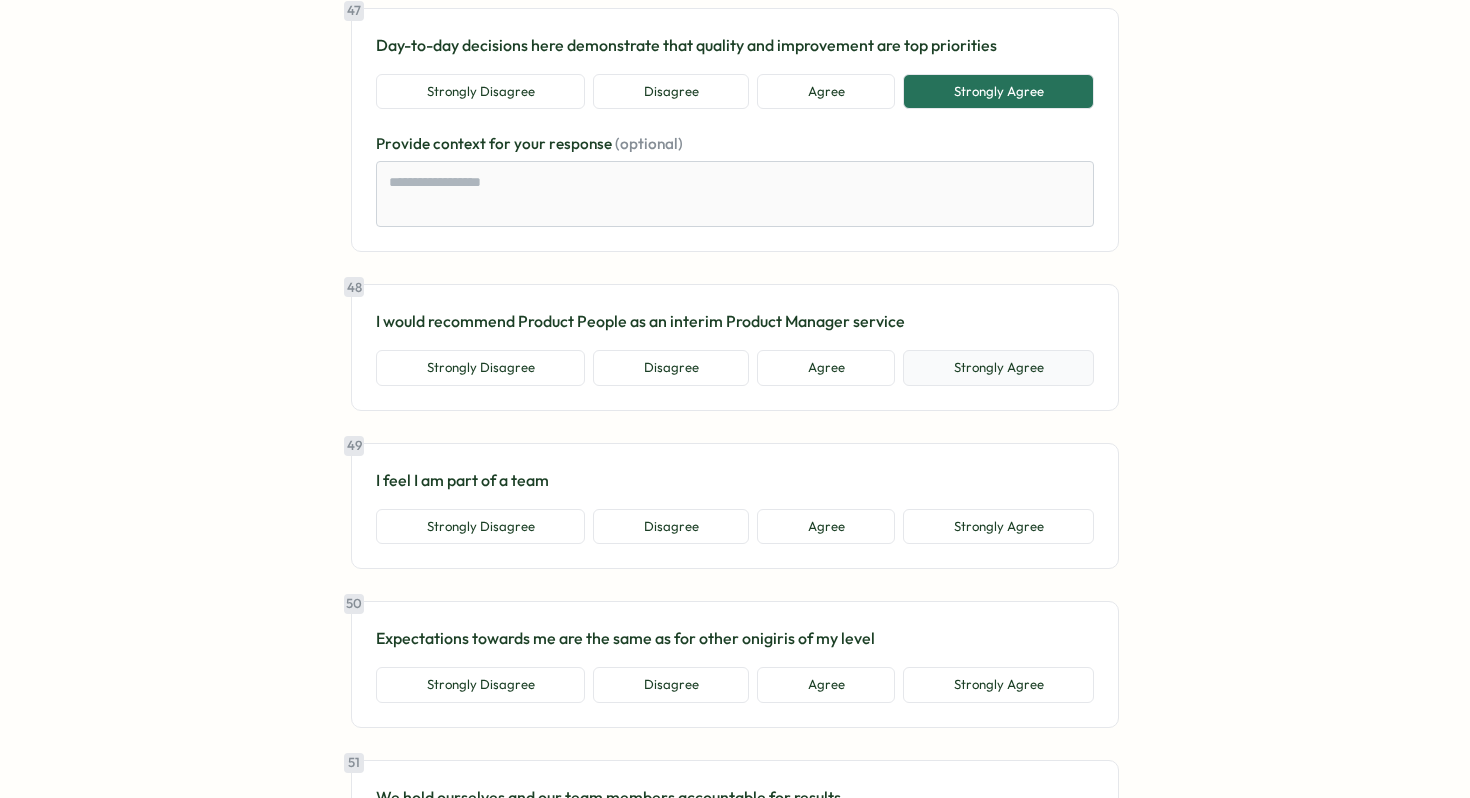click on "Strongly Agree" at bounding box center [998, 368] 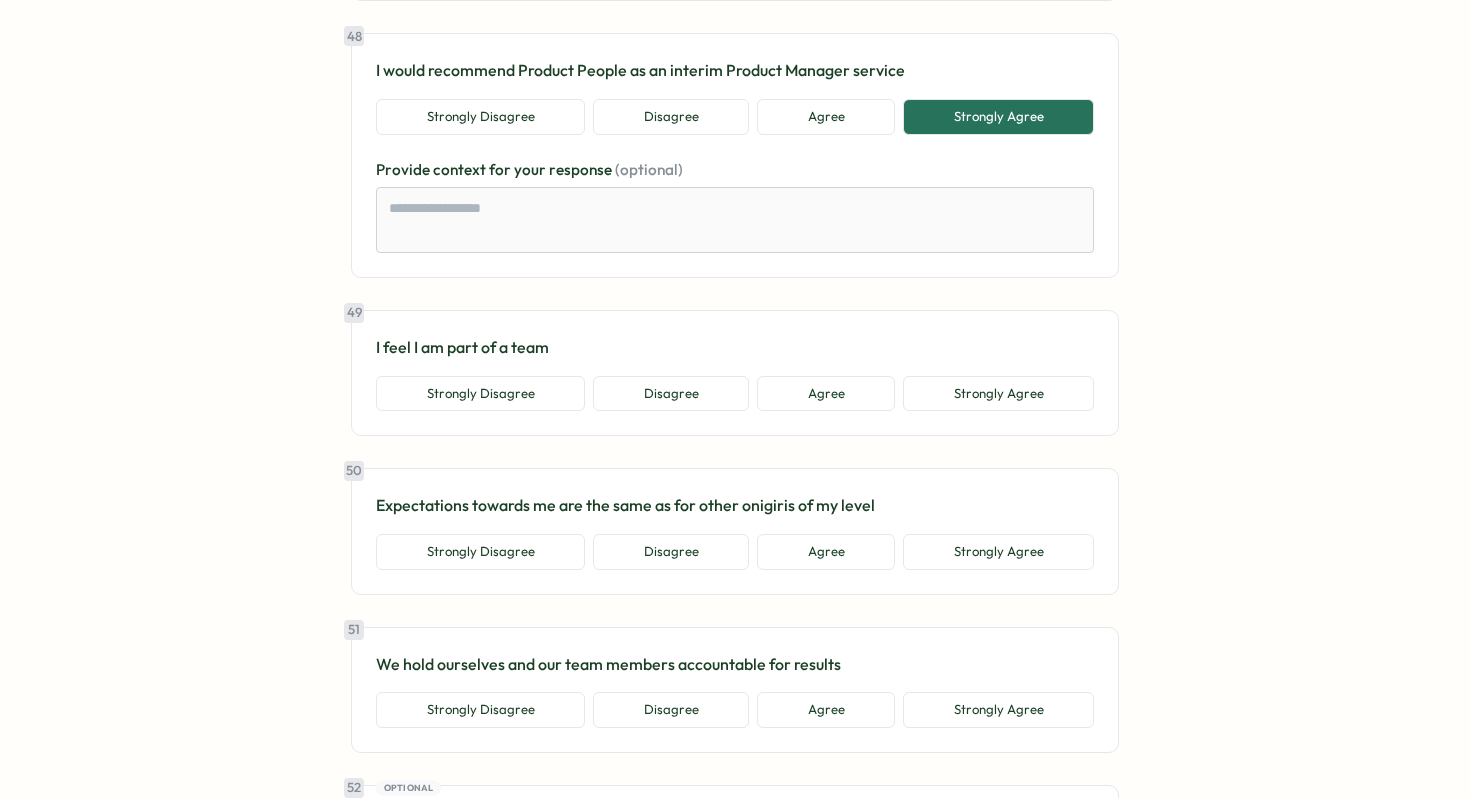 scroll, scrollTop: 13160, scrollLeft: 0, axis: vertical 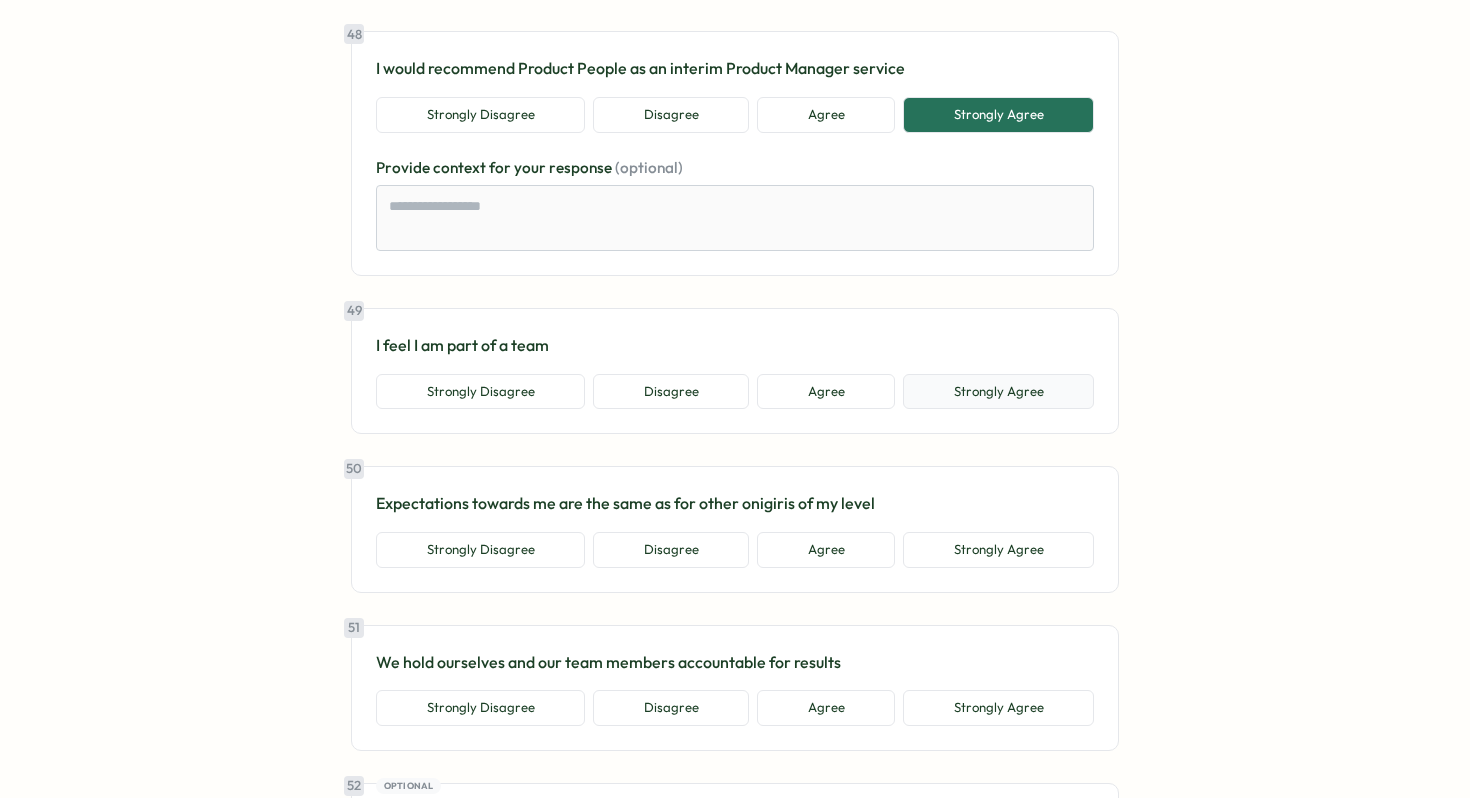 click on "Strongly Agree" at bounding box center (998, 392) 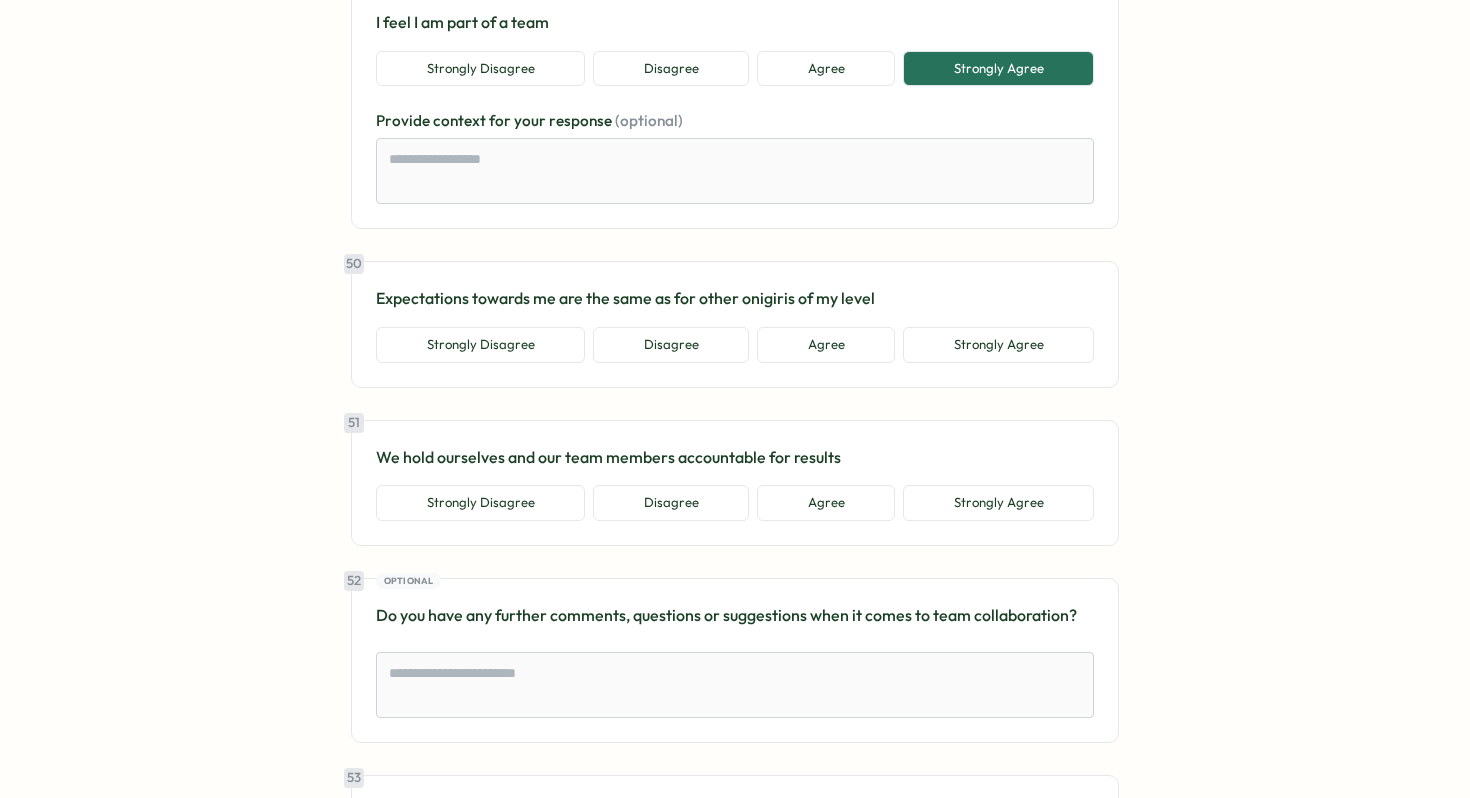 scroll, scrollTop: 13484, scrollLeft: 0, axis: vertical 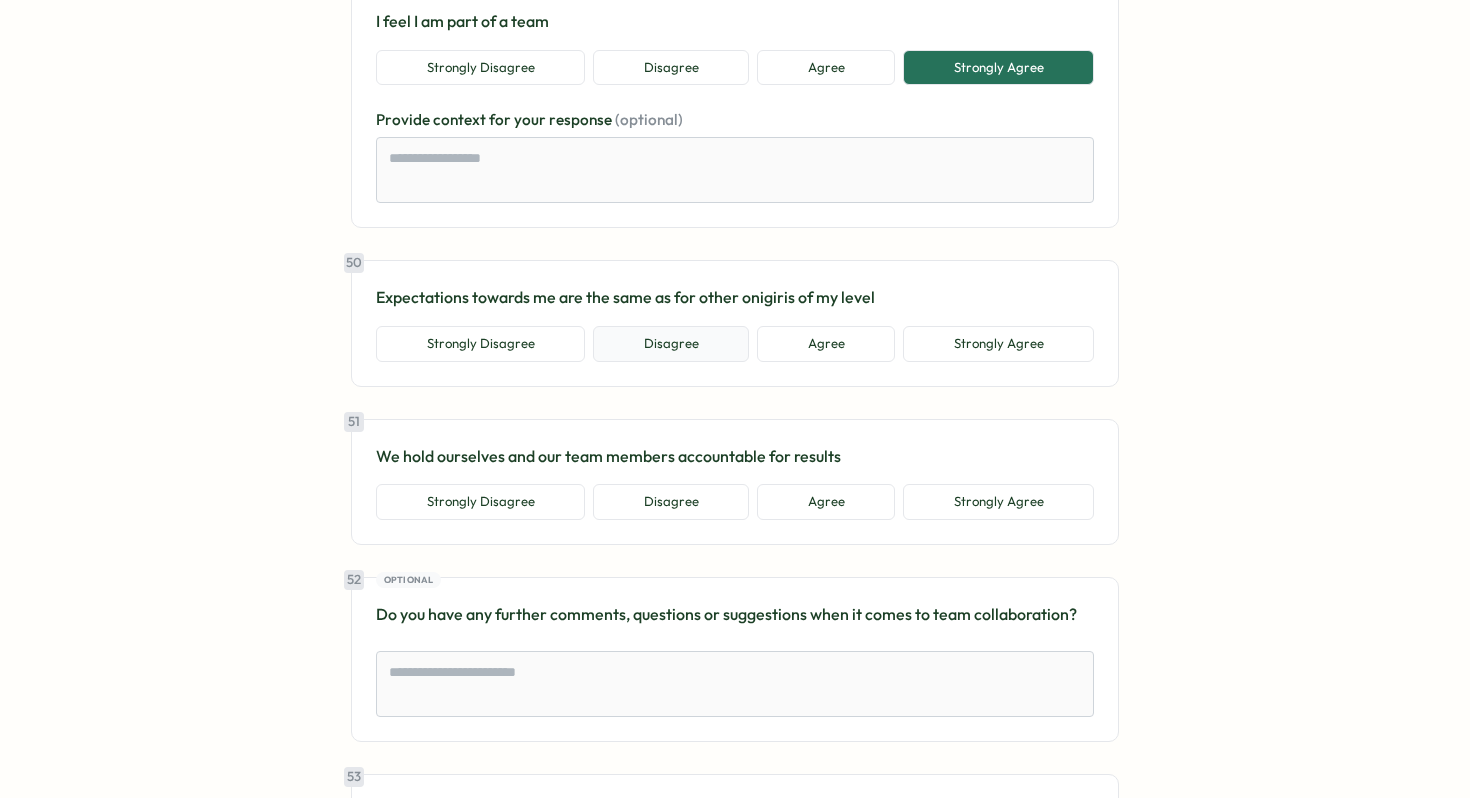 click on "Disagree" at bounding box center (671, 344) 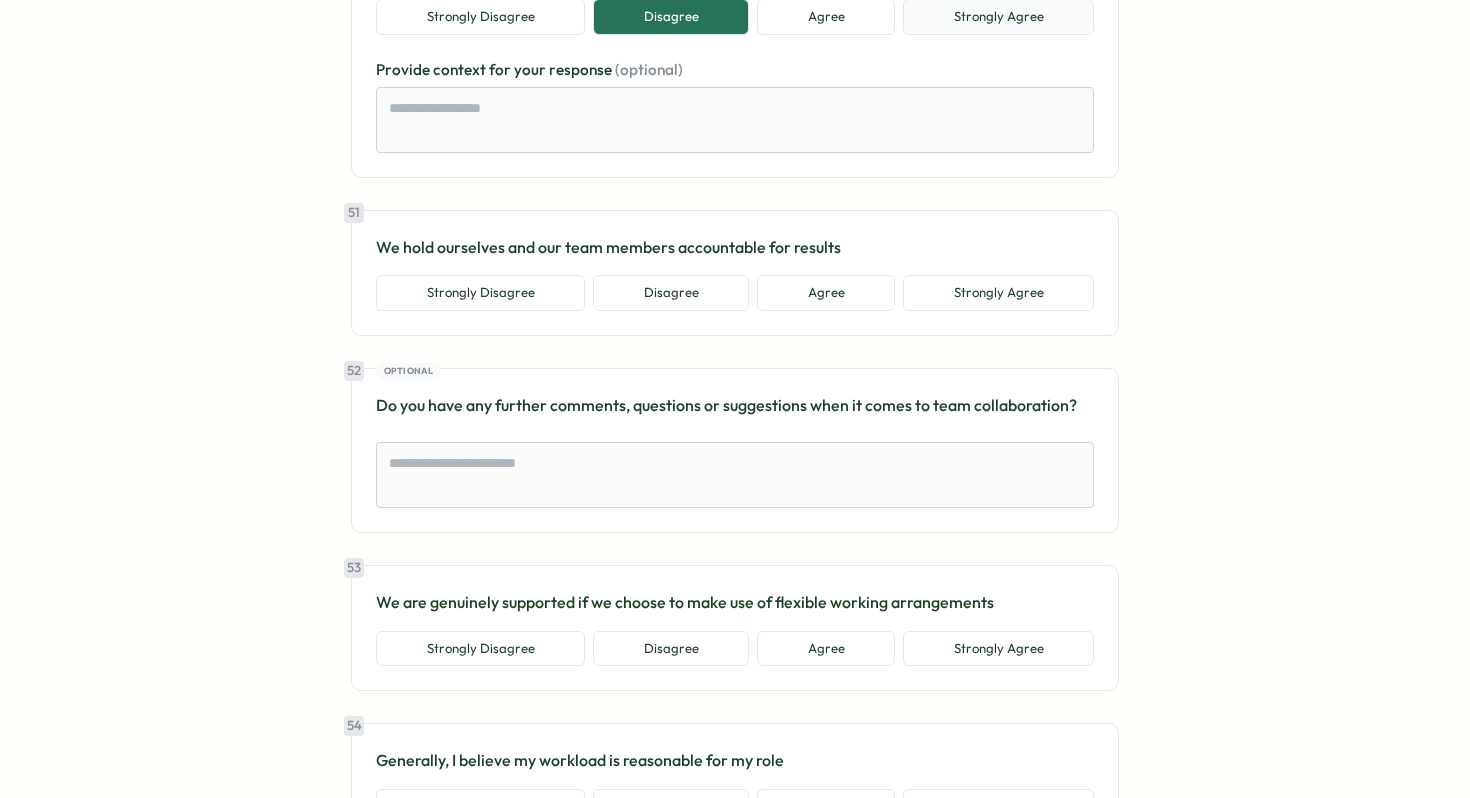 scroll, scrollTop: 13812, scrollLeft: 0, axis: vertical 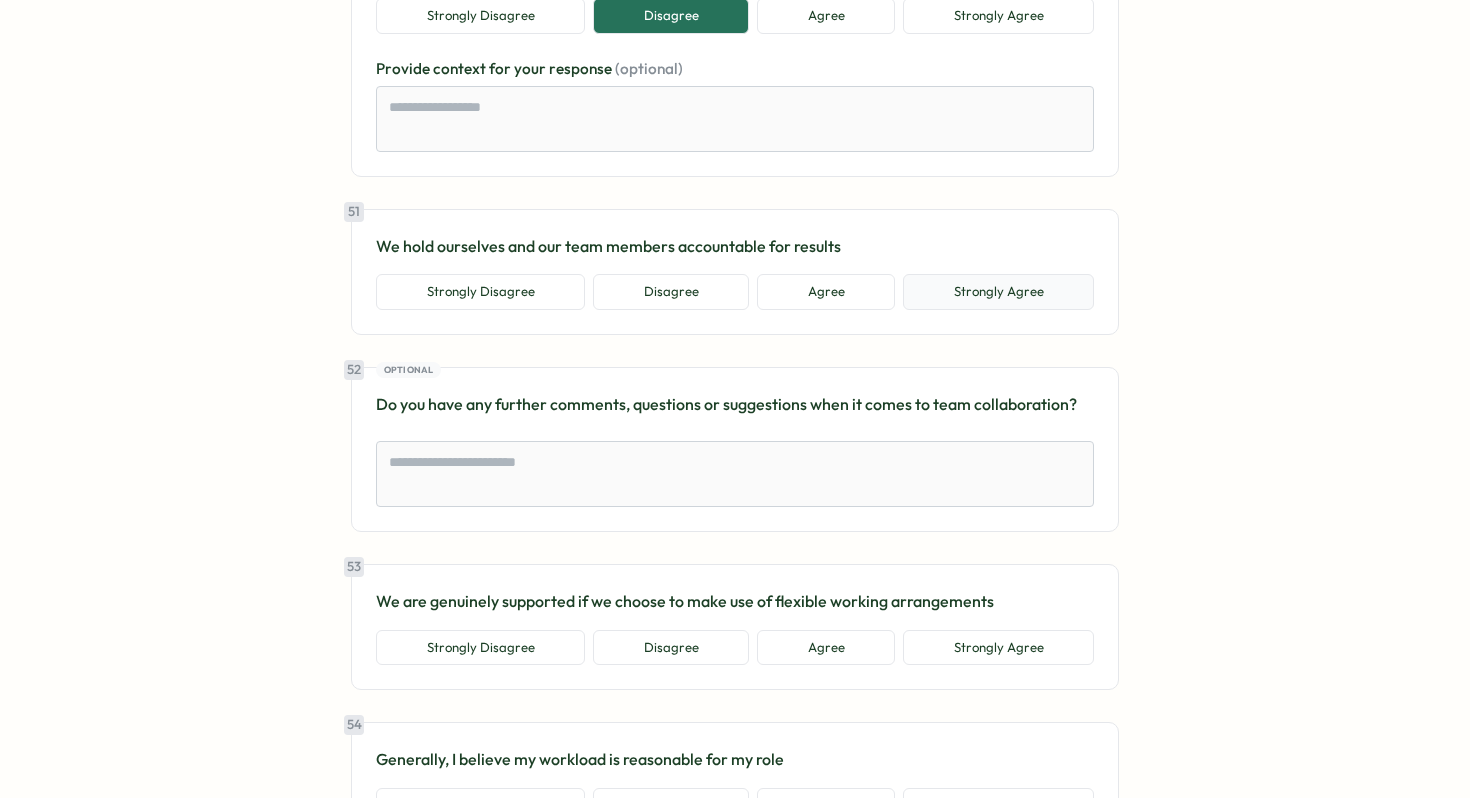 click on "Strongly Agree" at bounding box center [998, 292] 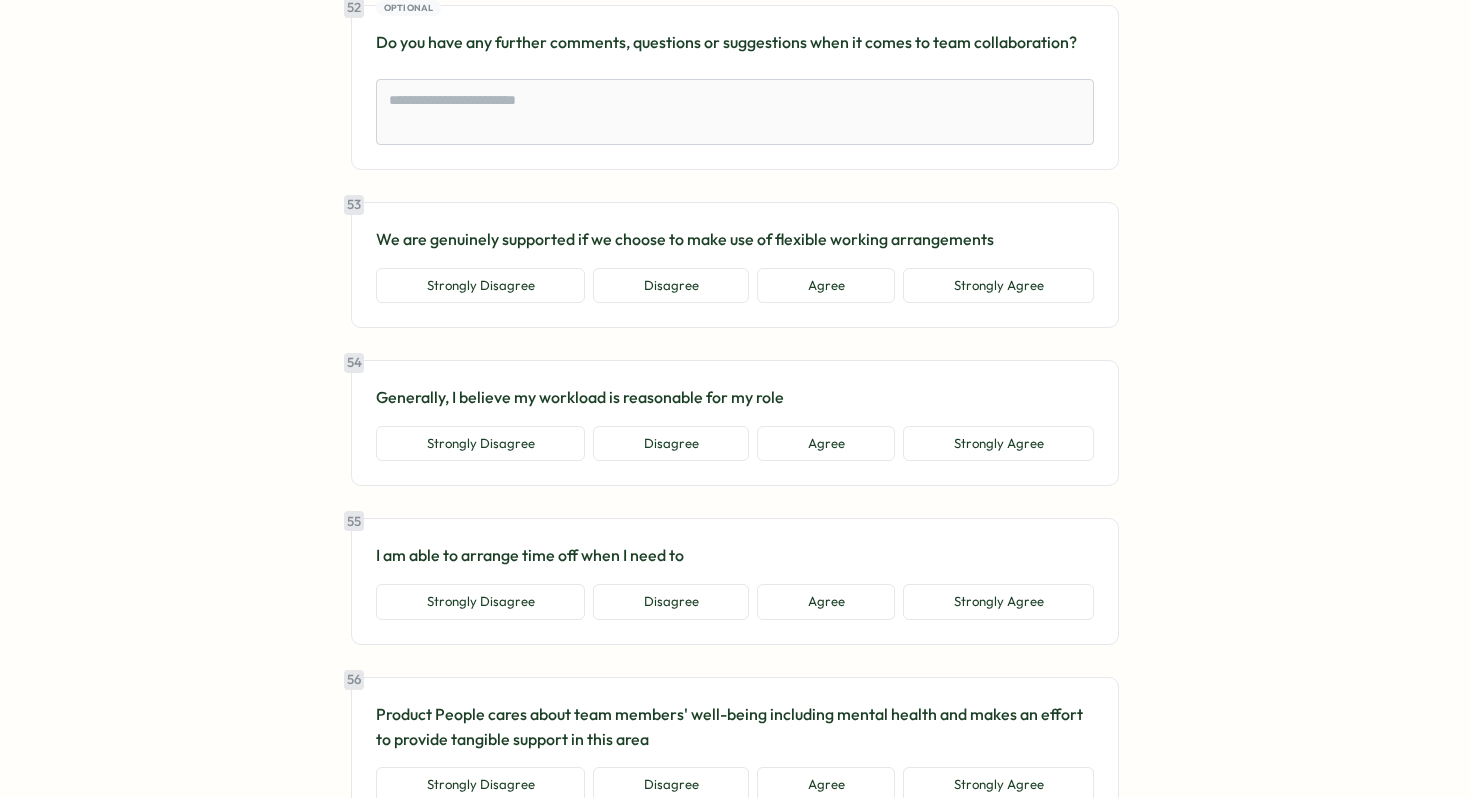 scroll, scrollTop: 14293, scrollLeft: 0, axis: vertical 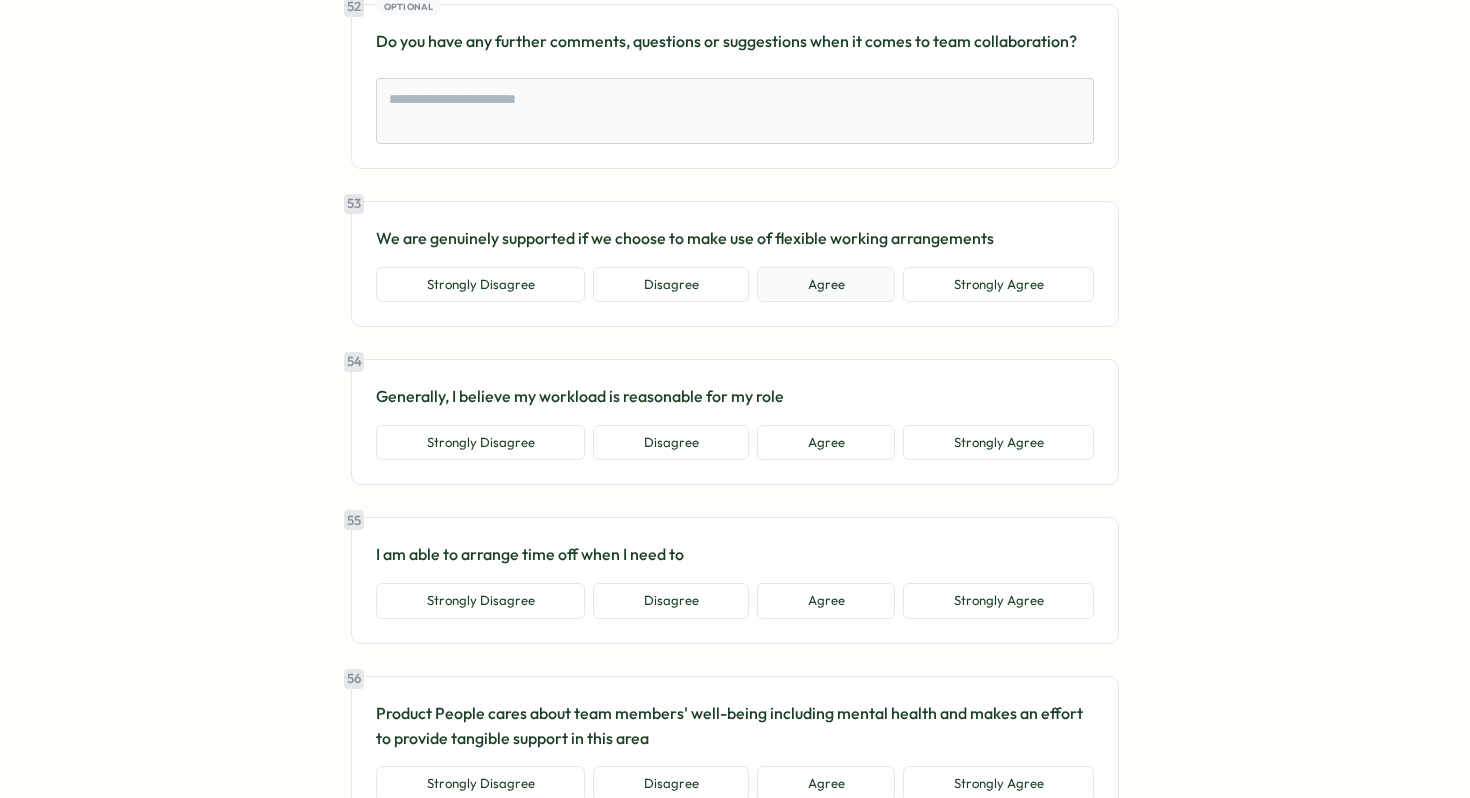 click on "Agree" at bounding box center (826, 285) 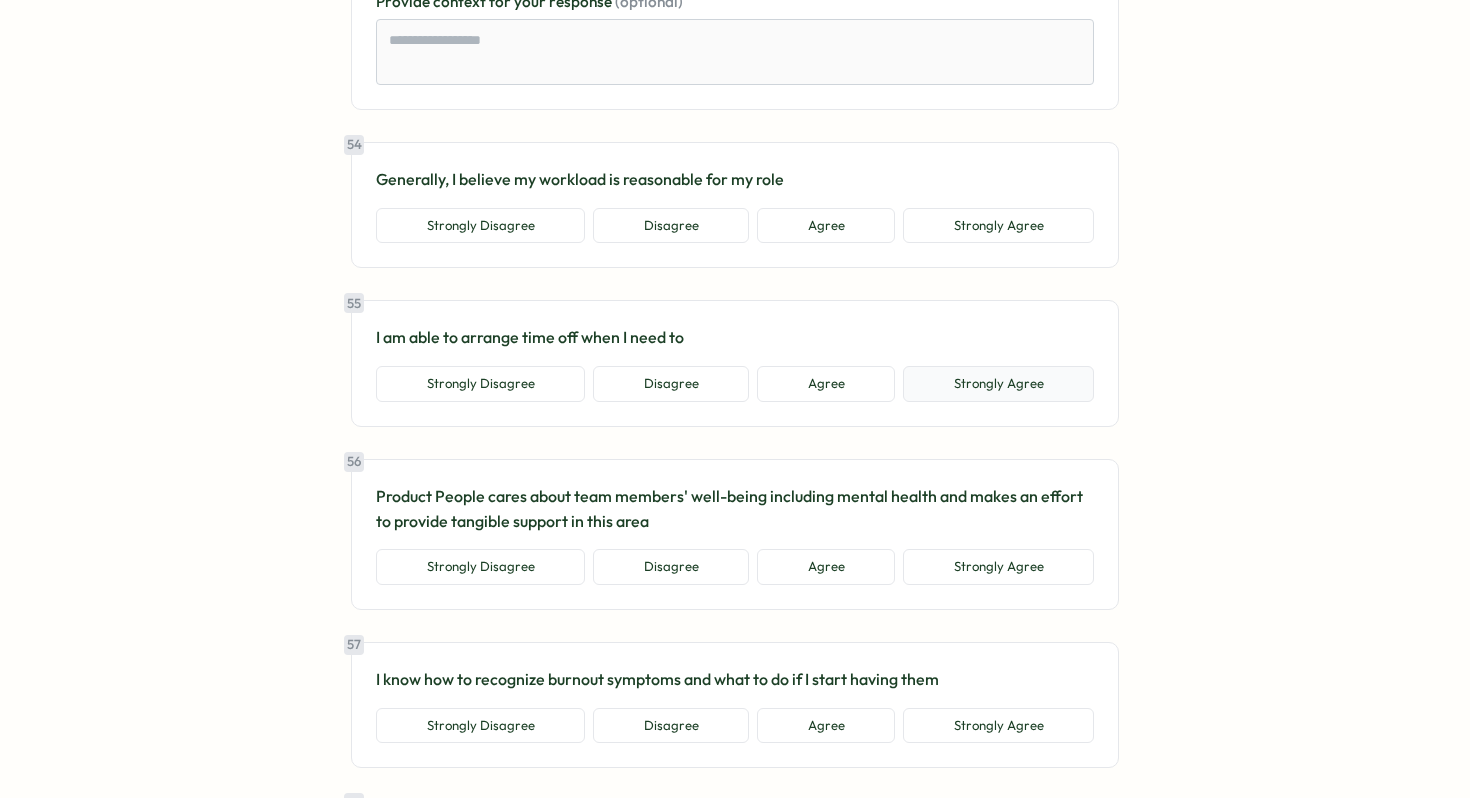 scroll, scrollTop: 14629, scrollLeft: 0, axis: vertical 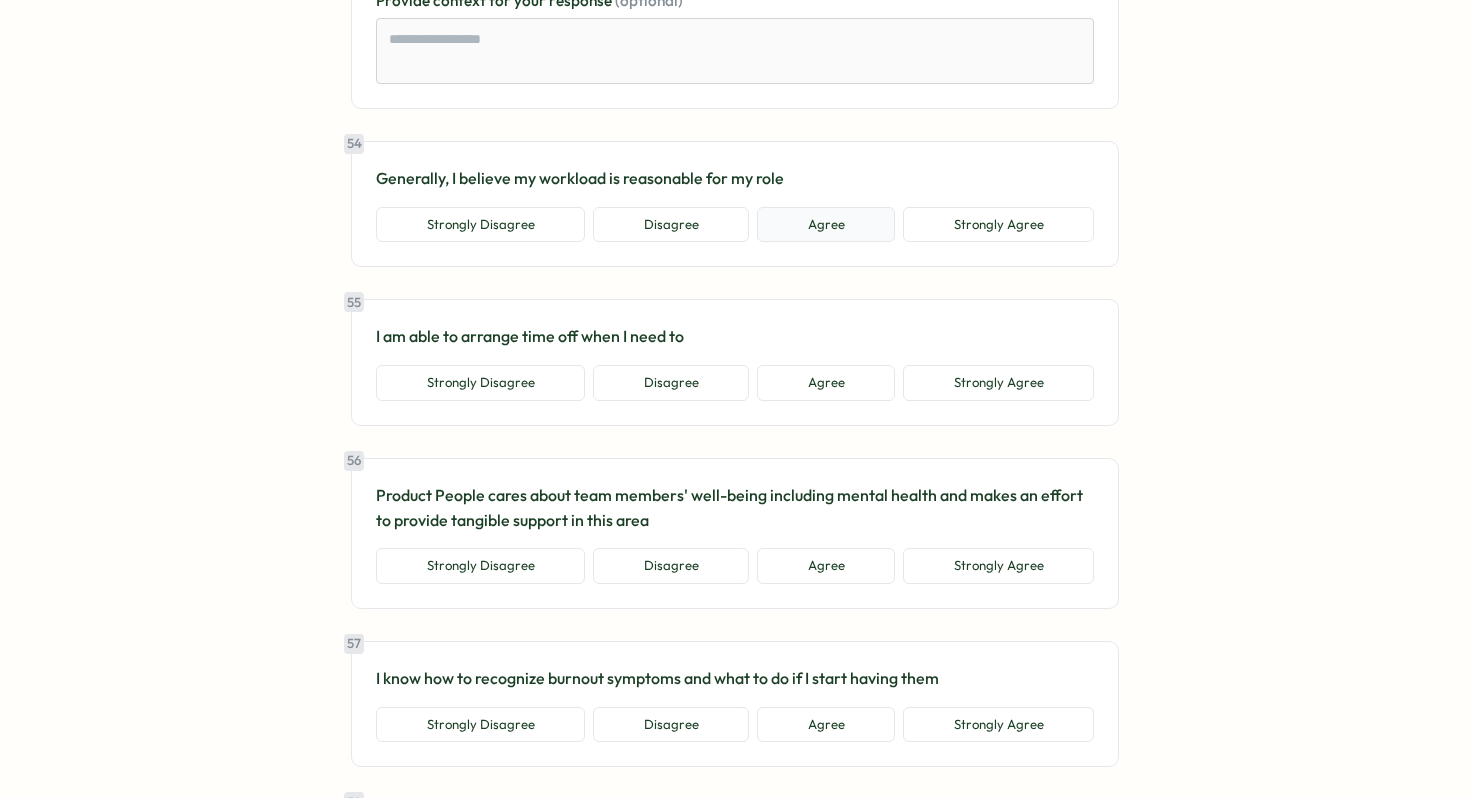 click on "Agree" at bounding box center [826, 225] 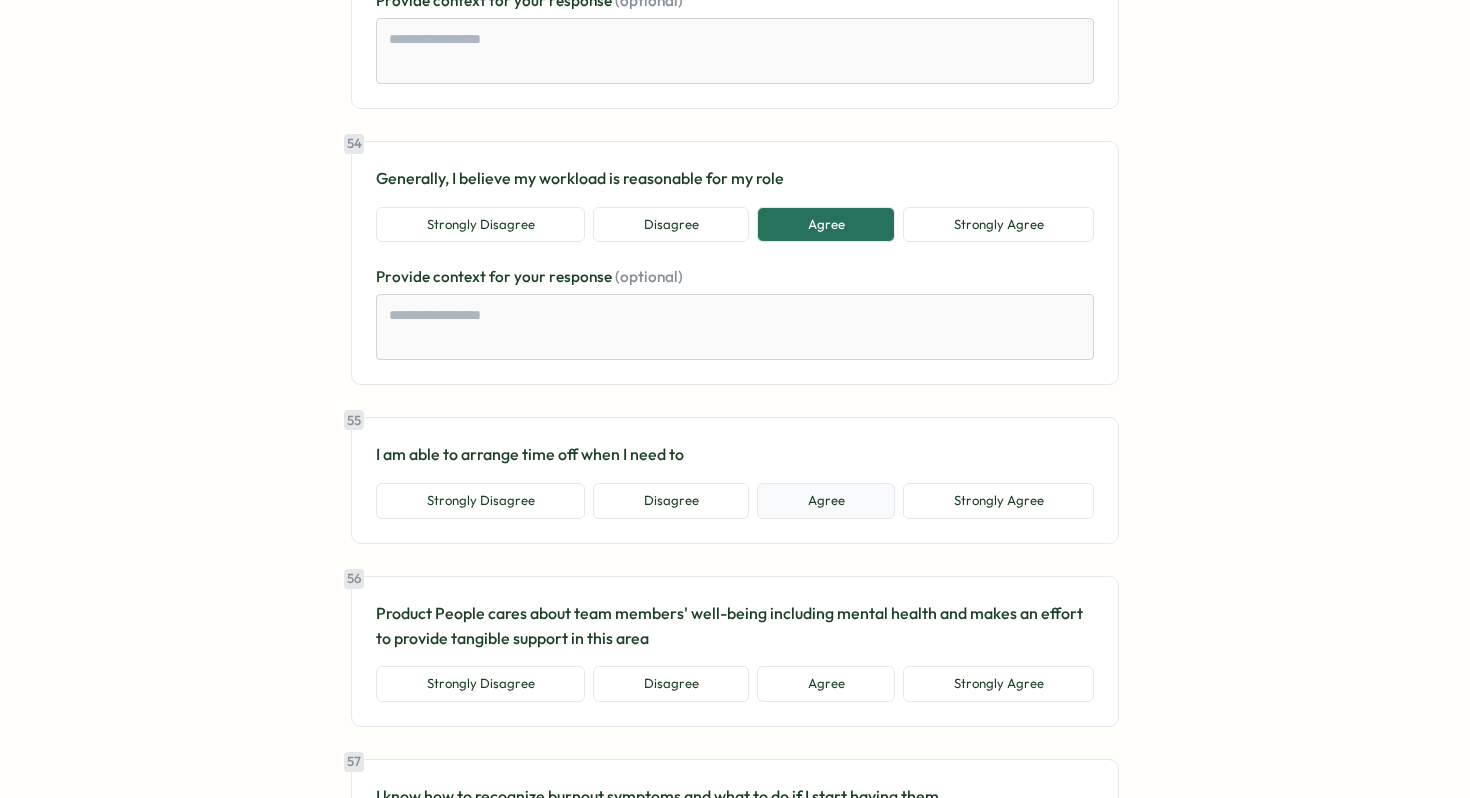 click on "Agree" at bounding box center (826, 501) 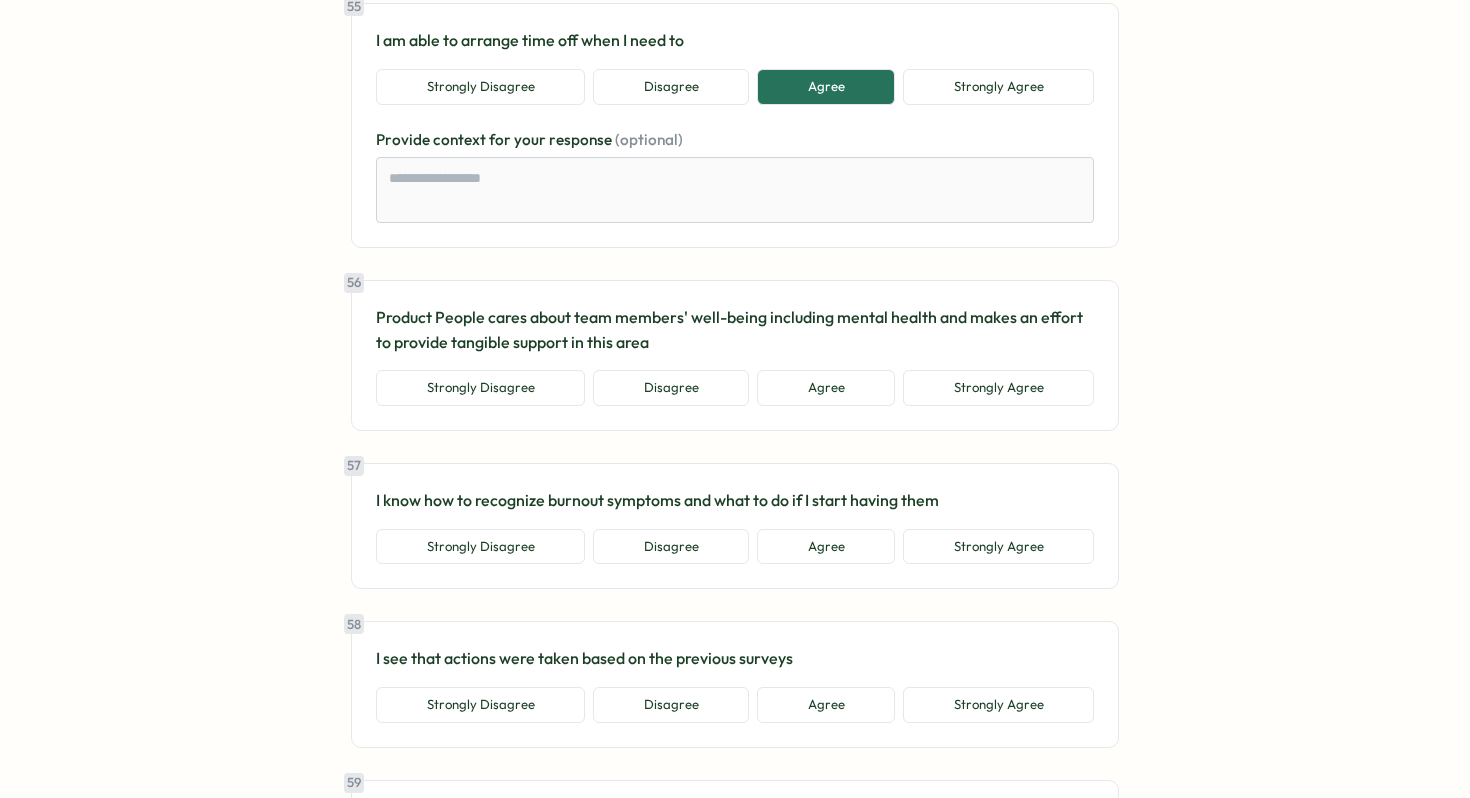 scroll, scrollTop: 15047, scrollLeft: 0, axis: vertical 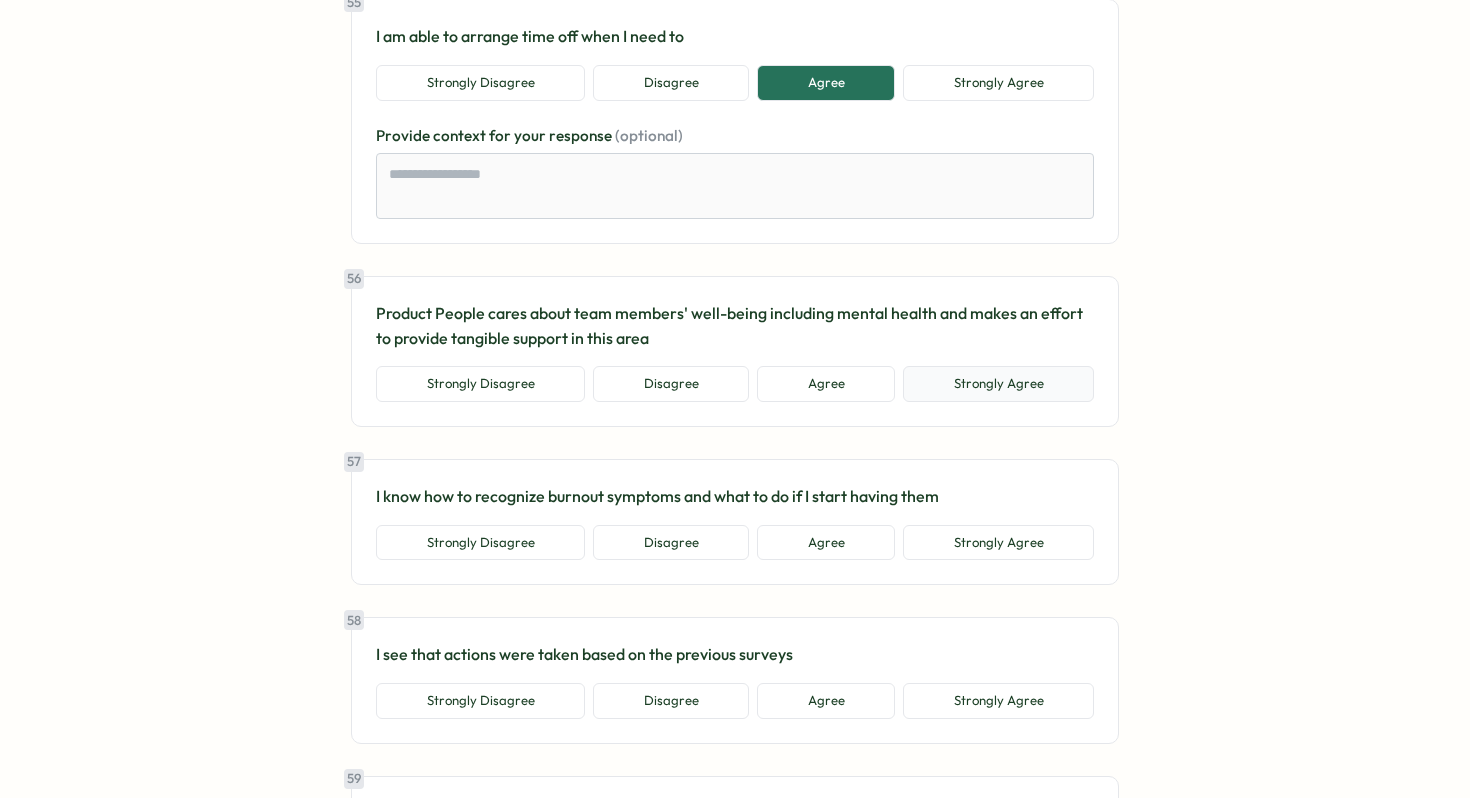 click on "Strongly Agree" at bounding box center (998, 384) 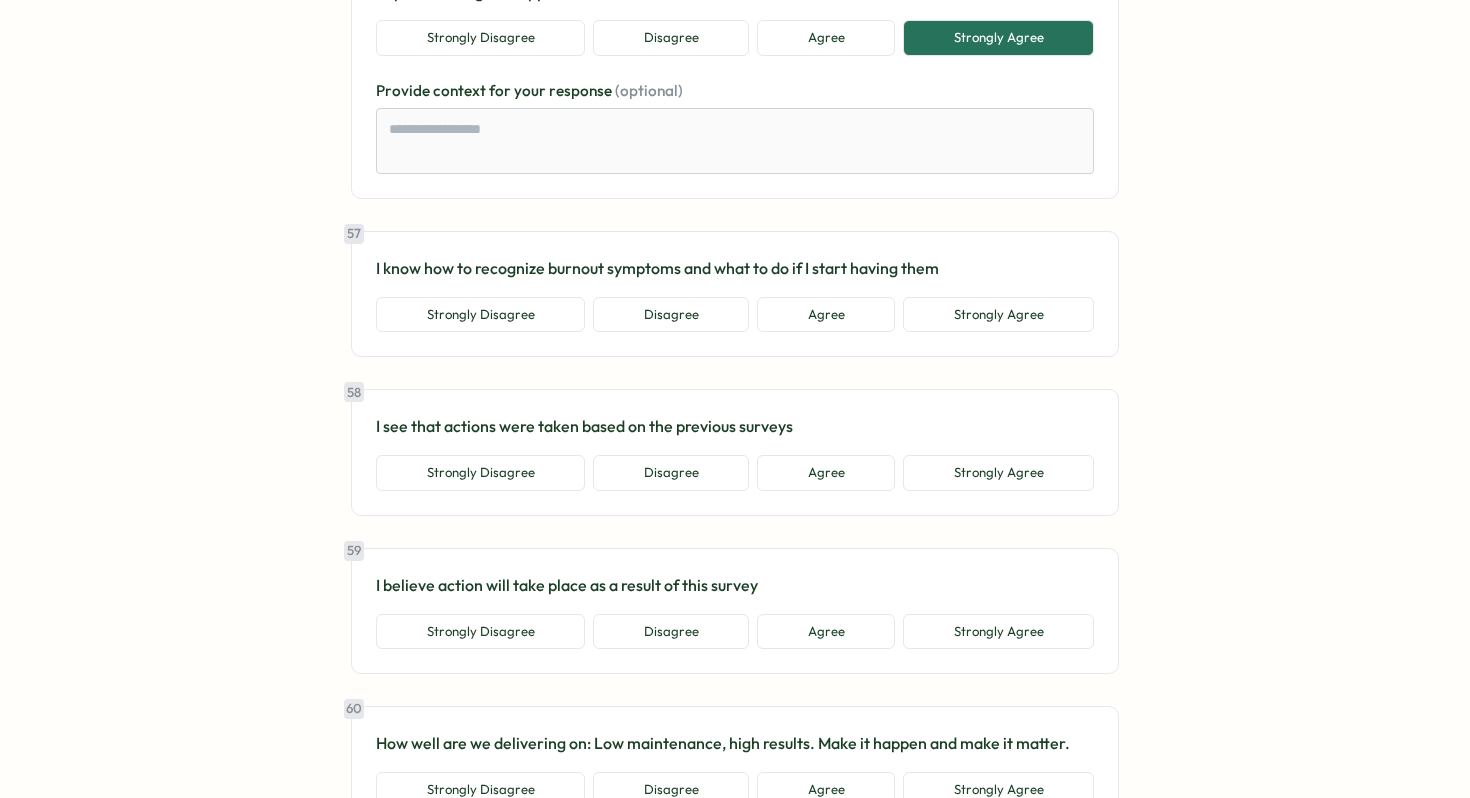 scroll, scrollTop: 15395, scrollLeft: 0, axis: vertical 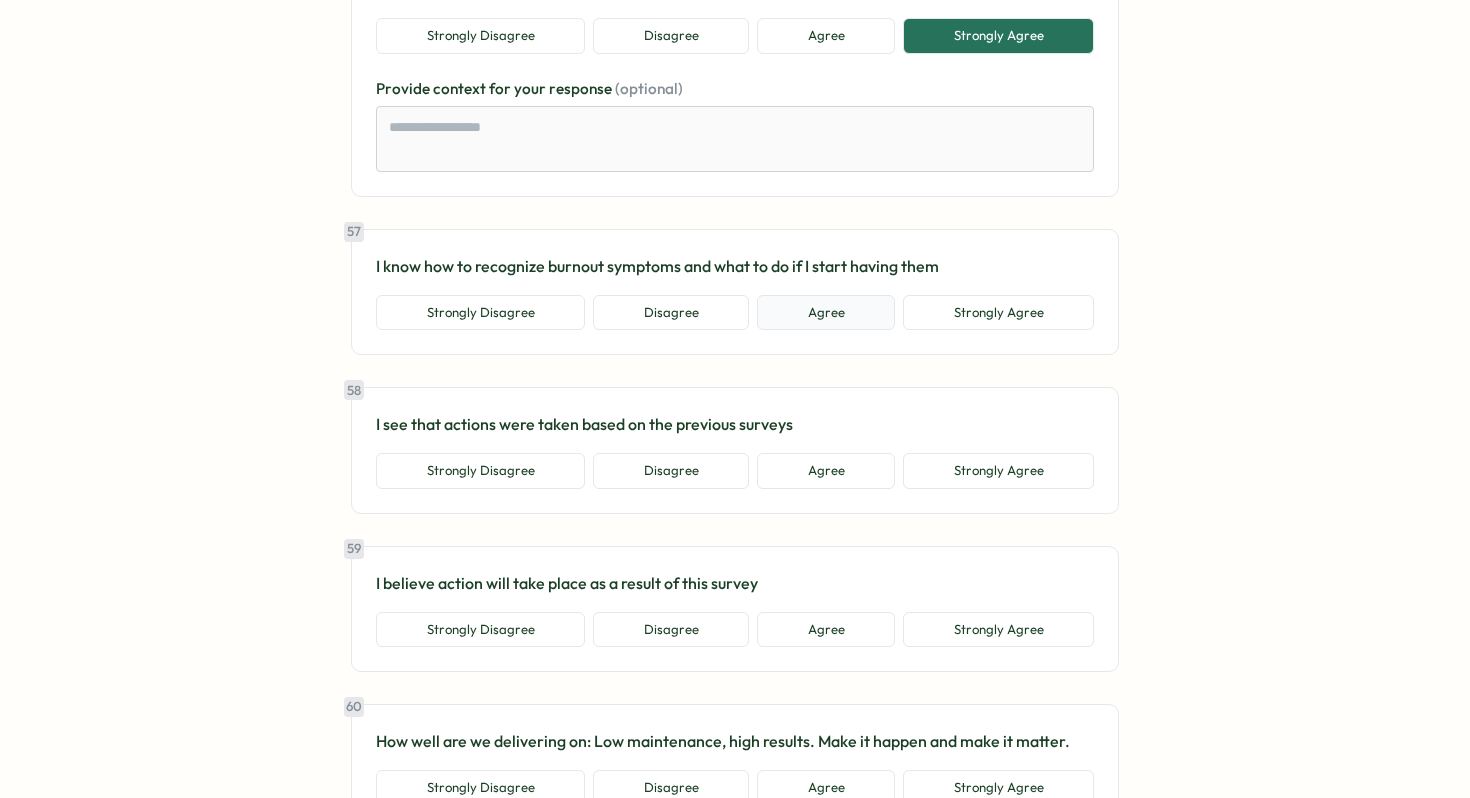 click on "Agree" at bounding box center (826, 313) 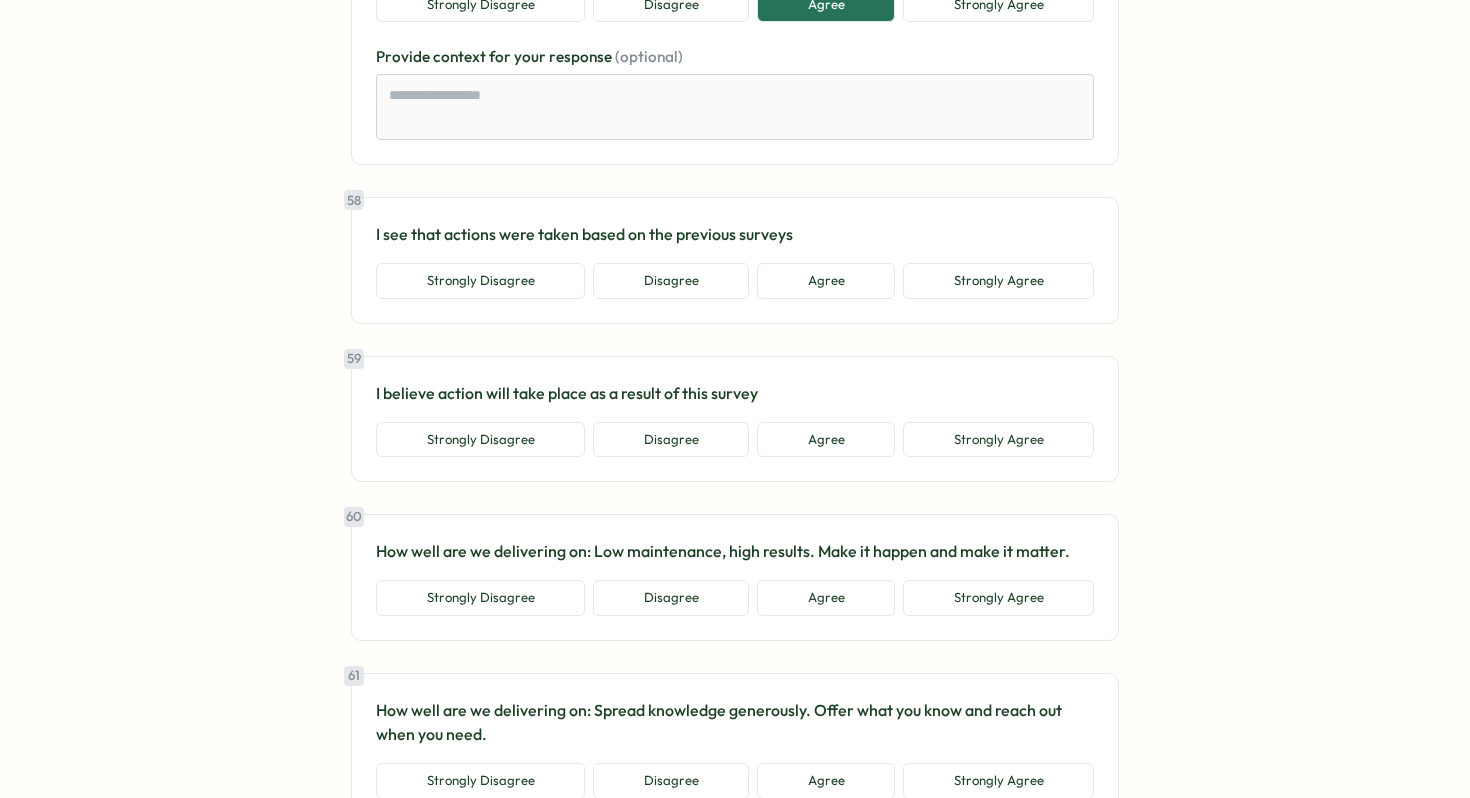 scroll, scrollTop: 15705, scrollLeft: 0, axis: vertical 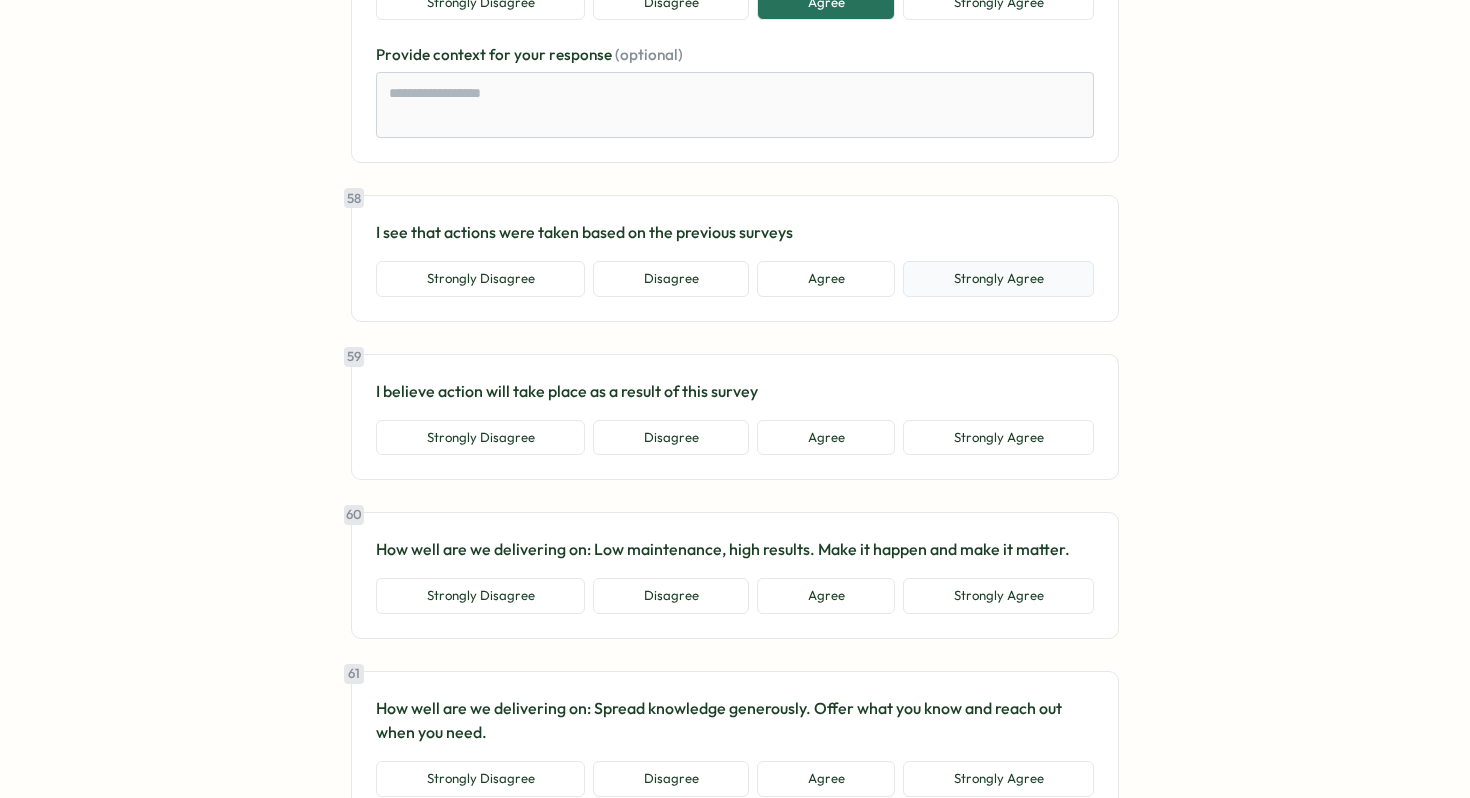 click on "Strongly Agree" at bounding box center [998, 279] 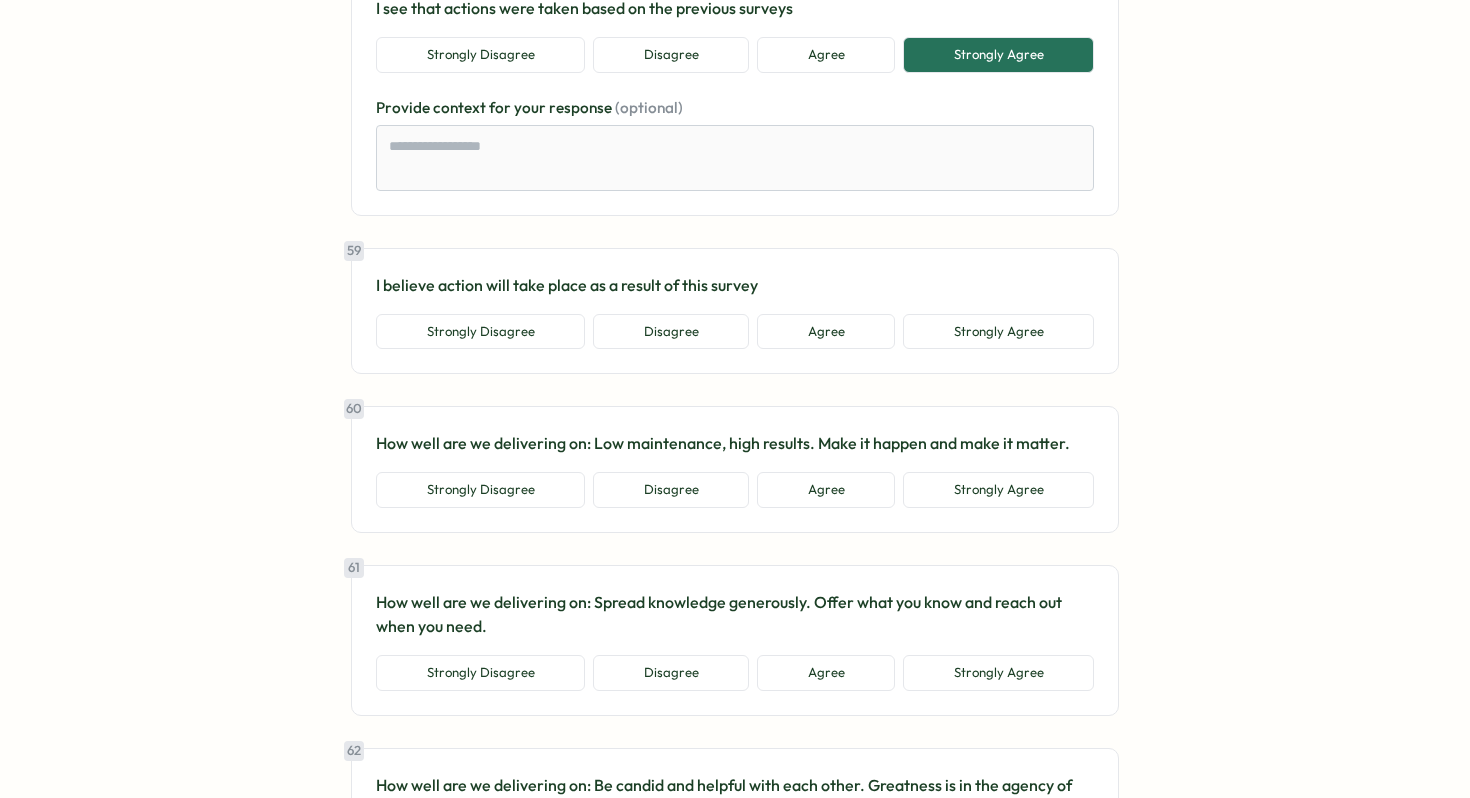 scroll, scrollTop: 15931, scrollLeft: 0, axis: vertical 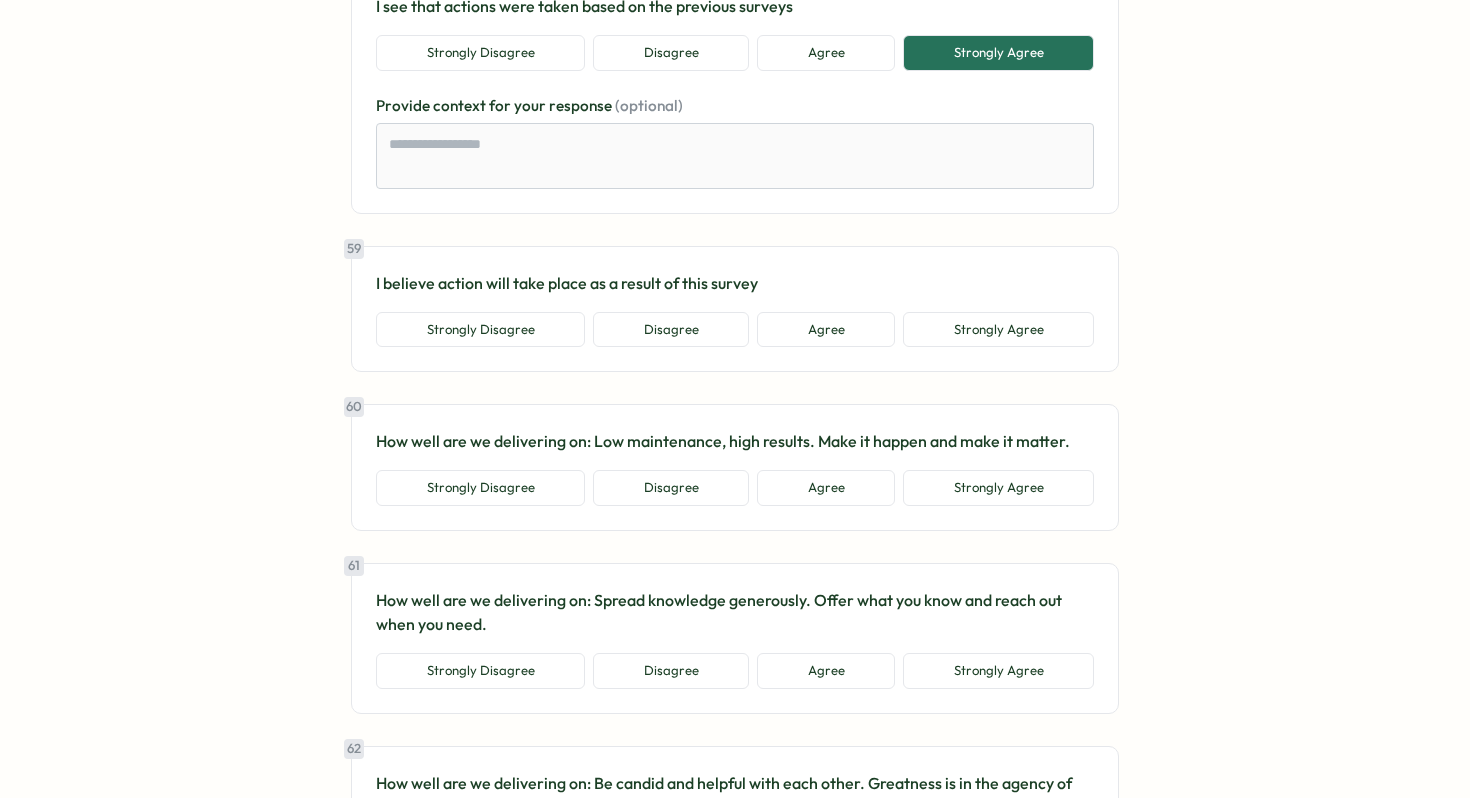 click on "59 I believe action will take place as a result of this survey Strongly Disagree Disagree Agree Strongly Agree" at bounding box center [735, 309] 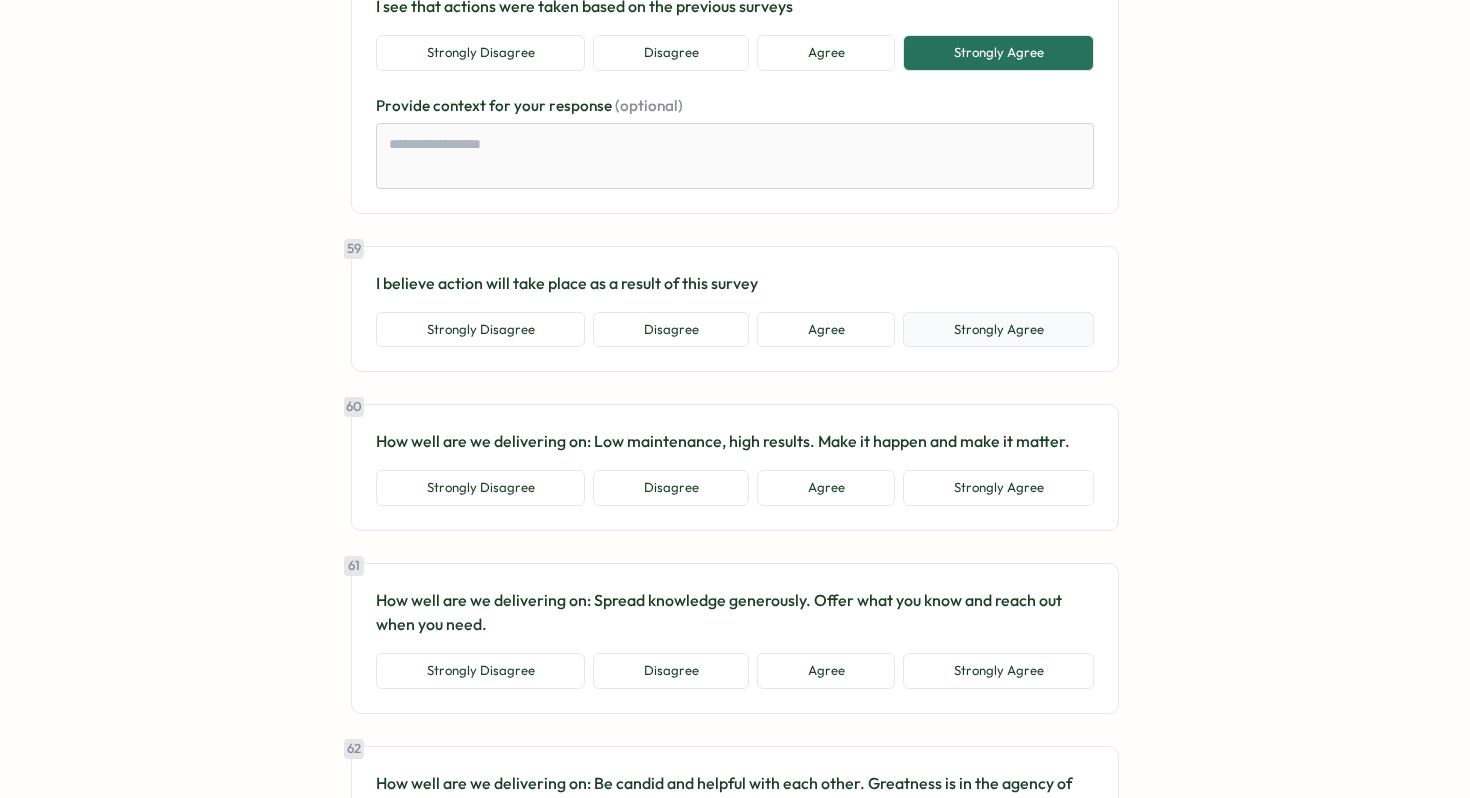 click on "Strongly Agree" at bounding box center [998, 330] 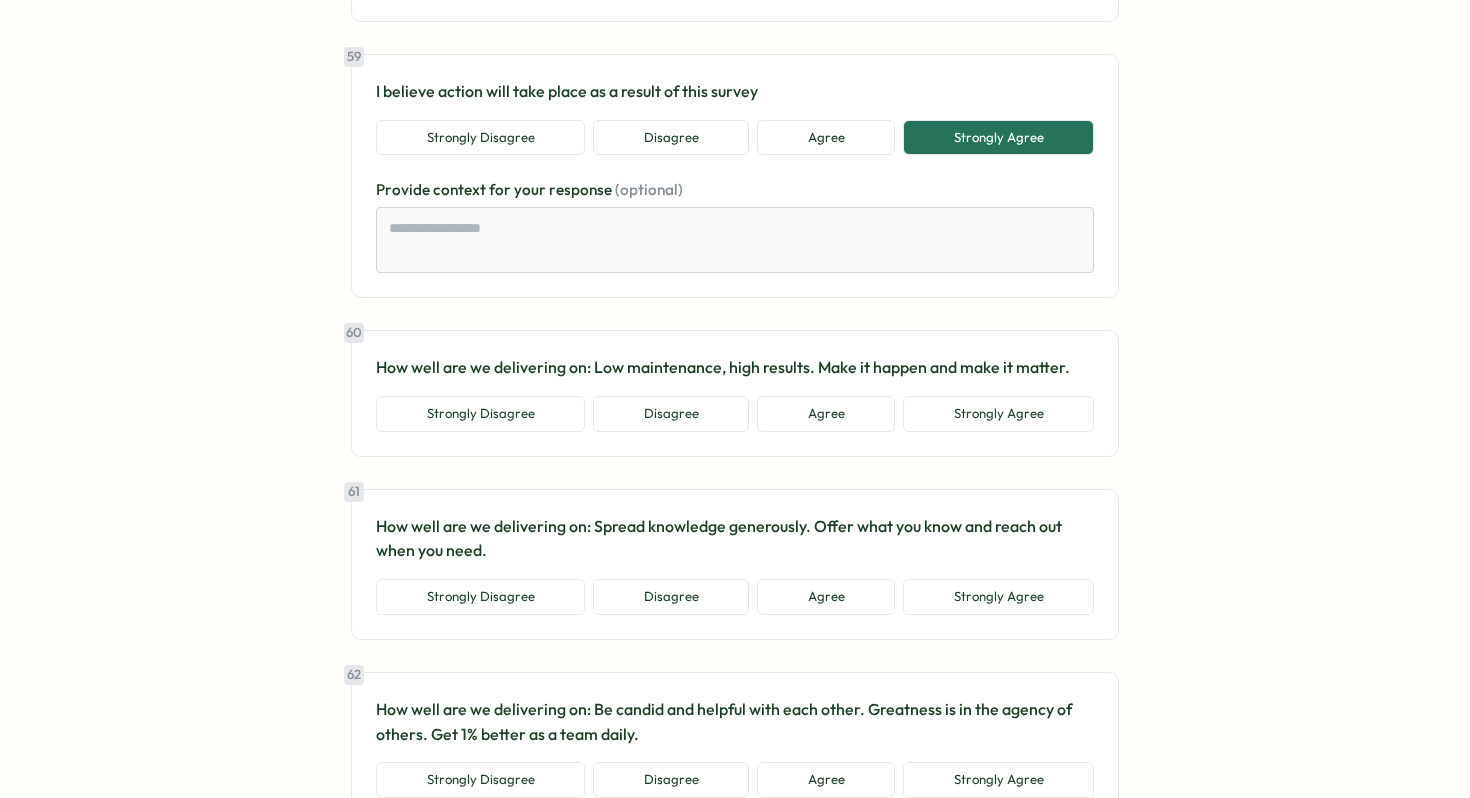 scroll, scrollTop: 16128, scrollLeft: 0, axis: vertical 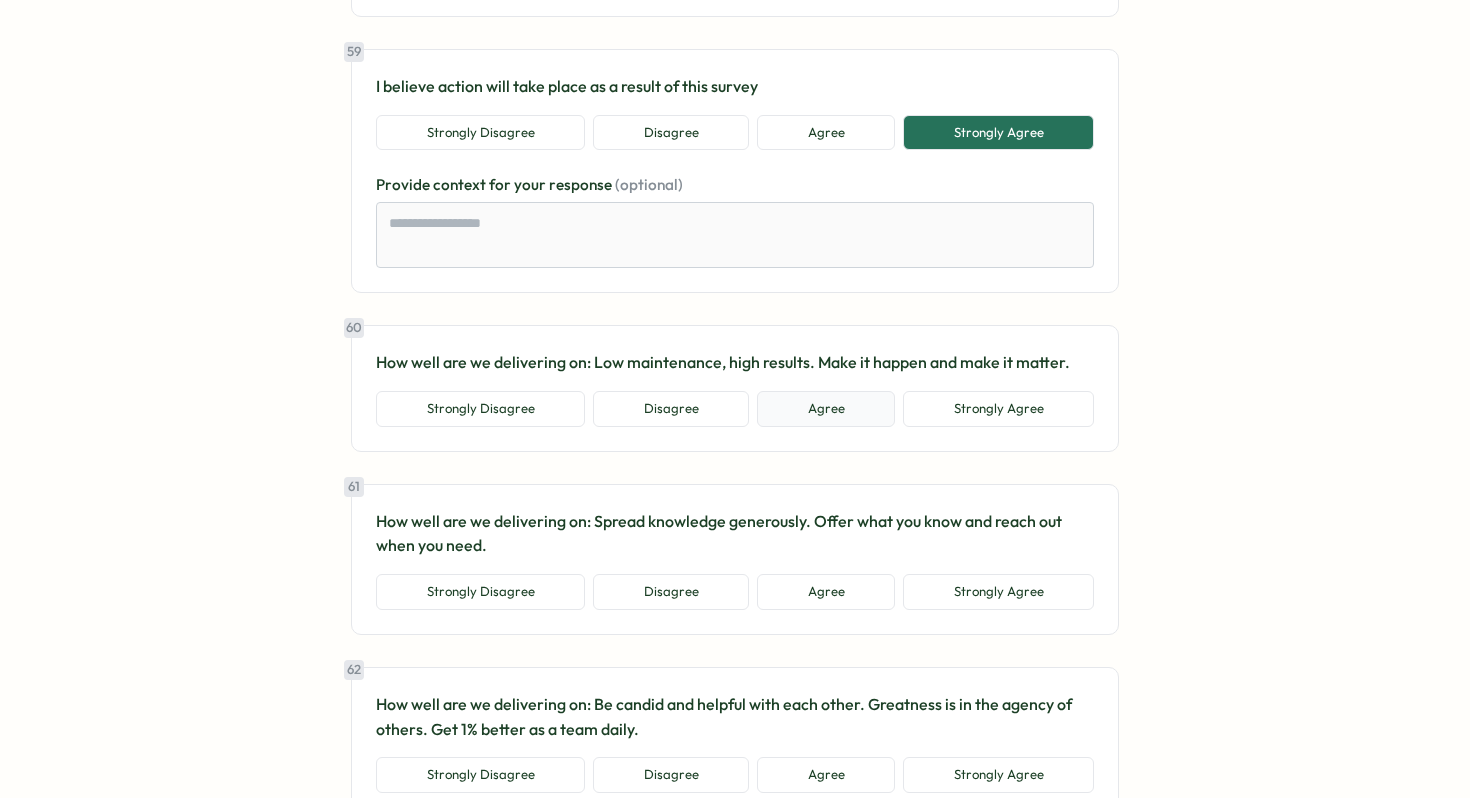 click on "Agree" at bounding box center [826, 409] 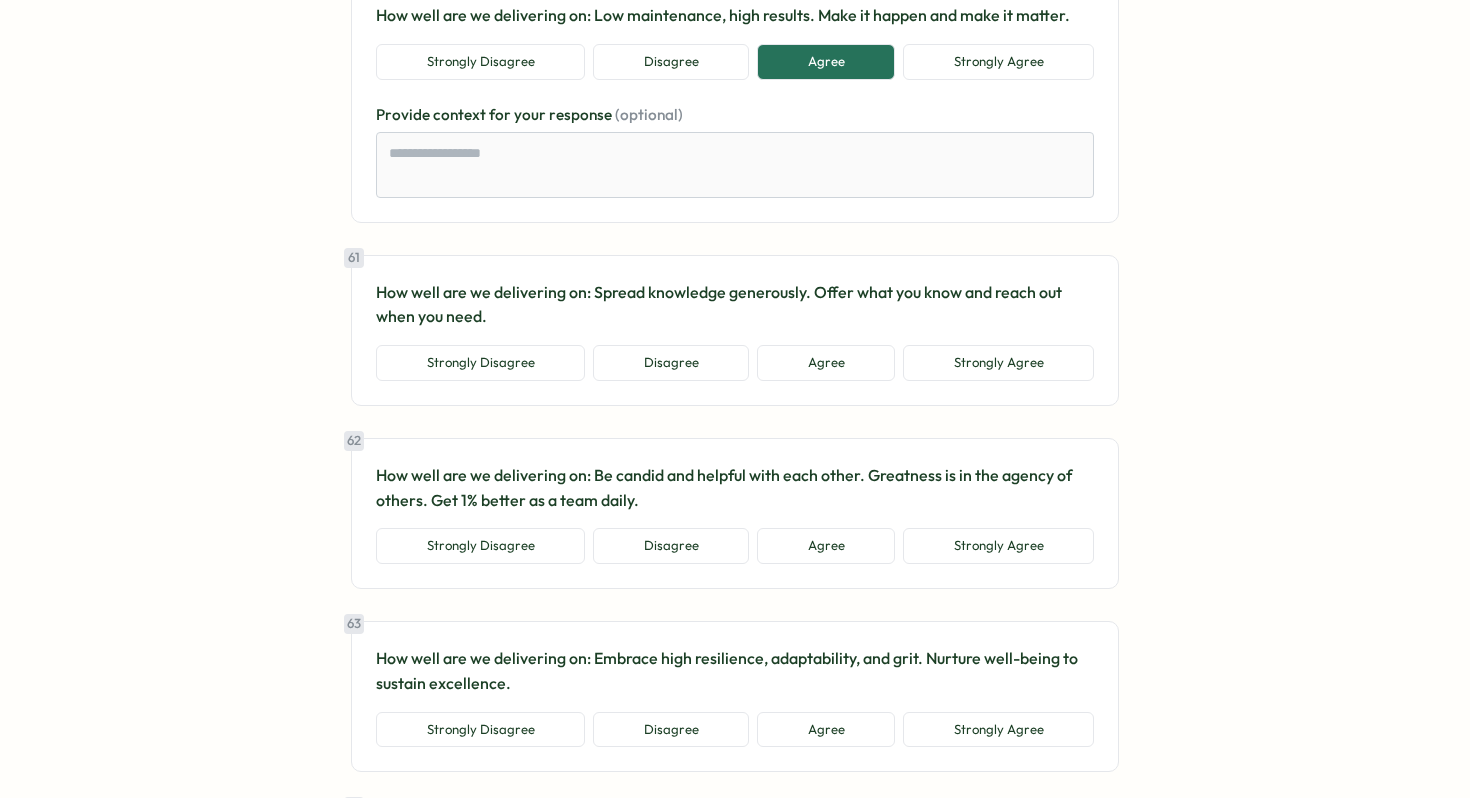 scroll, scrollTop: 16477, scrollLeft: 0, axis: vertical 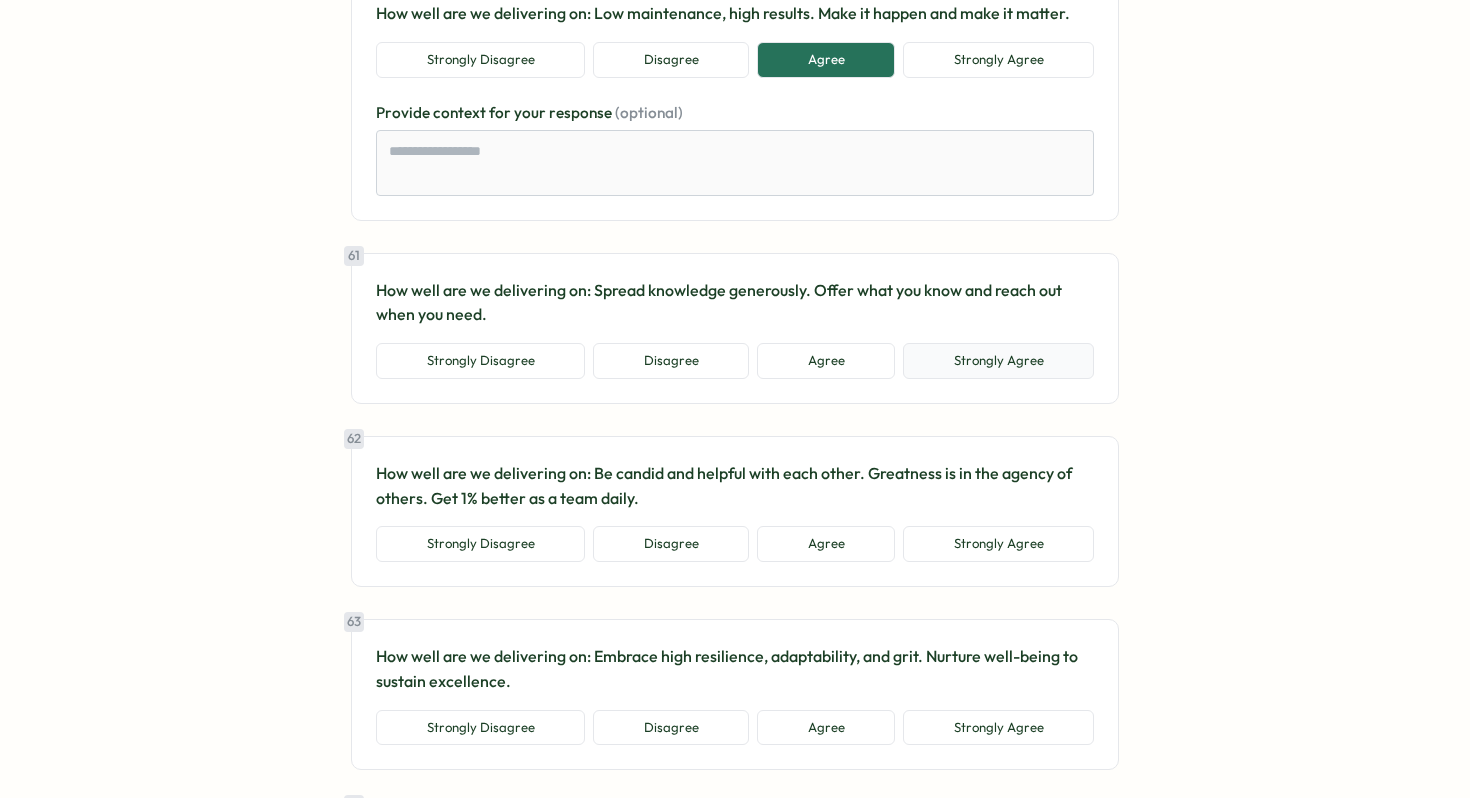 click on "Strongly Agree" at bounding box center (998, 361) 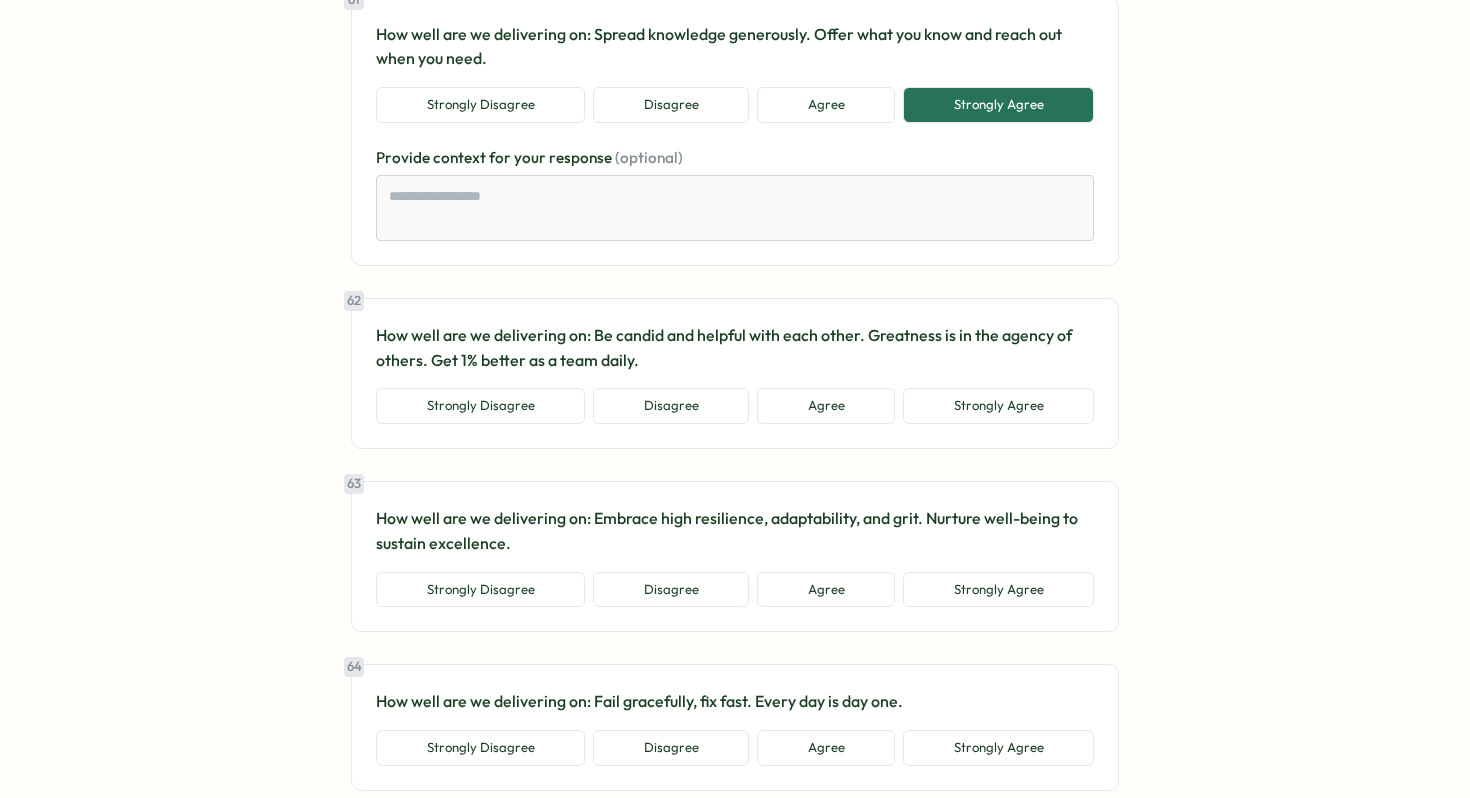 scroll, scrollTop: 16748, scrollLeft: 0, axis: vertical 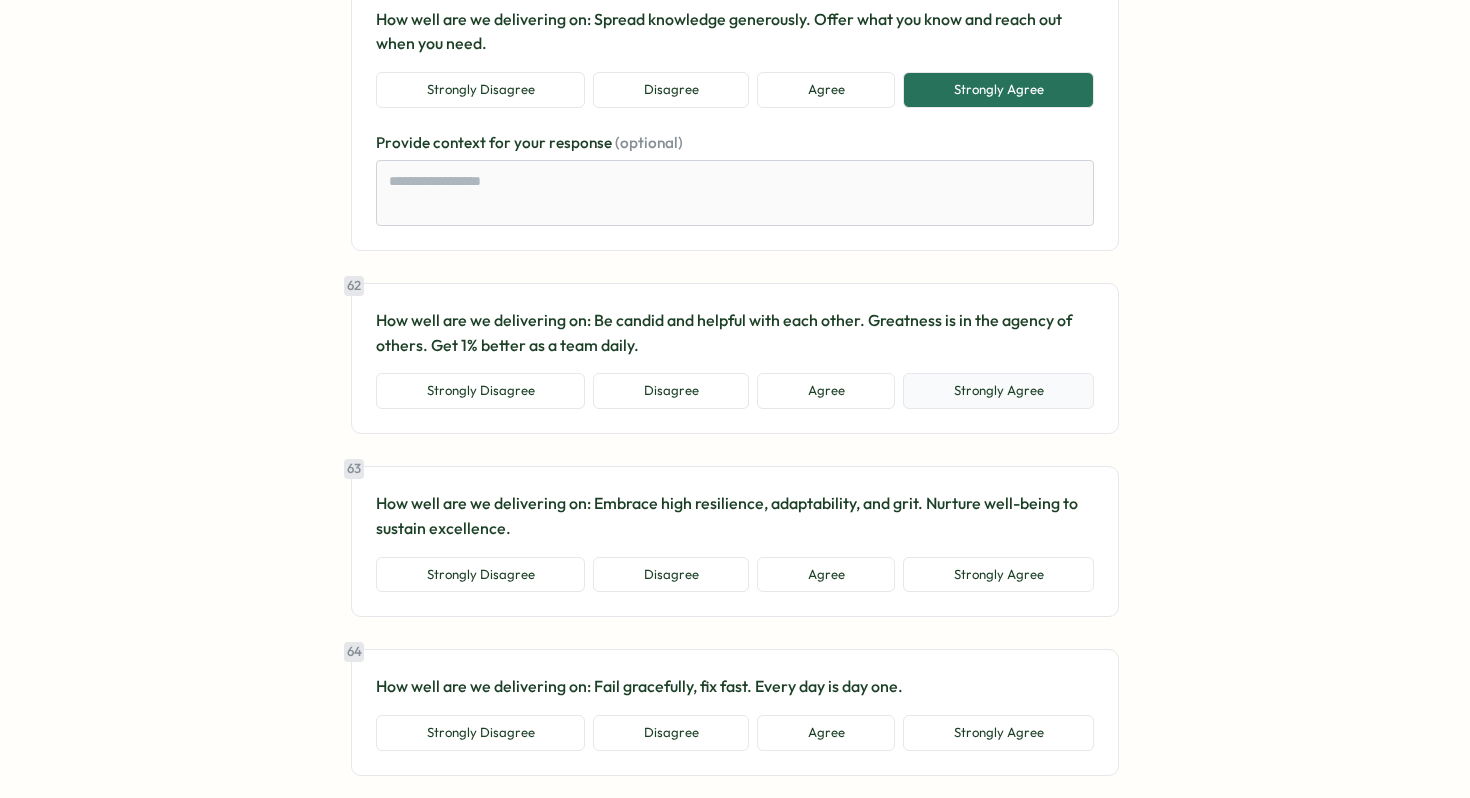 click on "Strongly Agree" at bounding box center [998, 391] 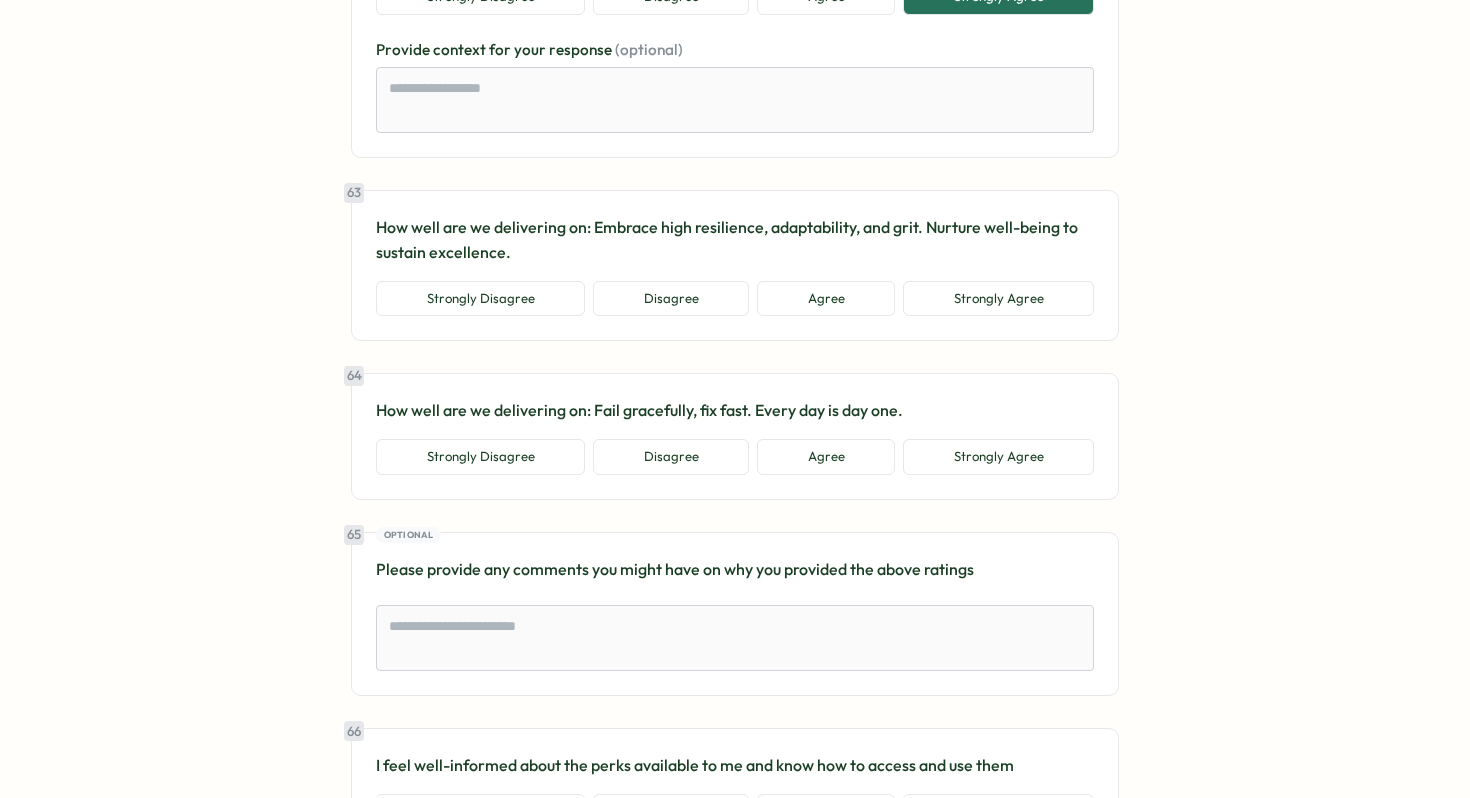 scroll, scrollTop: 17144, scrollLeft: 0, axis: vertical 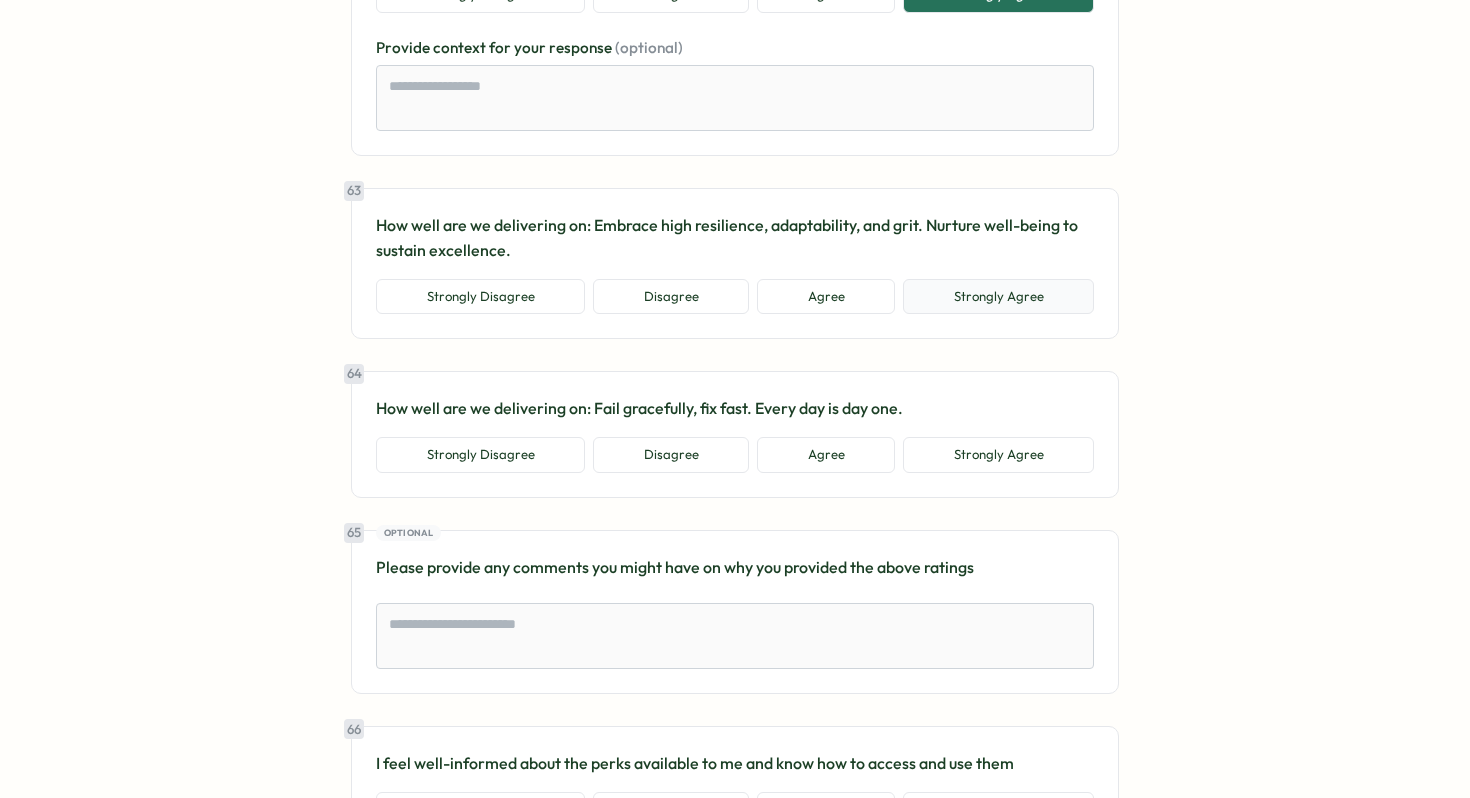 click on "Strongly Agree" at bounding box center (998, 297) 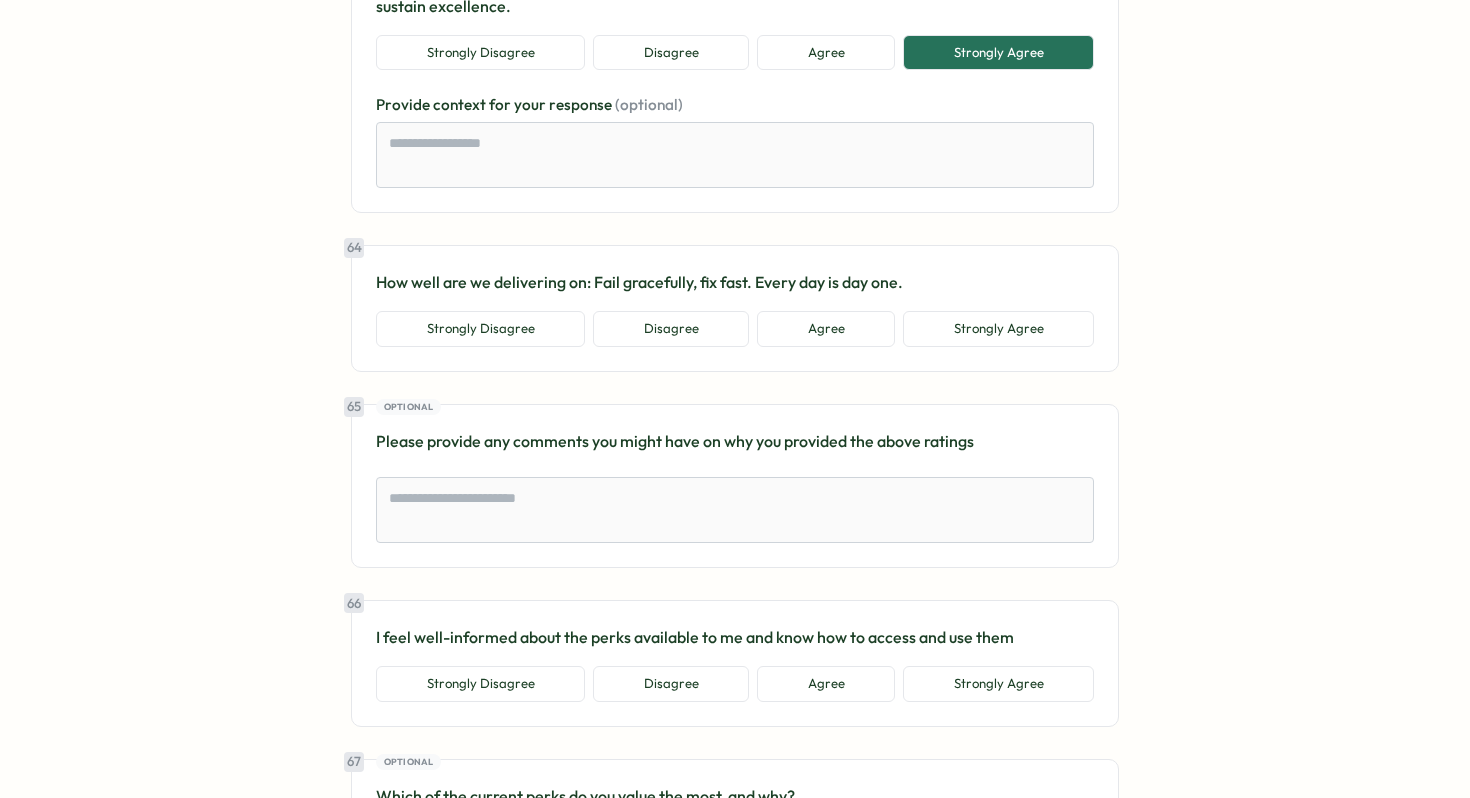 scroll, scrollTop: 17389, scrollLeft: 0, axis: vertical 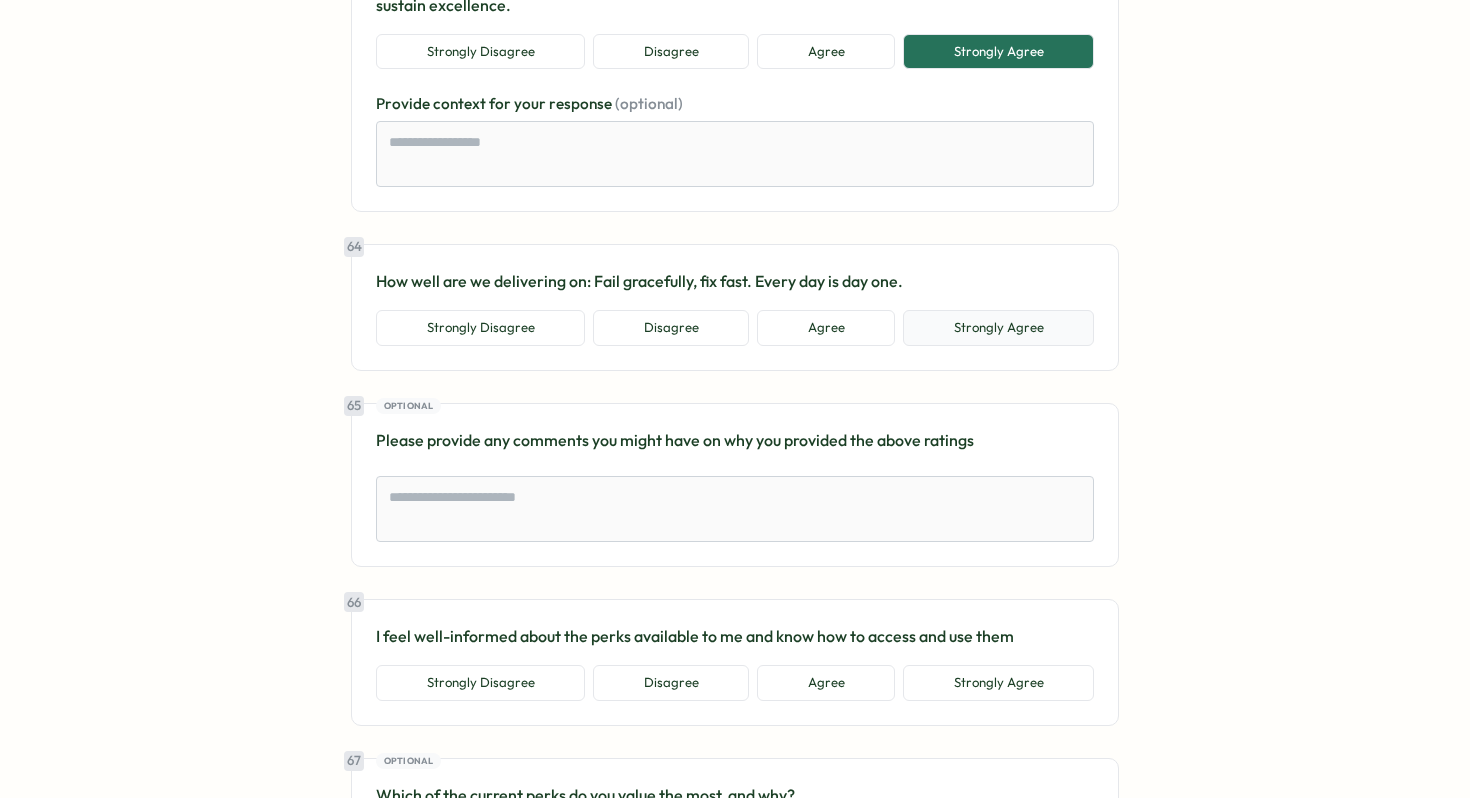 click on "Strongly Agree" at bounding box center (998, 328) 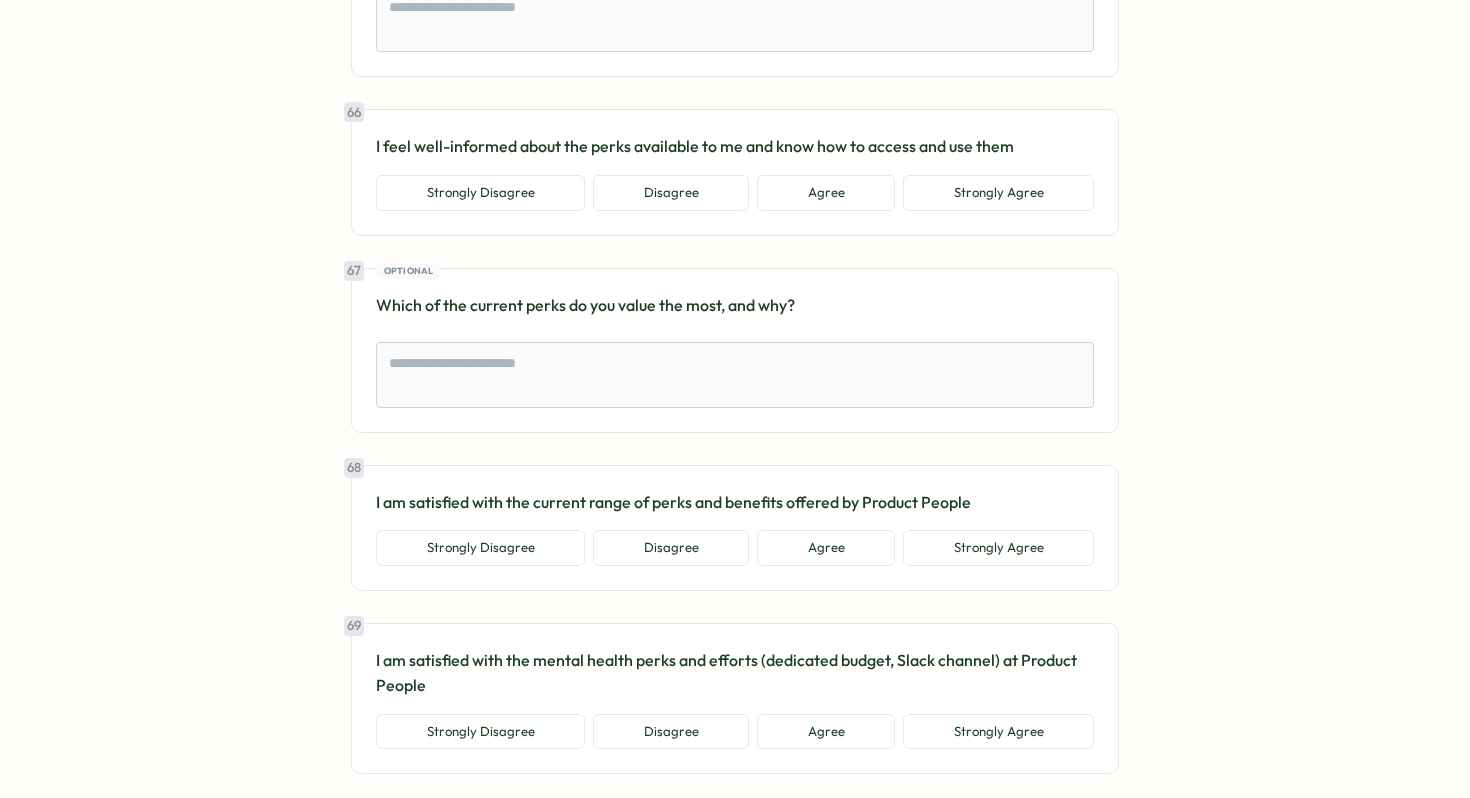 scroll, scrollTop: 18009, scrollLeft: 0, axis: vertical 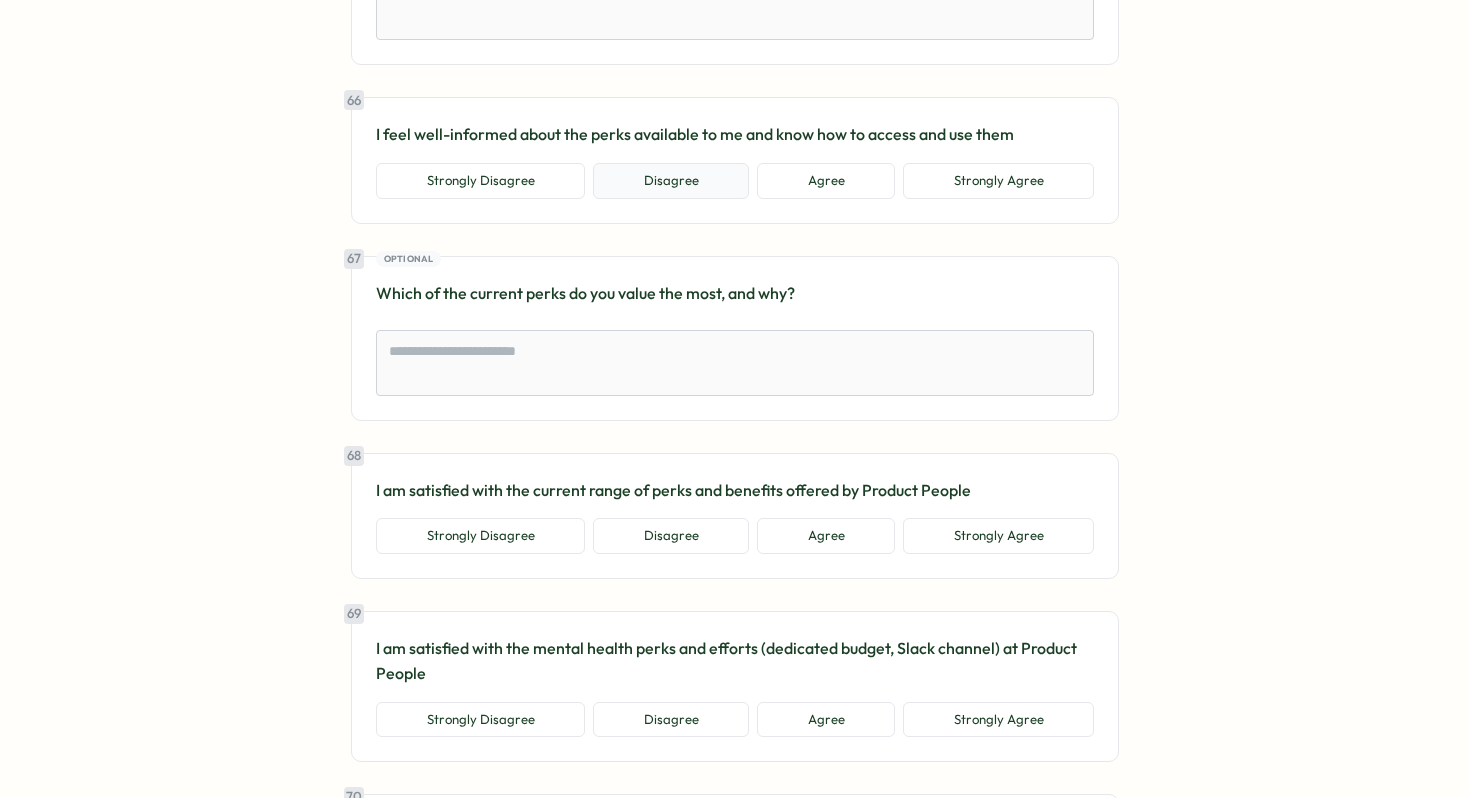 click on "Disagree" at bounding box center (671, 181) 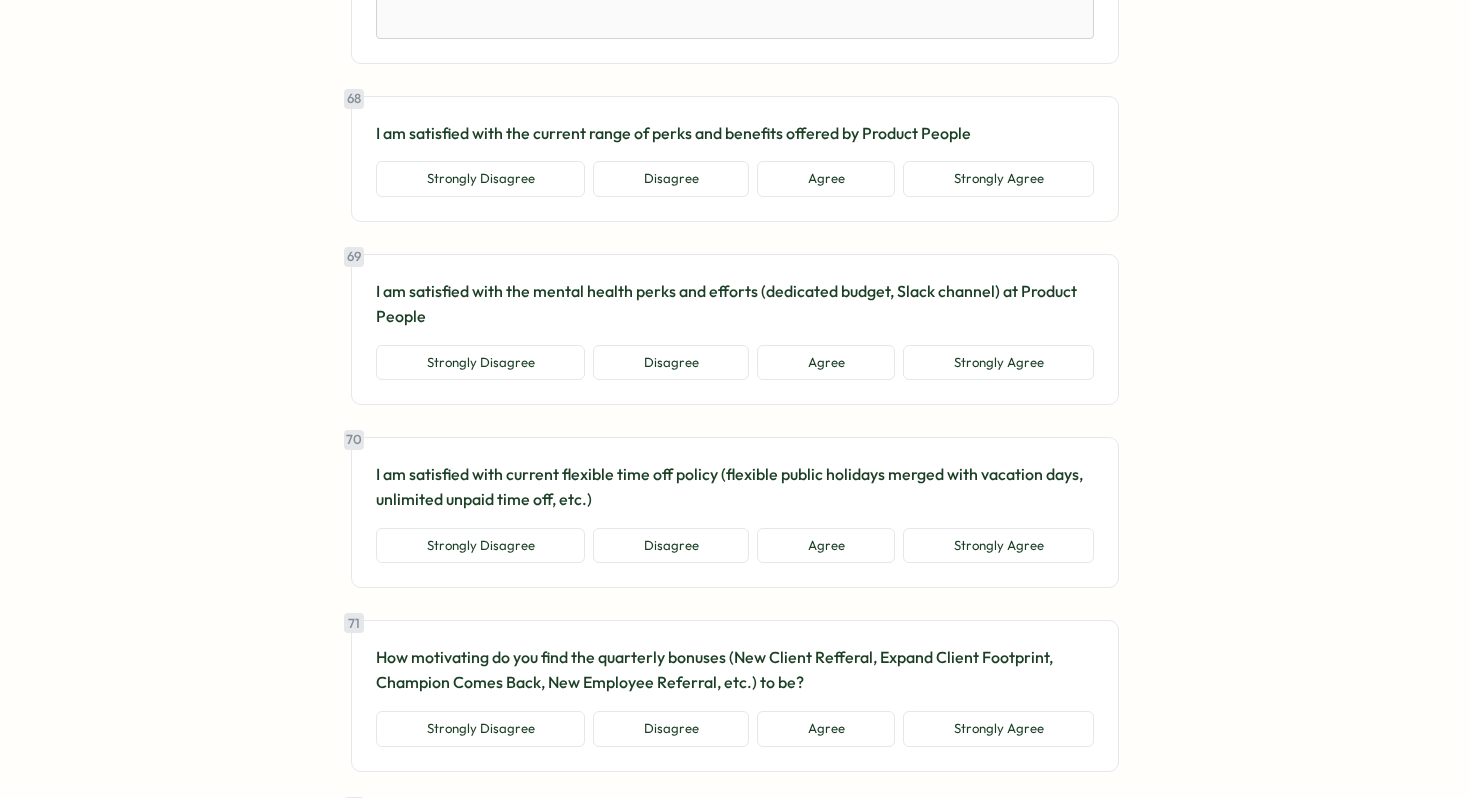 scroll, scrollTop: 18519, scrollLeft: 0, axis: vertical 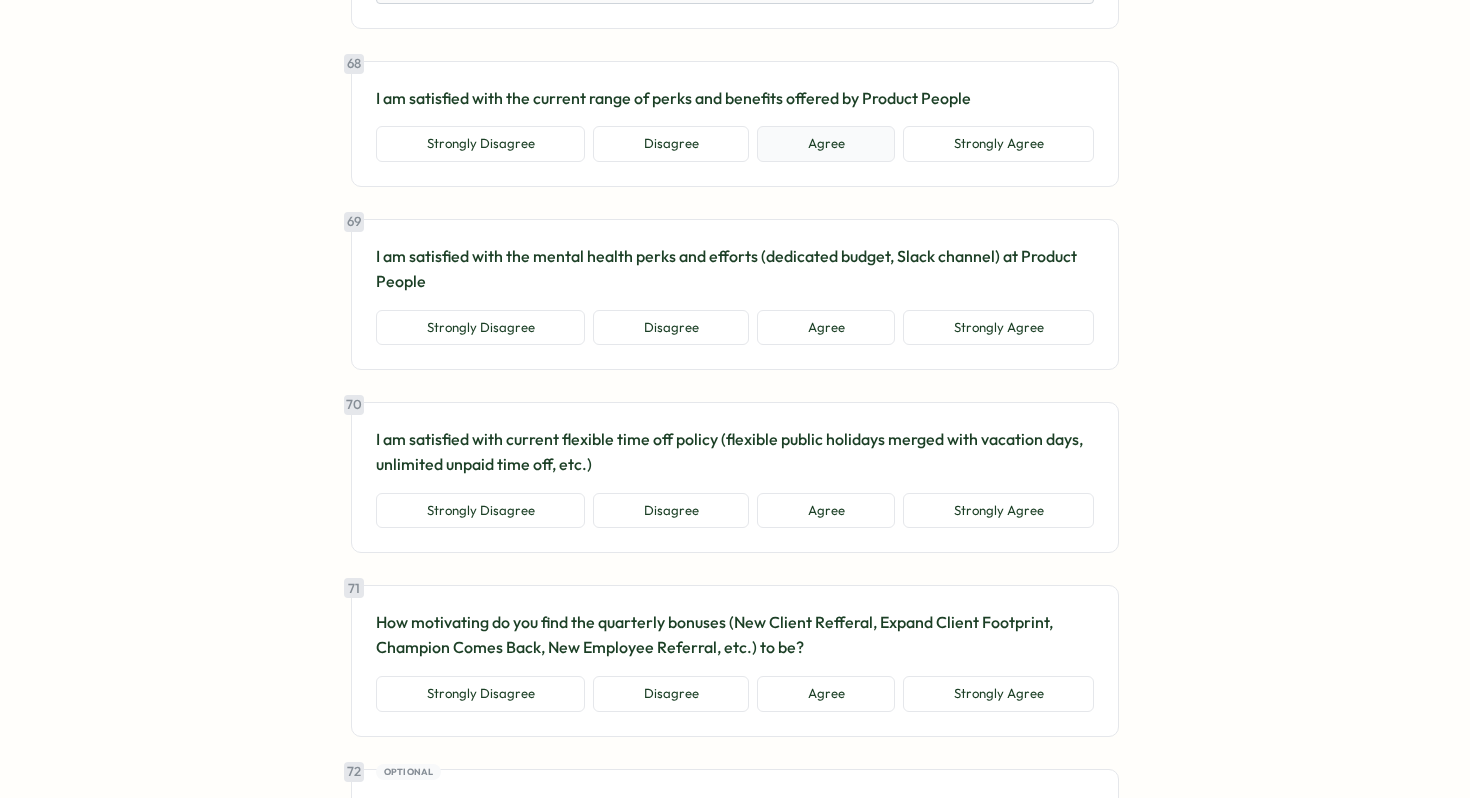 click on "Agree" at bounding box center (826, 144) 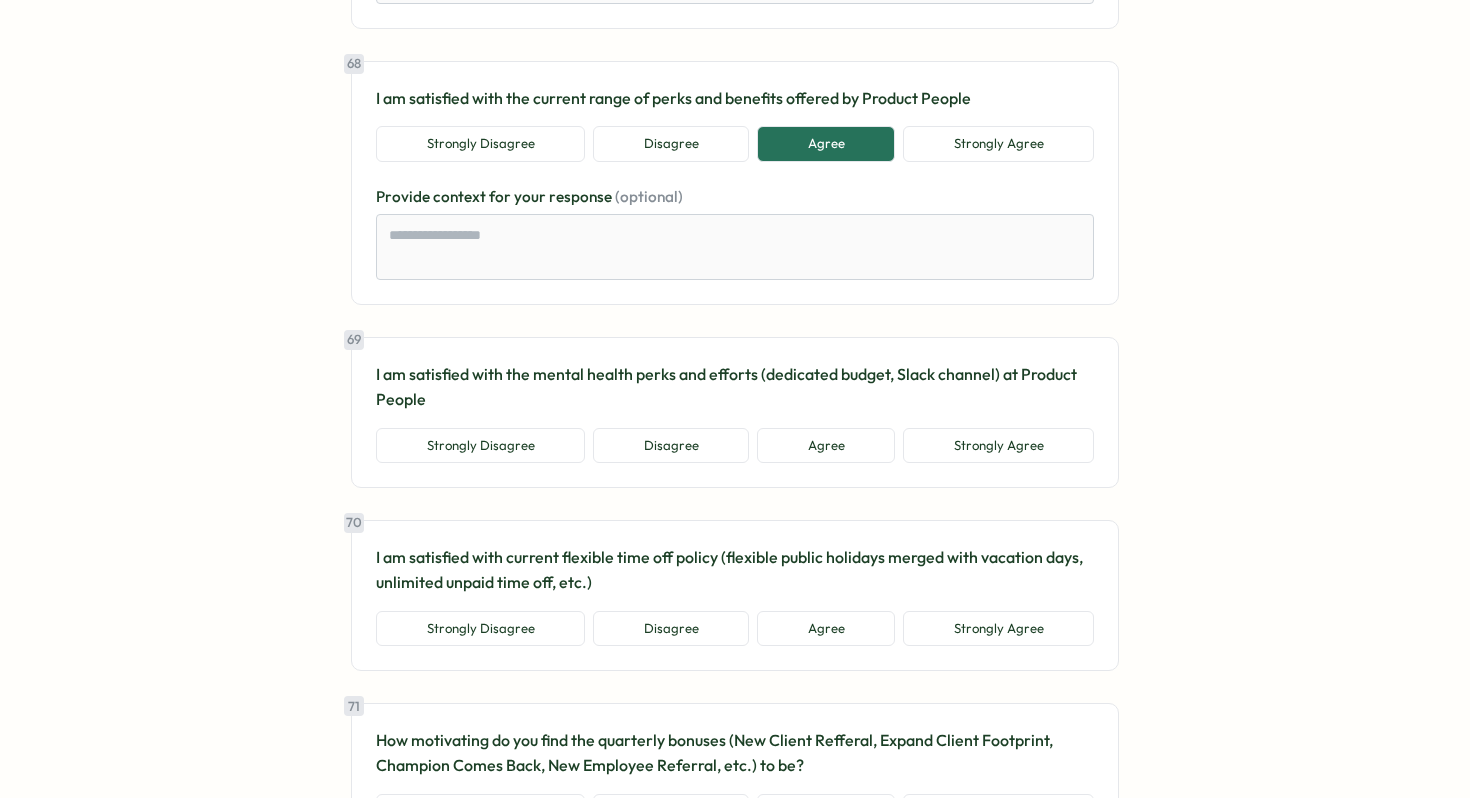 scroll, scrollTop: 18783, scrollLeft: 0, axis: vertical 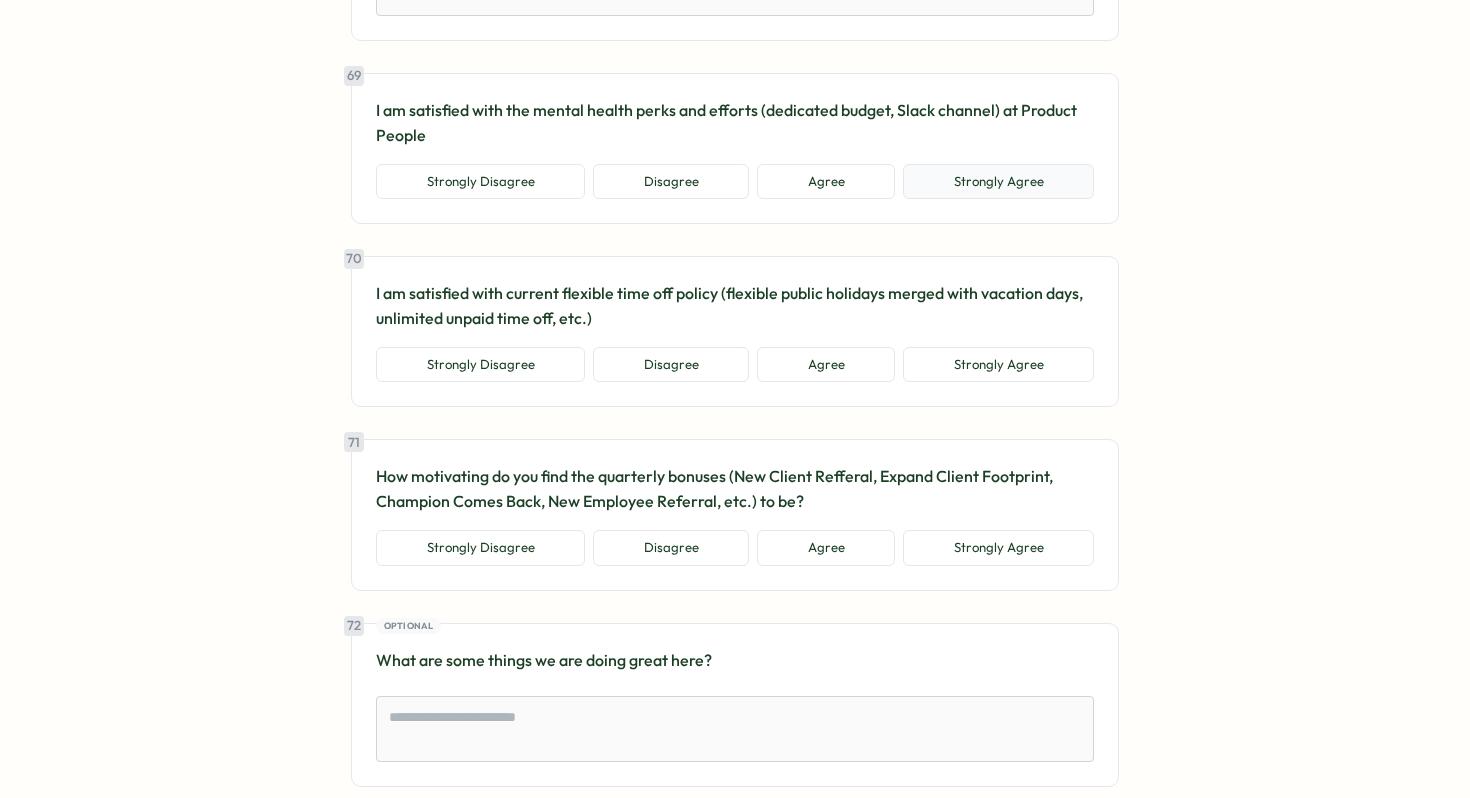 click on "Strongly Agree" at bounding box center [998, 182] 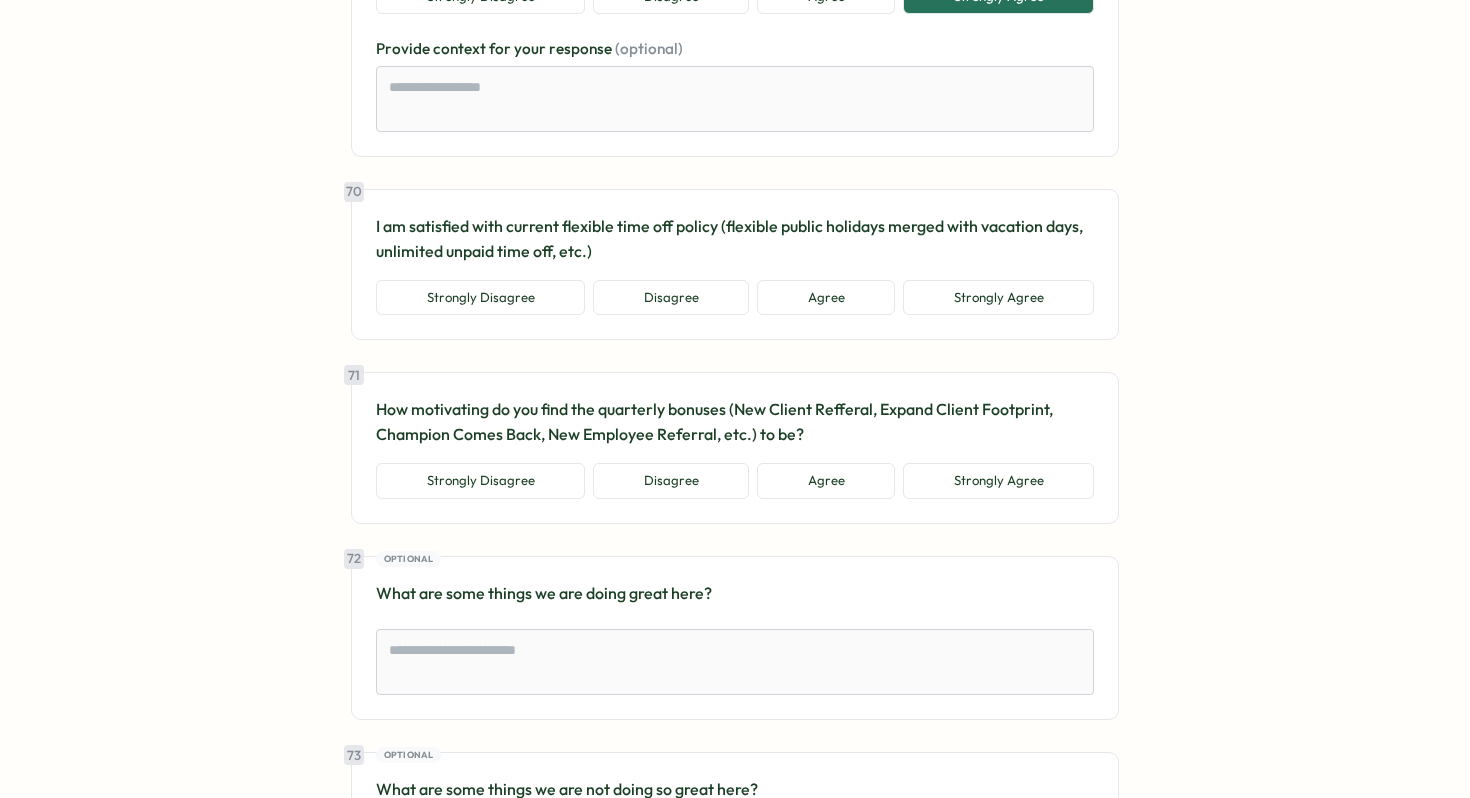 scroll, scrollTop: 18981, scrollLeft: 0, axis: vertical 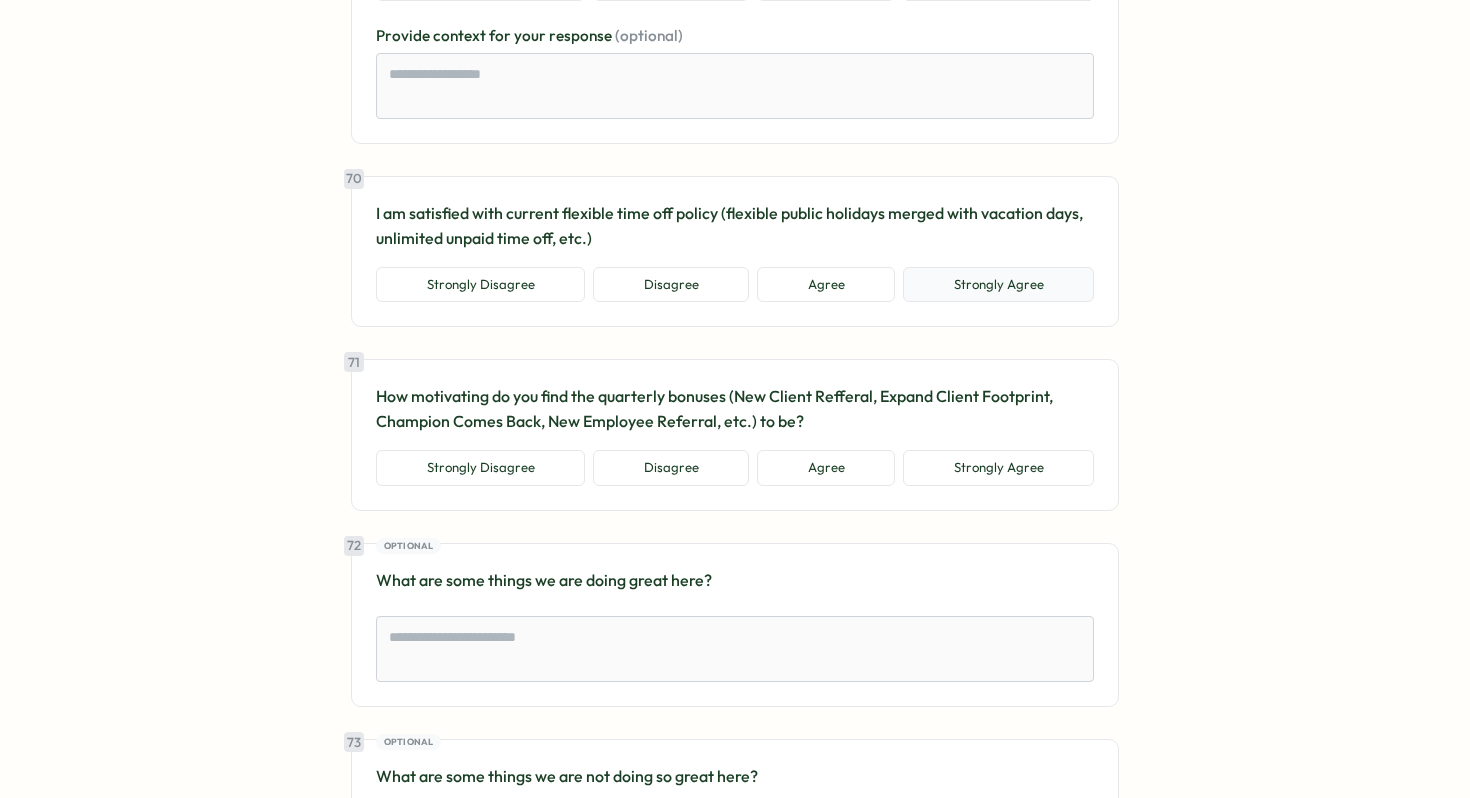 click on "Strongly Agree" at bounding box center [998, 285] 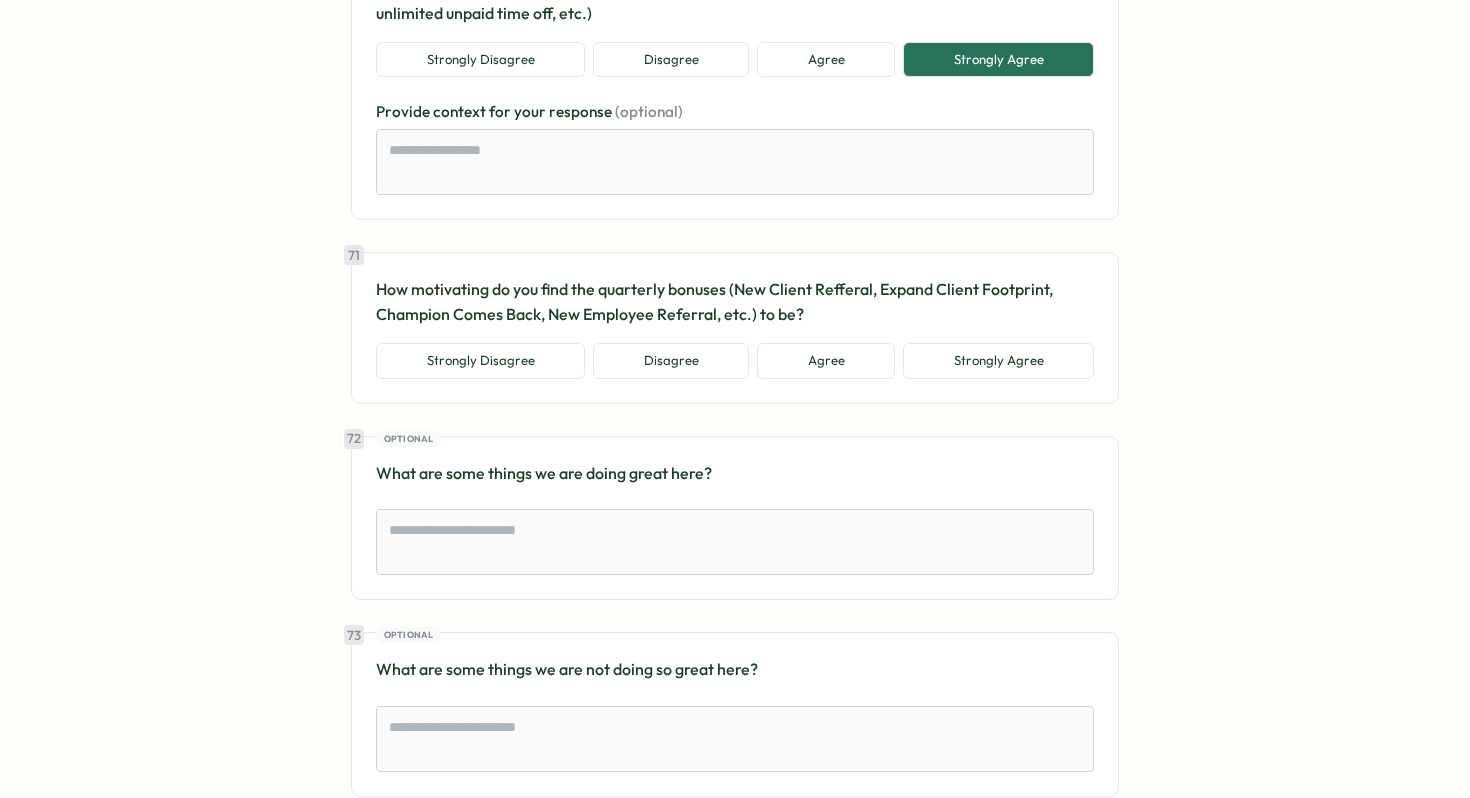 scroll, scrollTop: 19211, scrollLeft: 0, axis: vertical 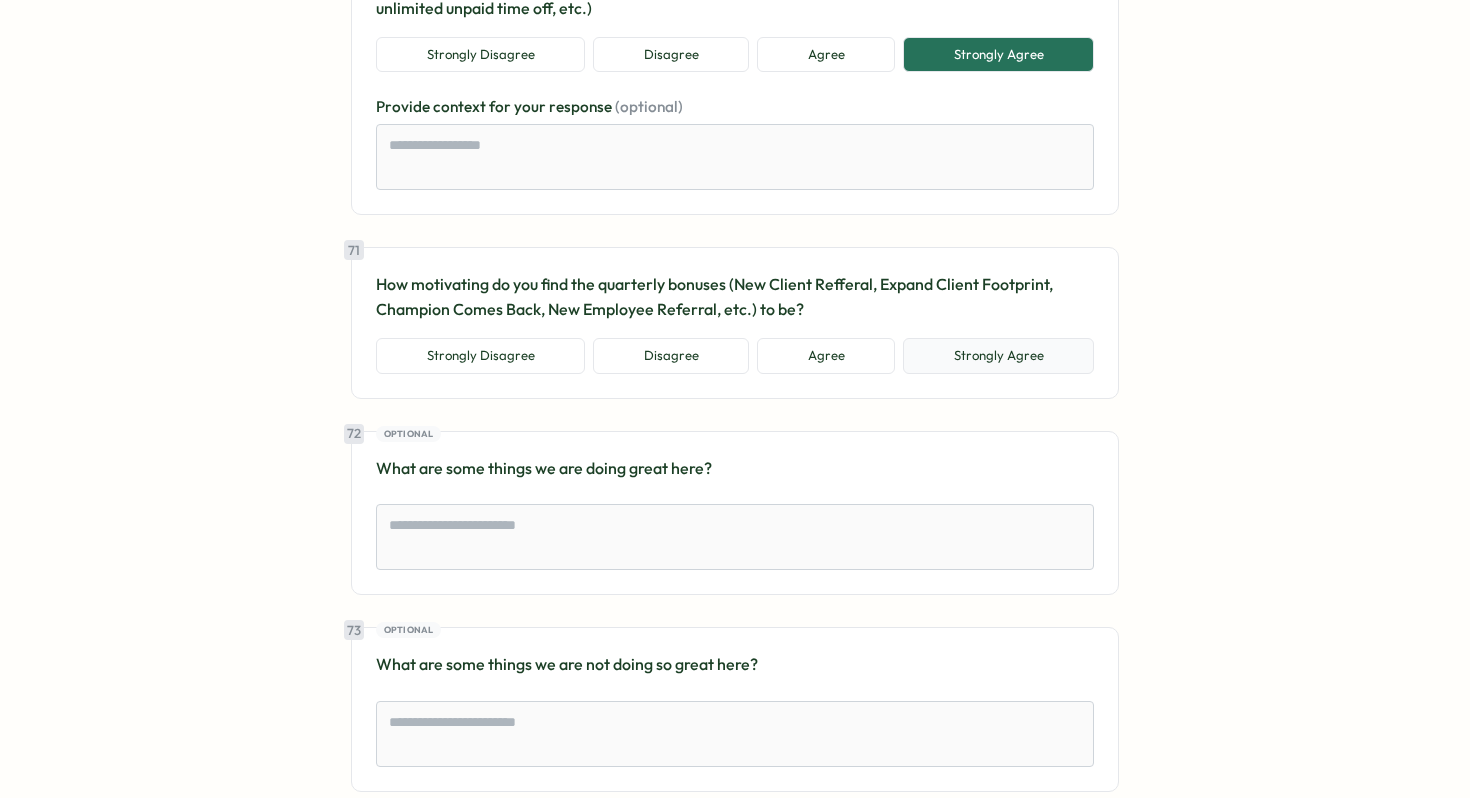 click on "Strongly Agree" at bounding box center (998, 356) 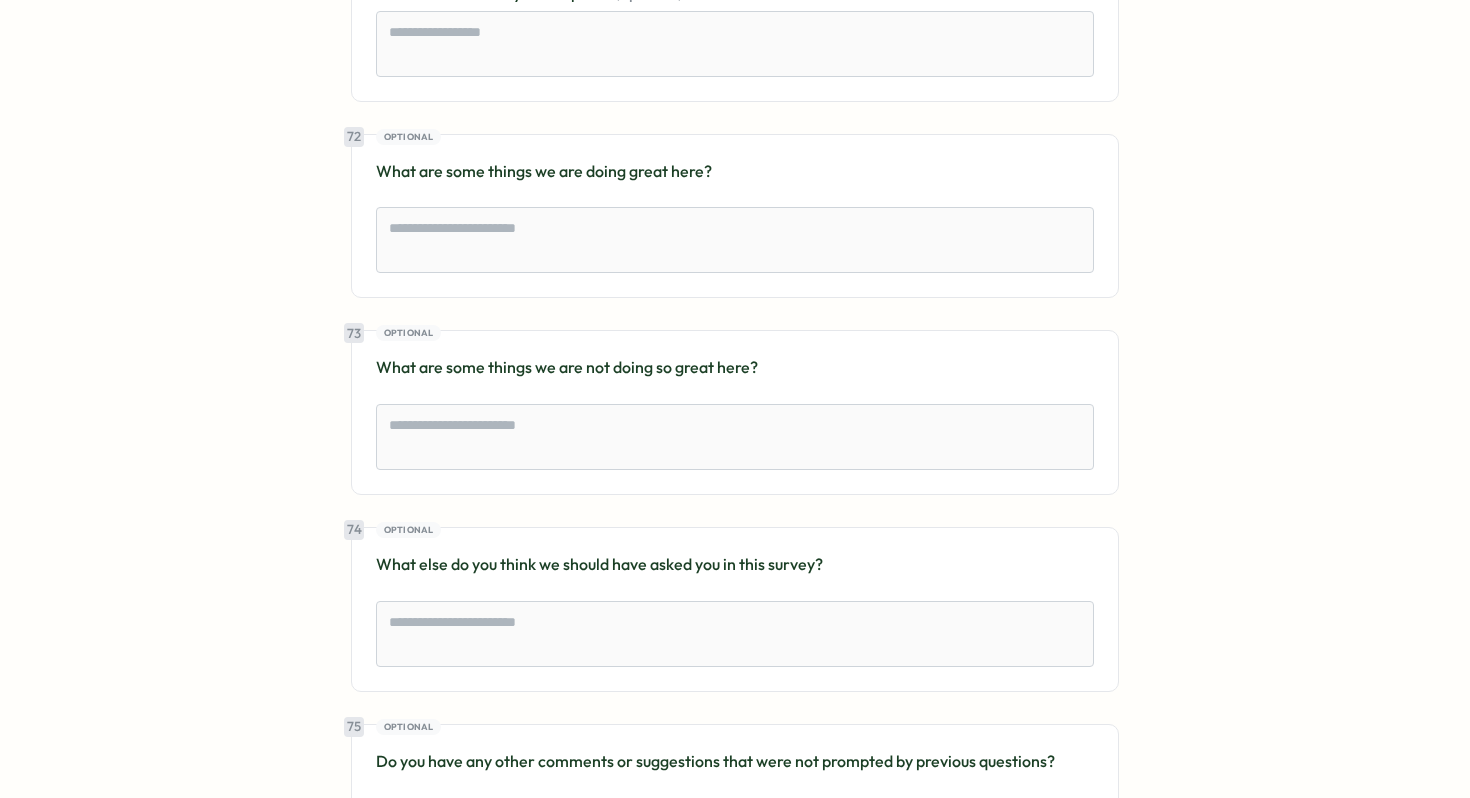 scroll, scrollTop: 19824, scrollLeft: 0, axis: vertical 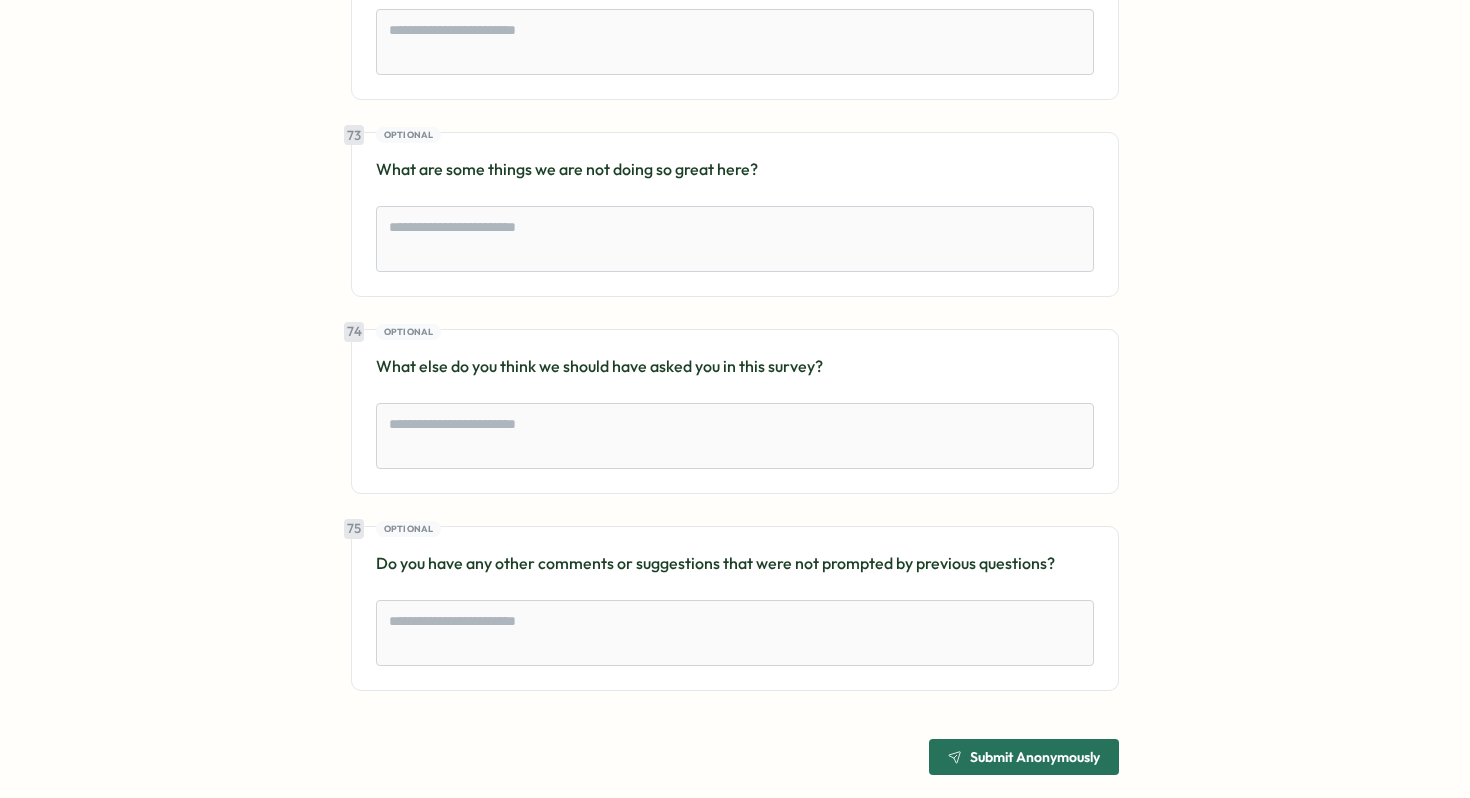 click on "Submit Anonymously" at bounding box center [1024, 757] 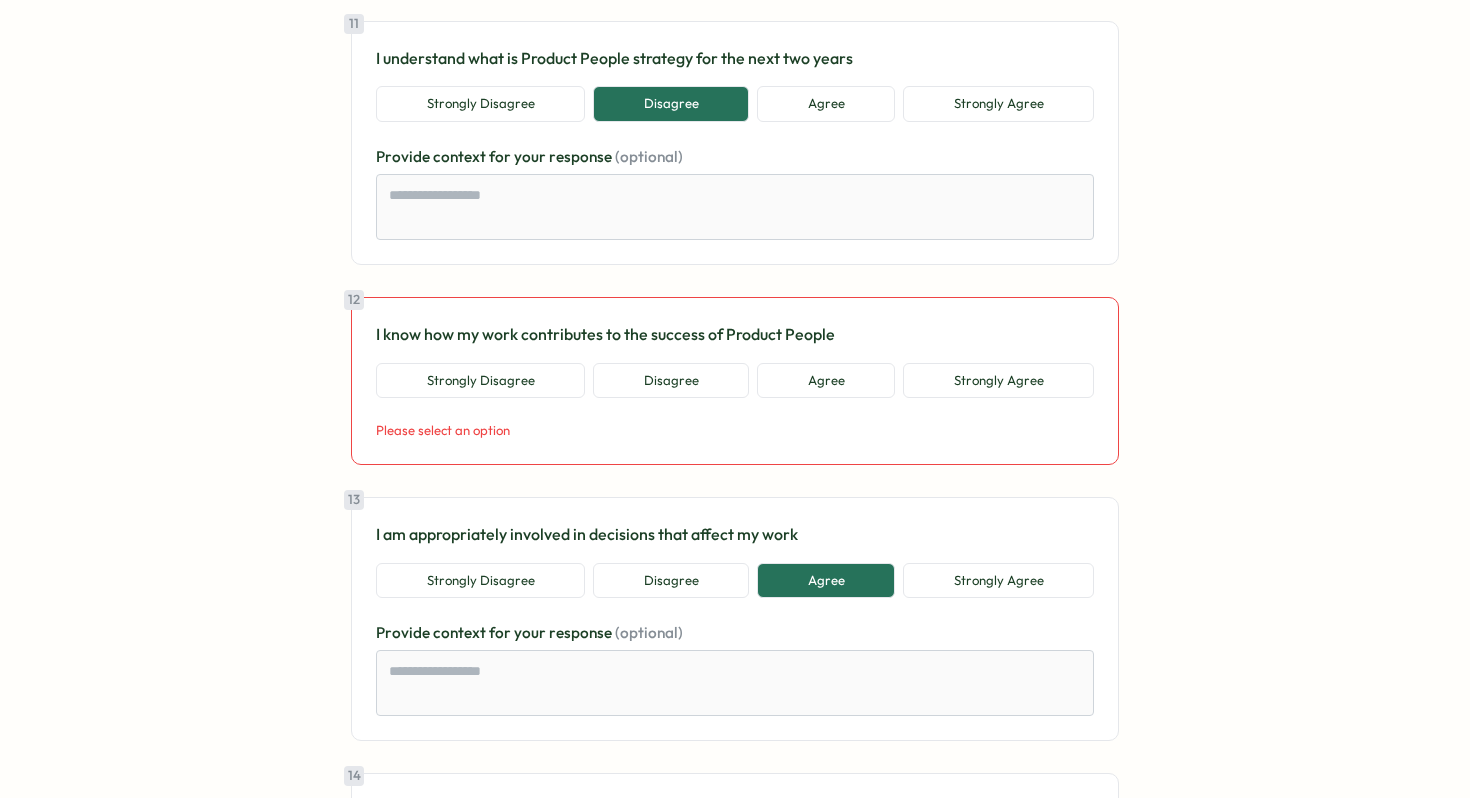 scroll, scrollTop: 3030, scrollLeft: 0, axis: vertical 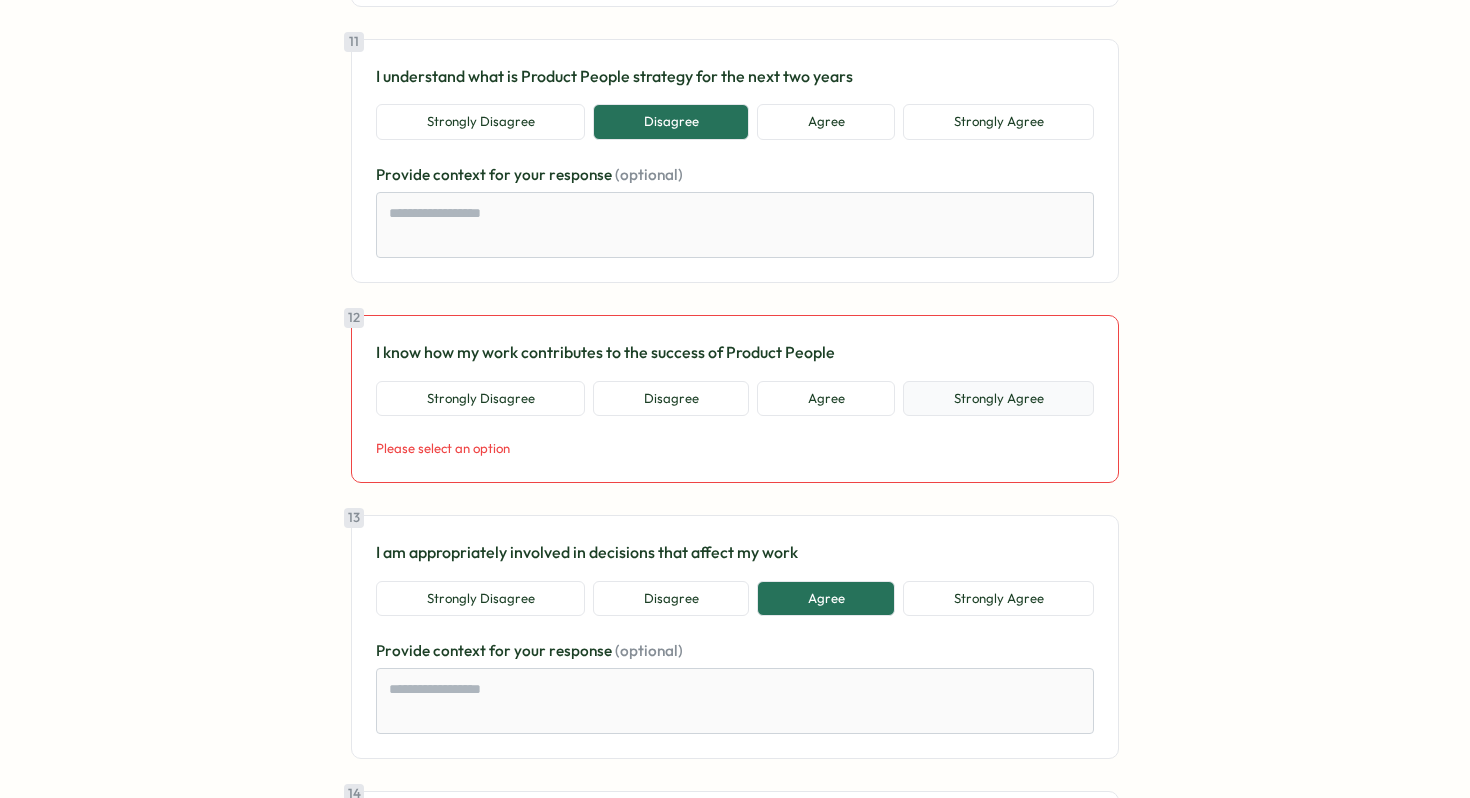 click on "Strongly Agree" at bounding box center [998, 399] 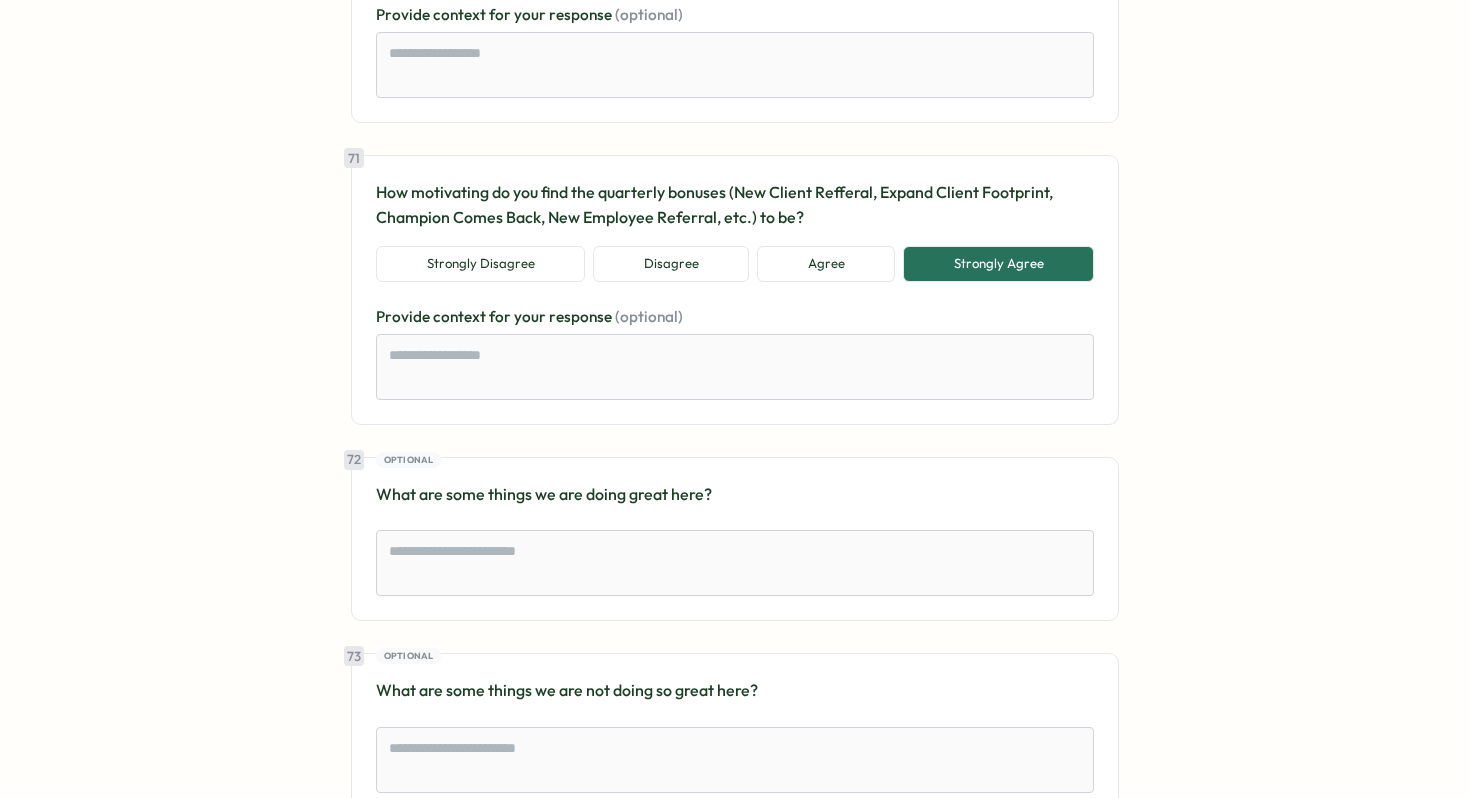 scroll, scrollTop: 19942, scrollLeft: 0, axis: vertical 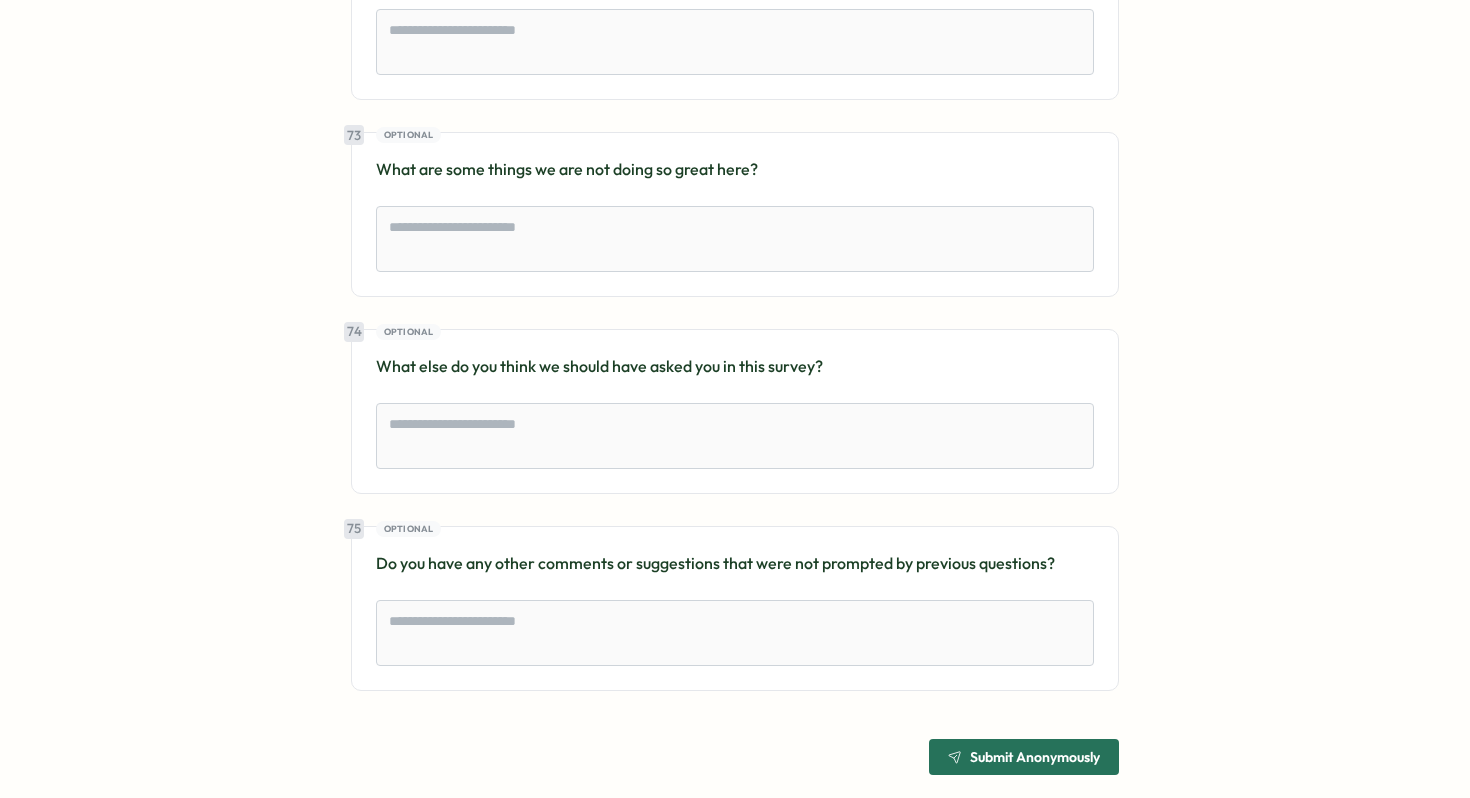 click on "Submit Anonymously" at bounding box center (1035, 757) 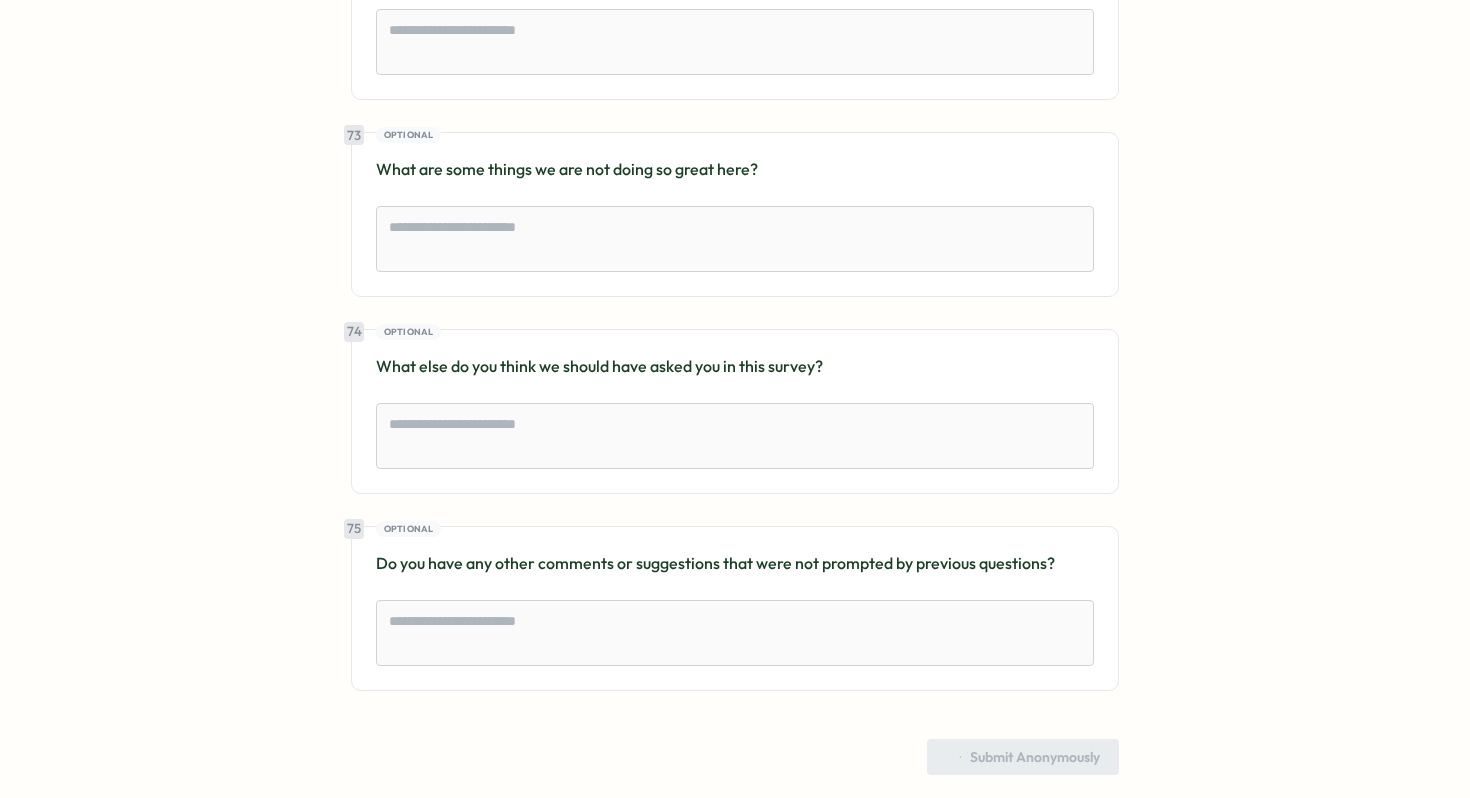 scroll, scrollTop: 0, scrollLeft: 0, axis: both 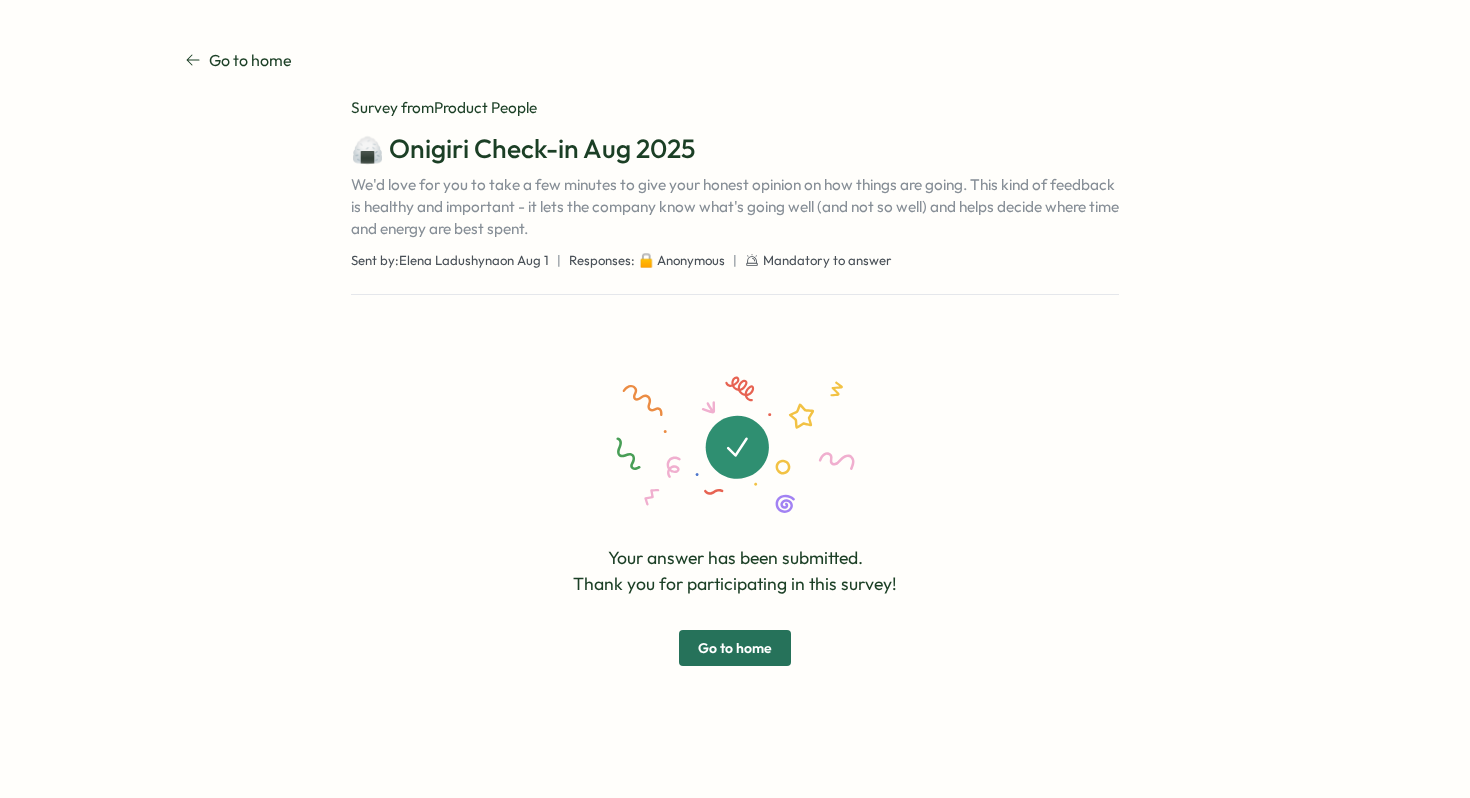 click on "Go to home" at bounding box center (735, 648) 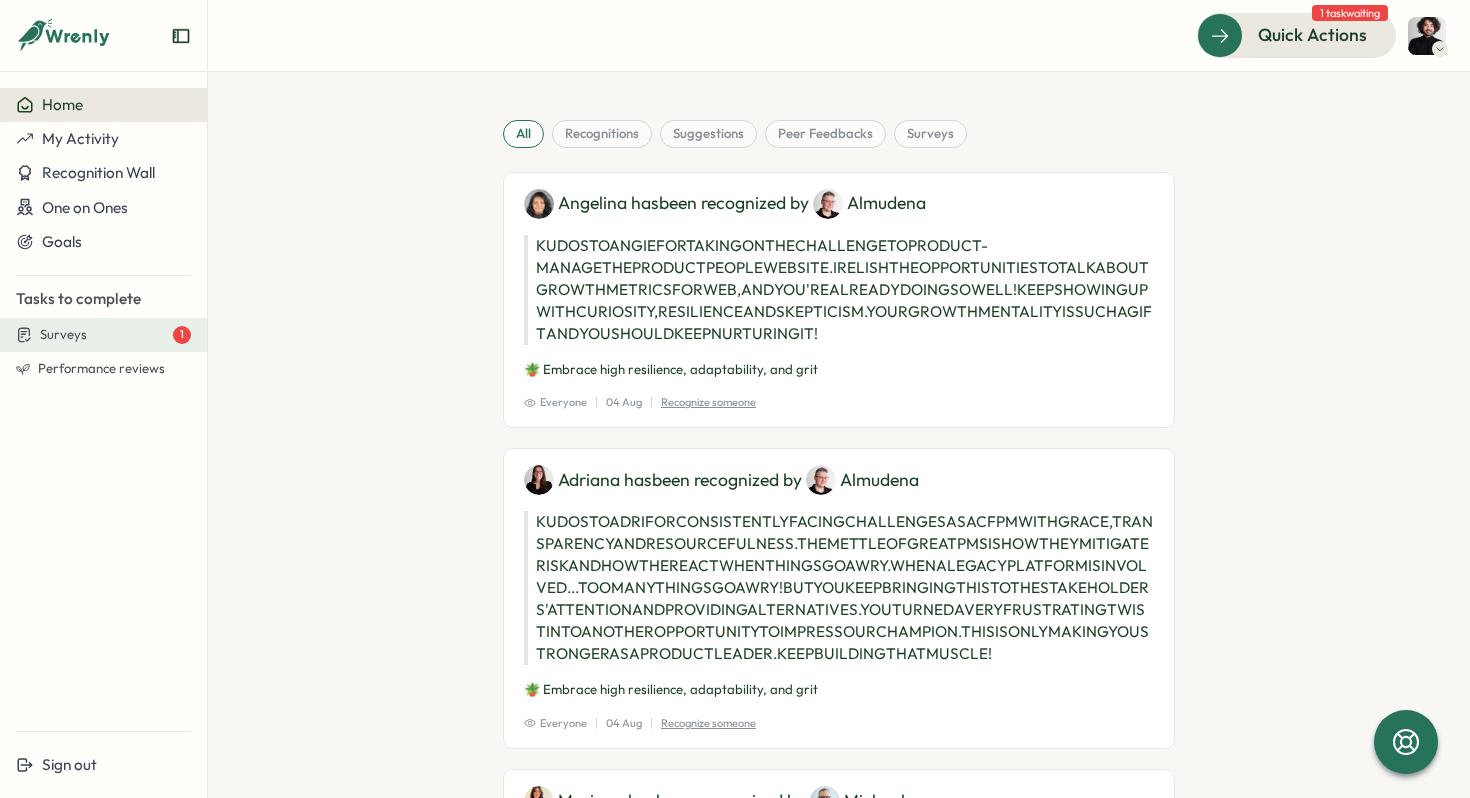click on "Surveys 1" at bounding box center [115, 335] 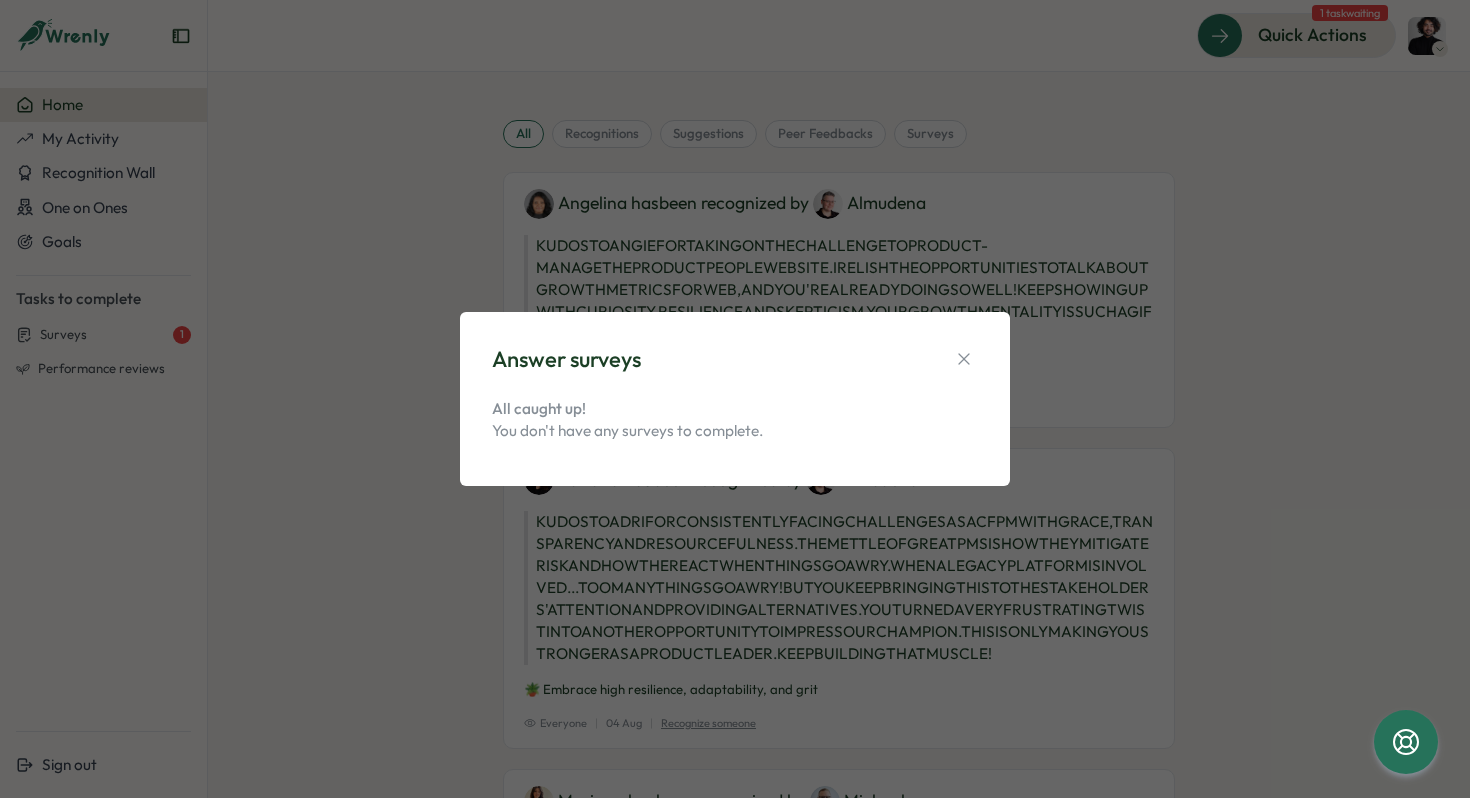 click on "Answer surveys" at bounding box center [735, 359] 